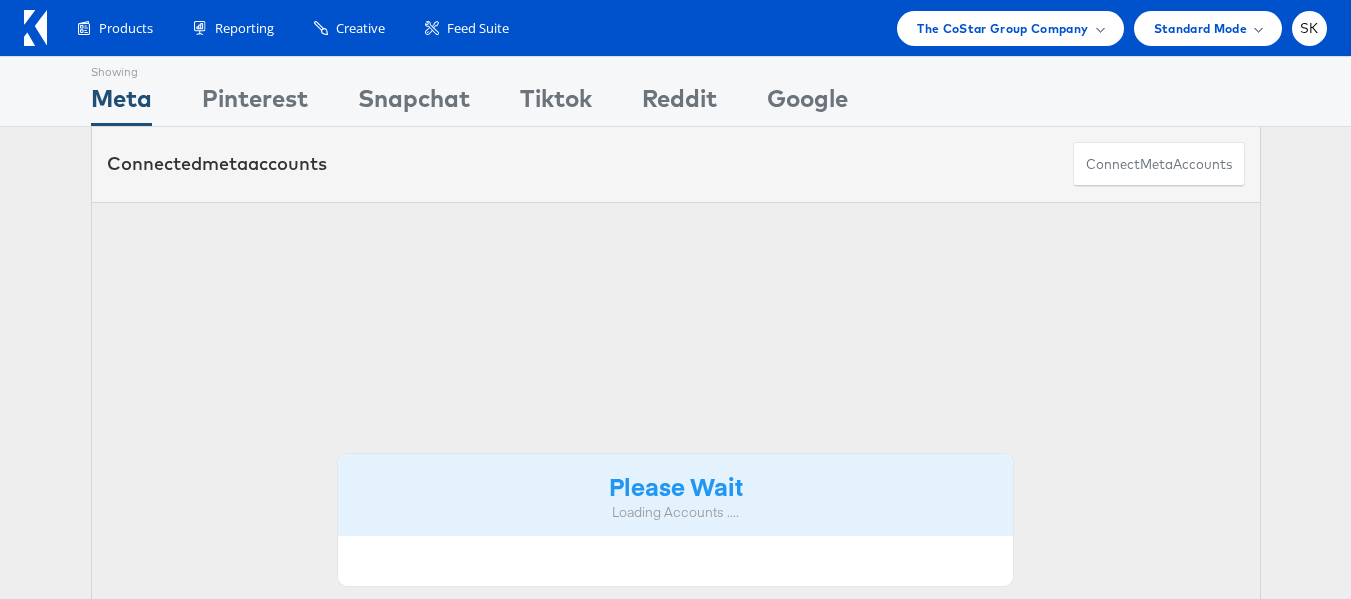 scroll, scrollTop: 0, scrollLeft: 0, axis: both 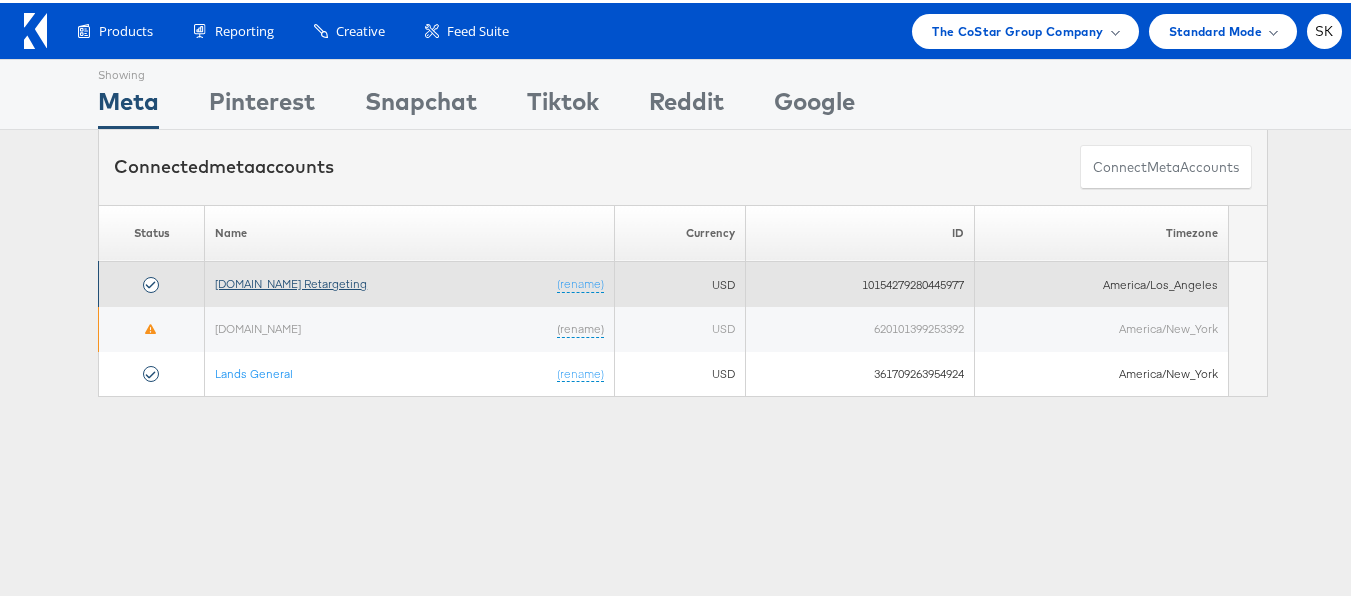 click on "[DOMAIN_NAME] Retargeting" at bounding box center (291, 280) 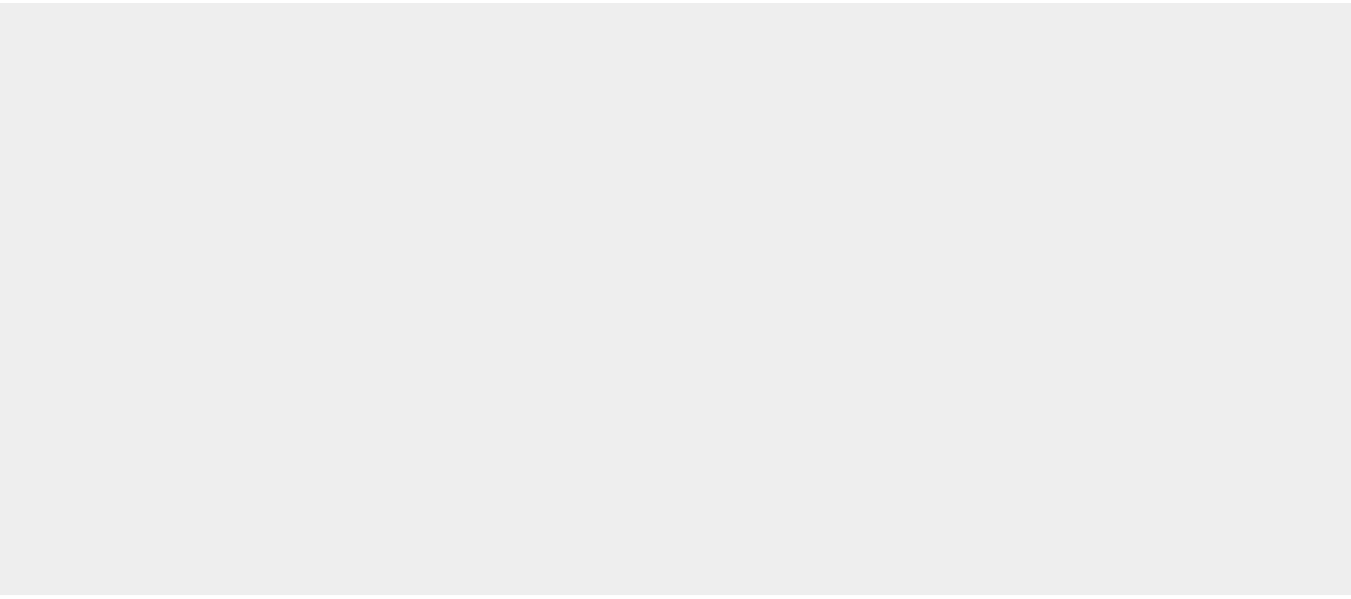 scroll, scrollTop: 0, scrollLeft: 0, axis: both 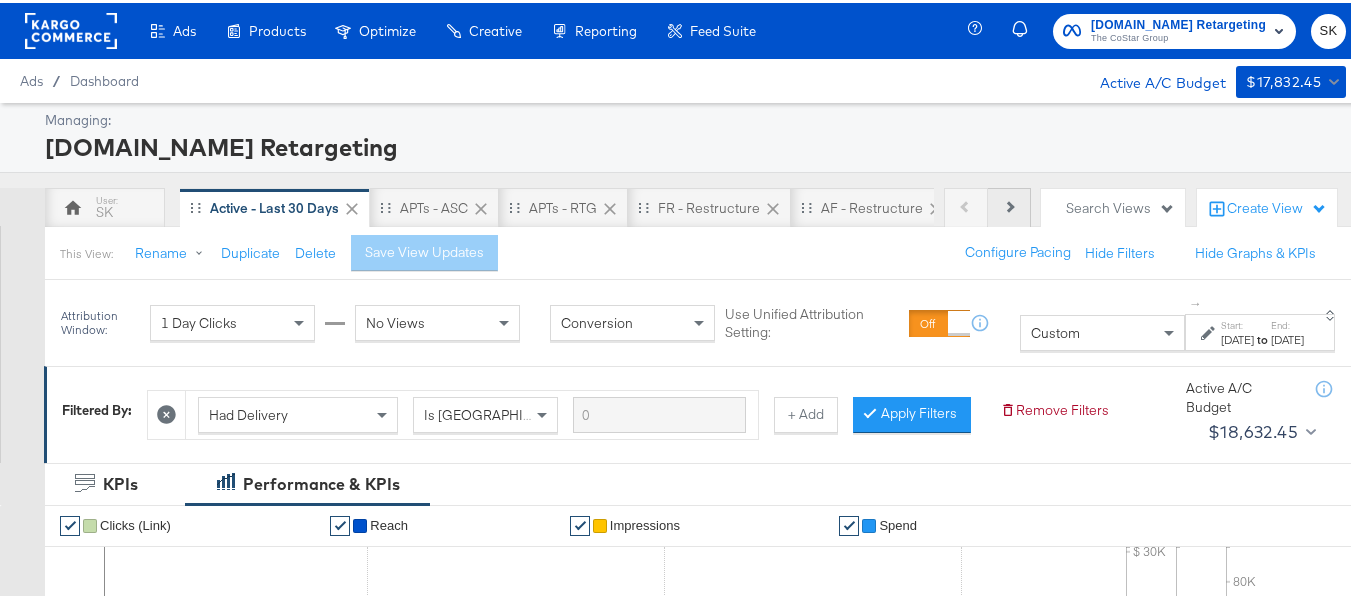 click on "Next" at bounding box center [1009, 205] 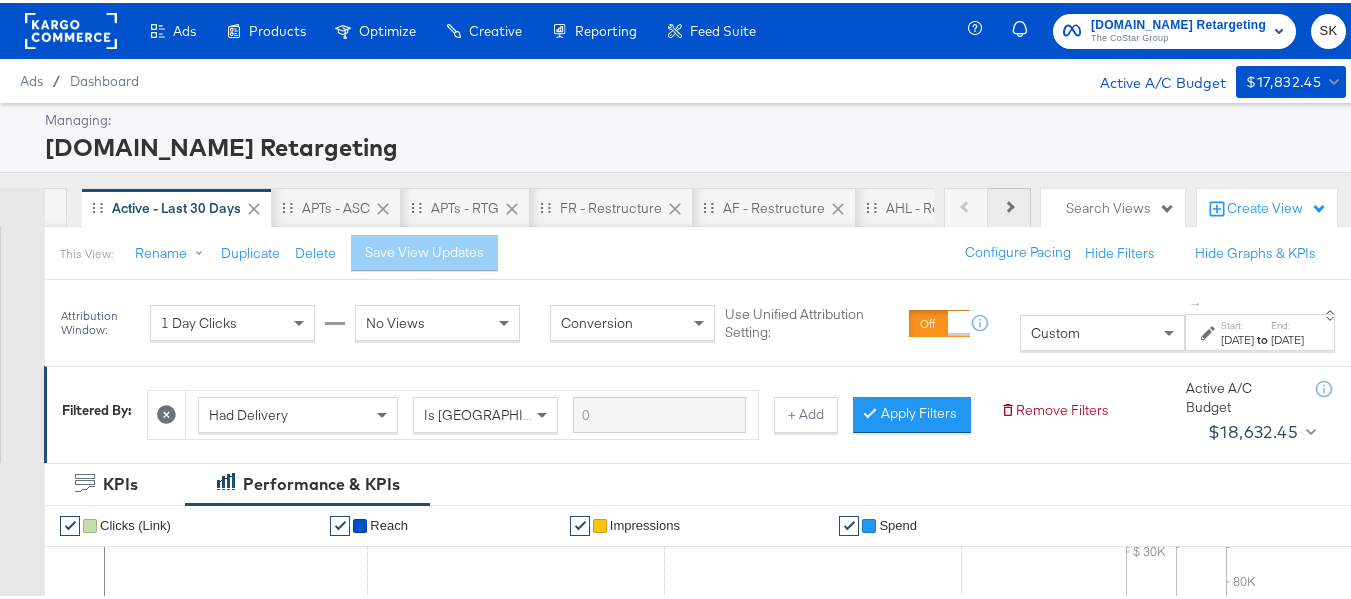 click on "Next" at bounding box center [1009, 205] 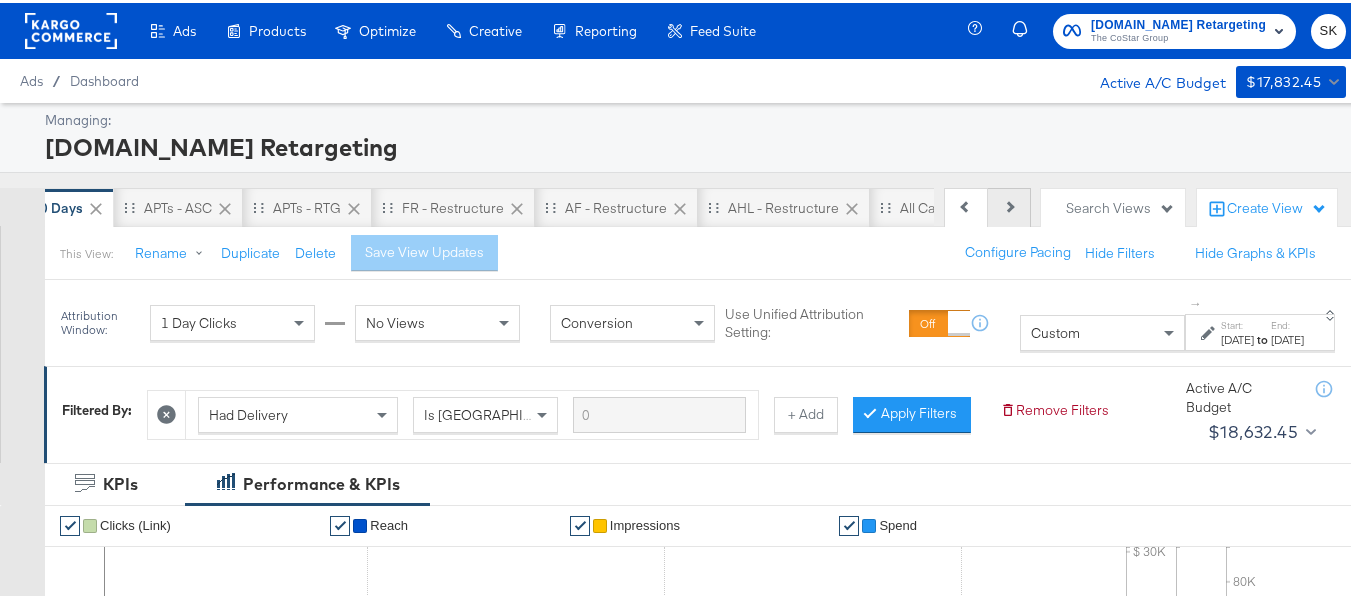 click on "Next" at bounding box center (1009, 205) 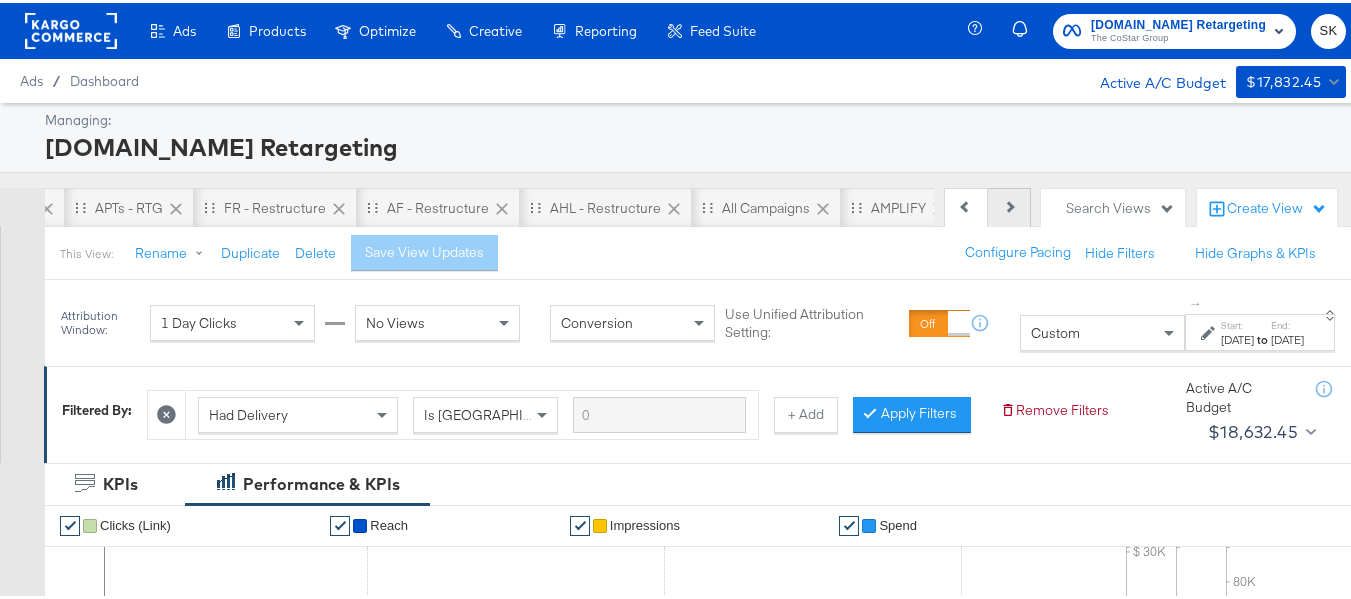 click on "Next" at bounding box center [1009, 205] 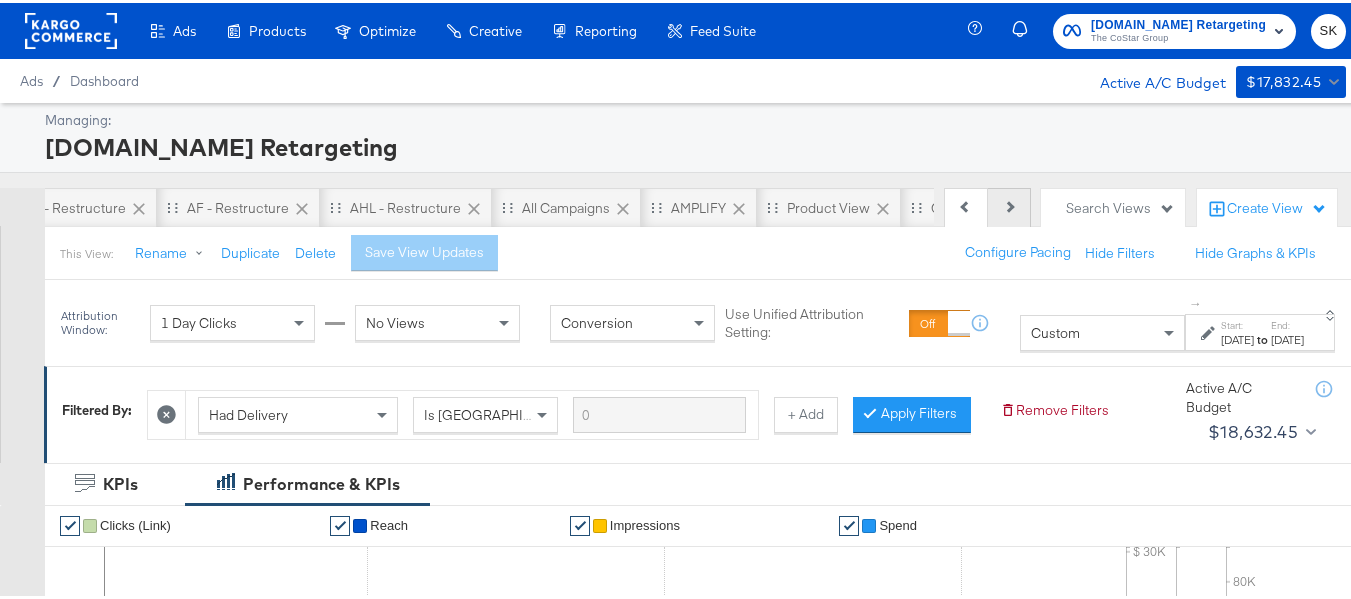 click at bounding box center (1008, 203) 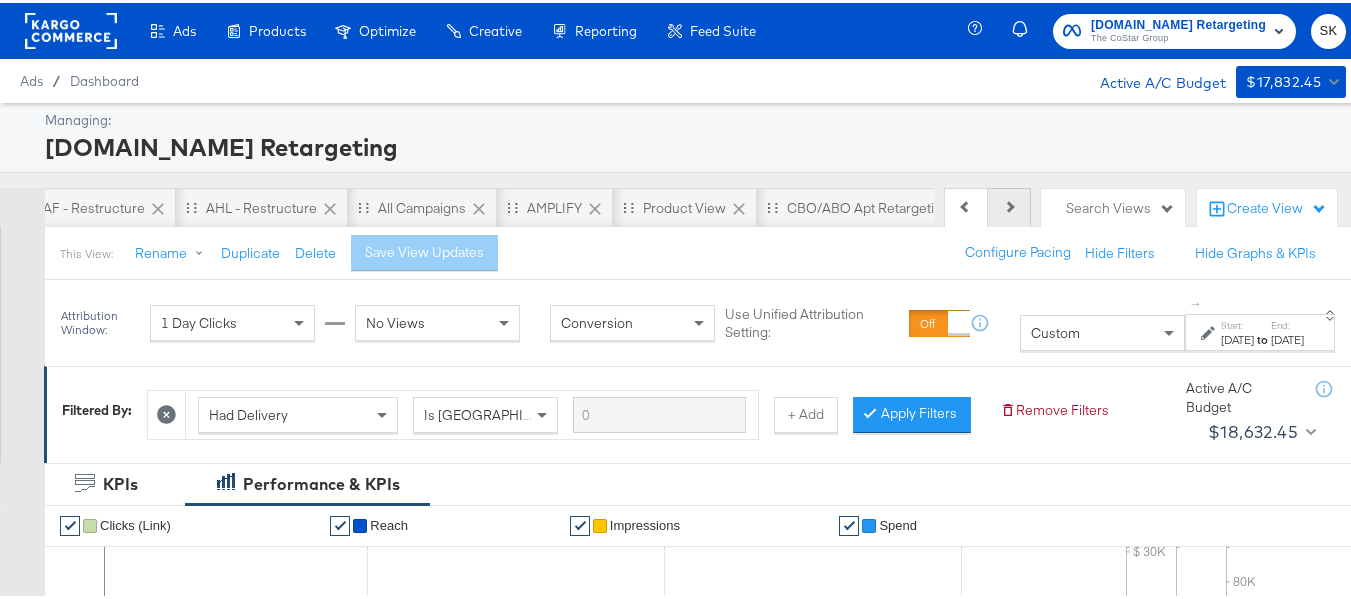 click at bounding box center [1008, 203] 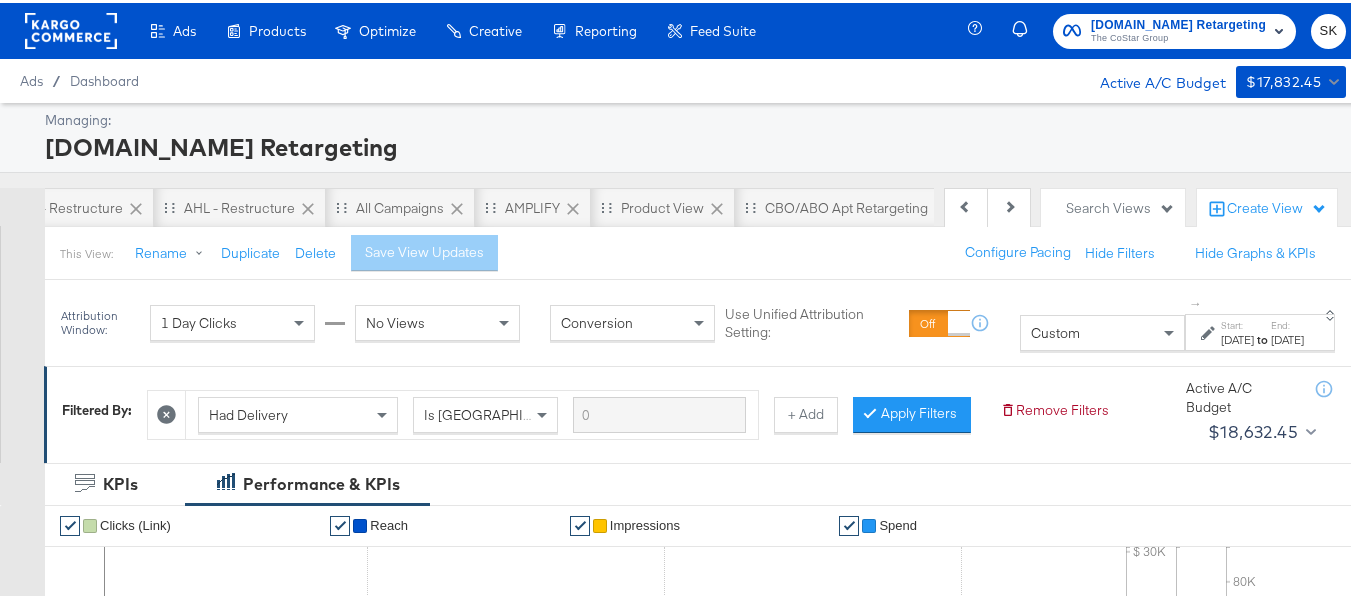 scroll, scrollTop: 0, scrollLeft: 898, axis: horizontal 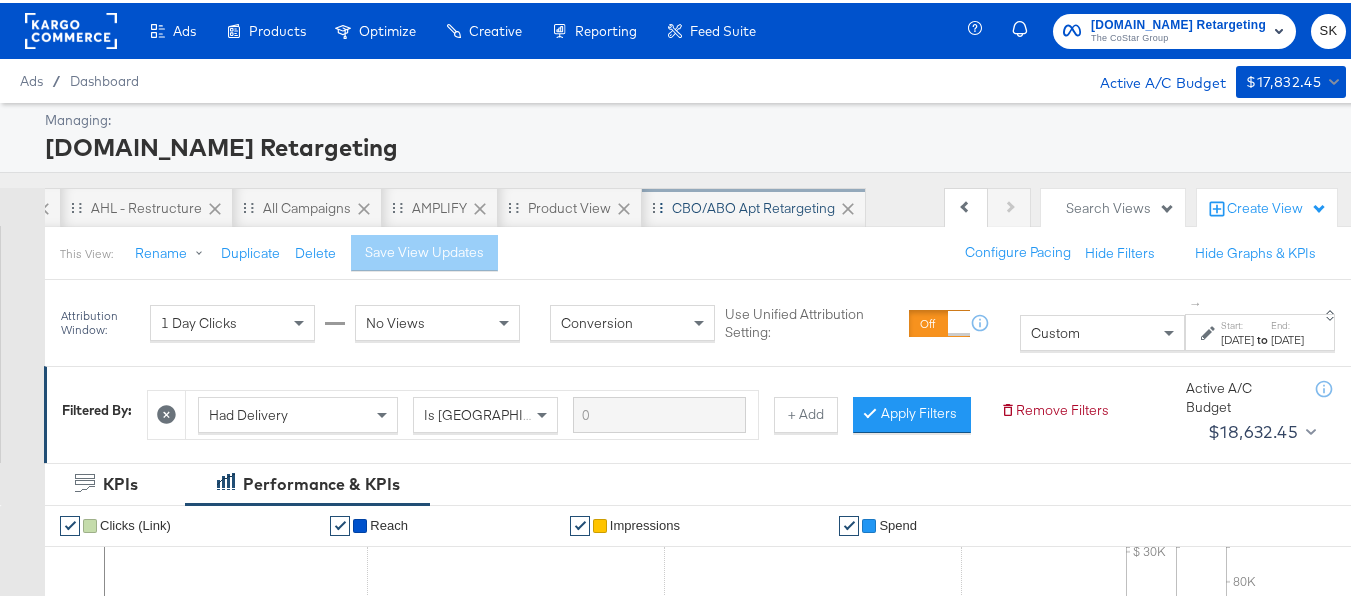 click on "CBO/ABO Apt Retargeting" at bounding box center [753, 205] 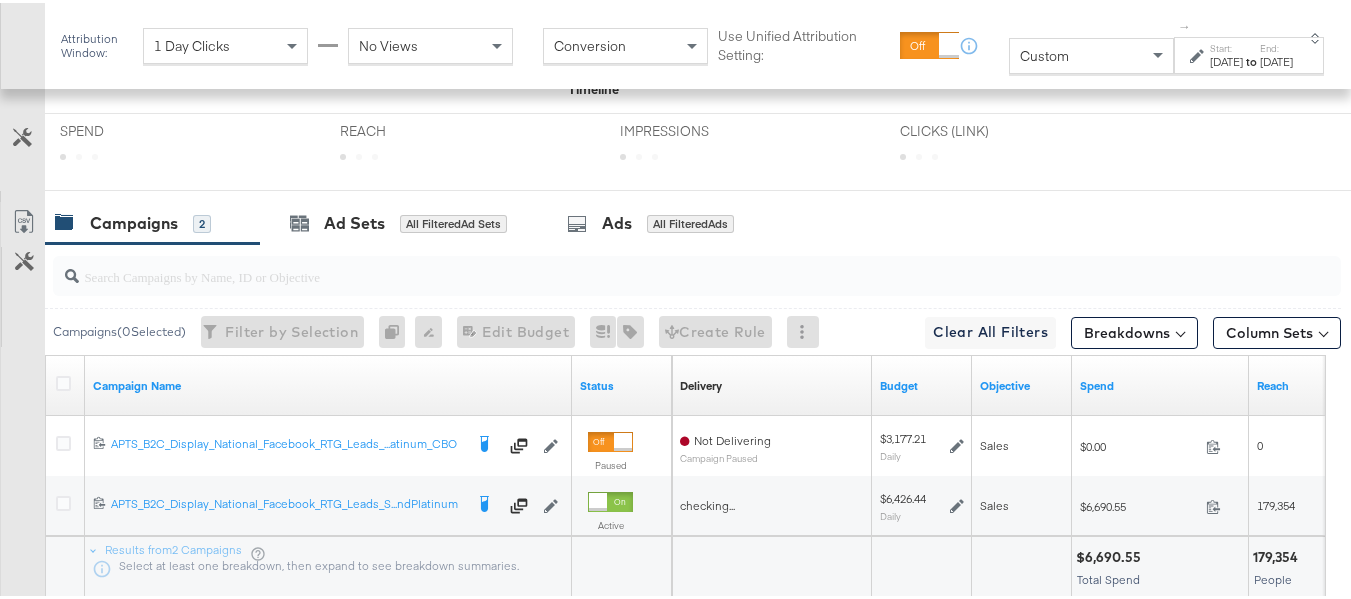 scroll, scrollTop: 955, scrollLeft: 0, axis: vertical 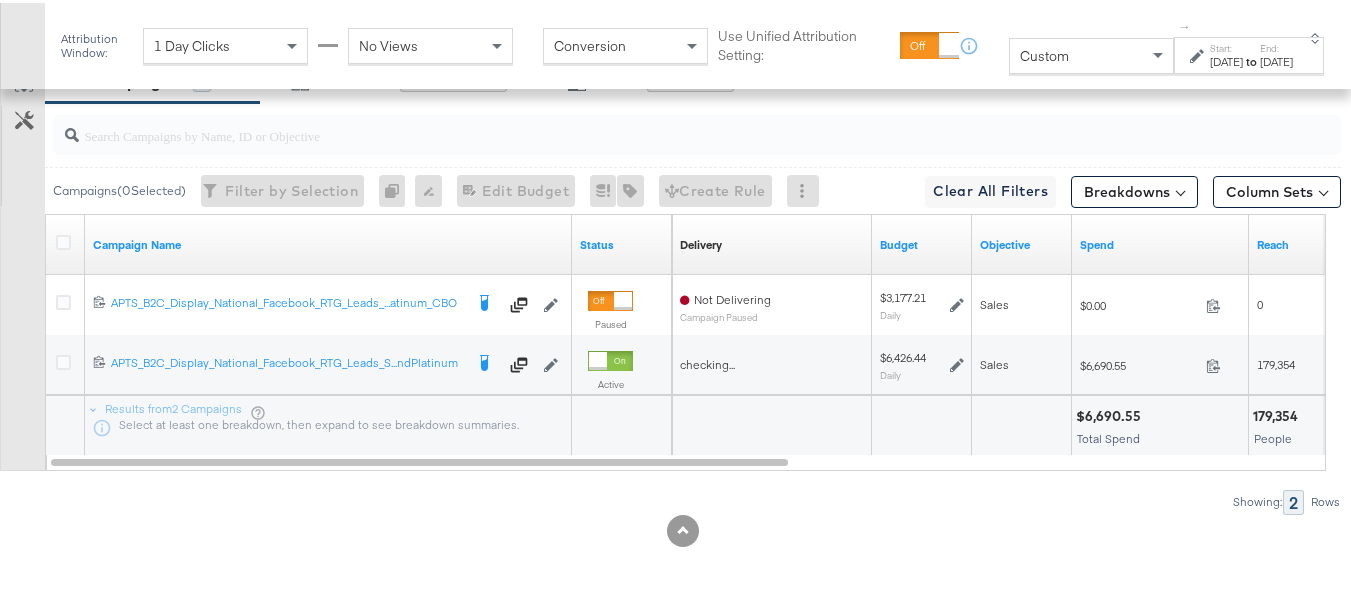 click on "Custom" at bounding box center (1091, 53) 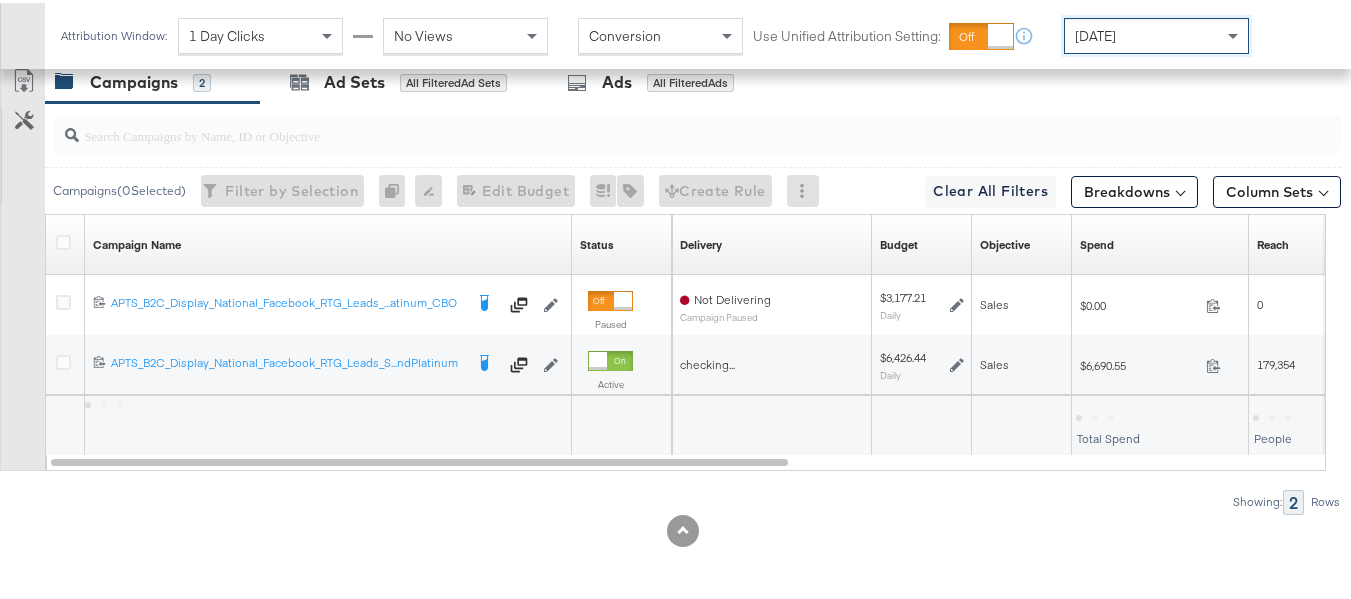 scroll, scrollTop: 763, scrollLeft: 0, axis: vertical 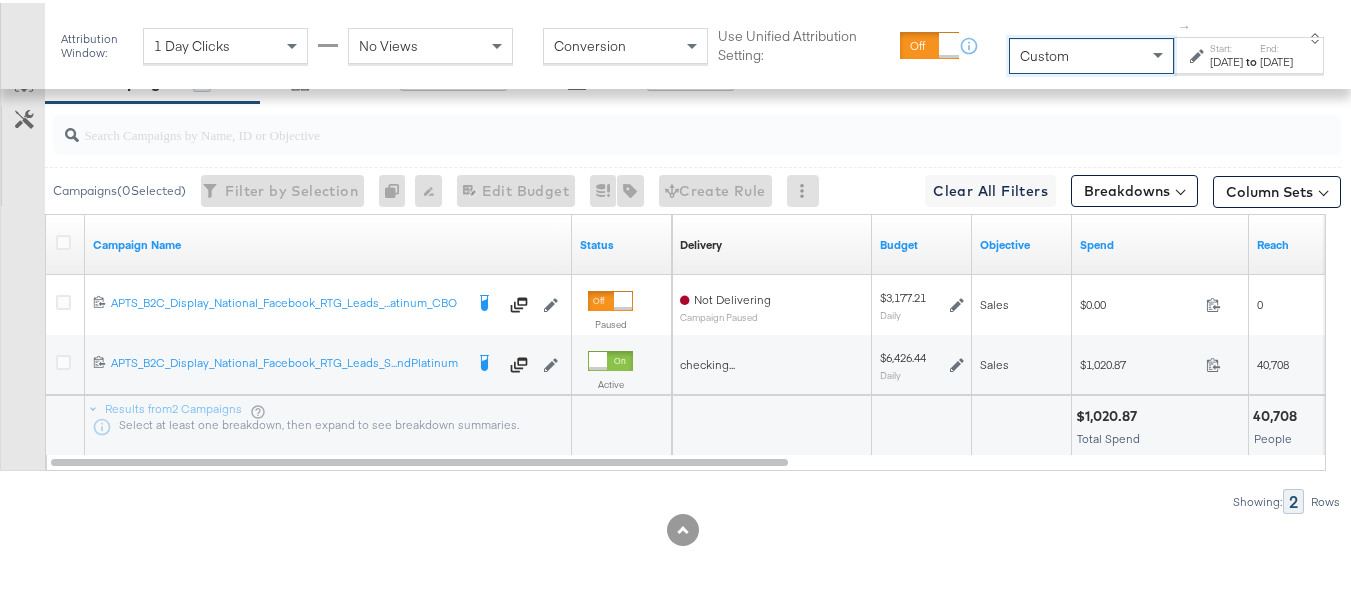 click on "Jul 1st 2025" at bounding box center [1226, 59] 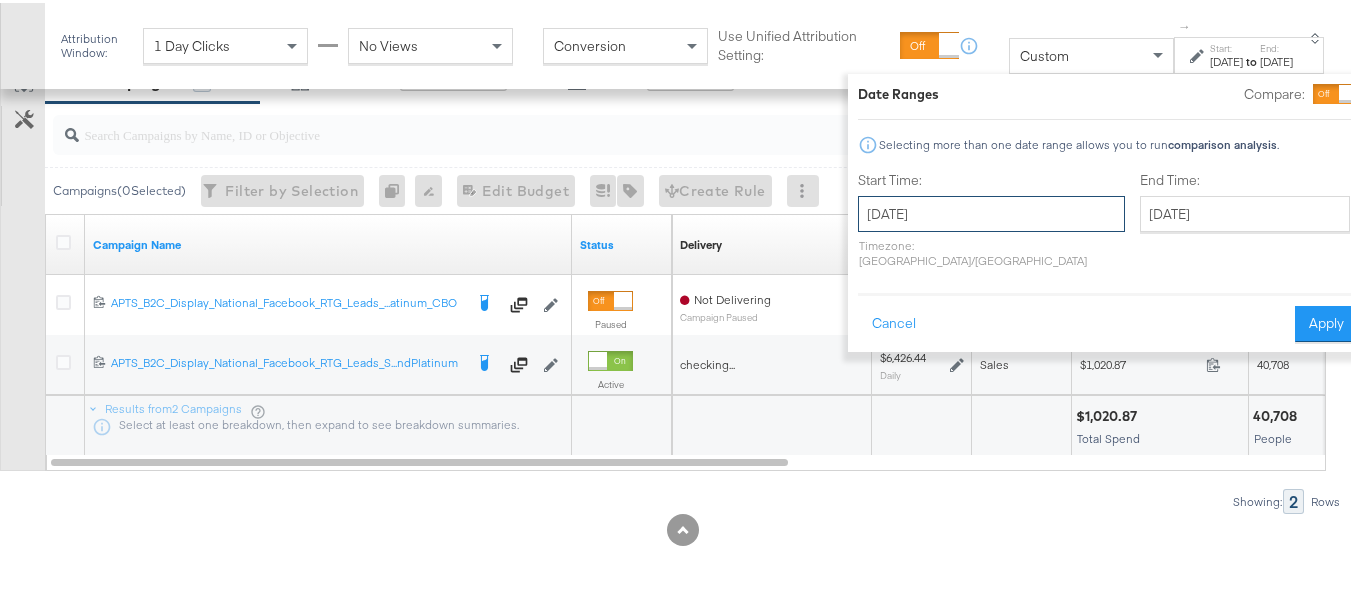 click on "July 1st 2025" at bounding box center [991, 211] 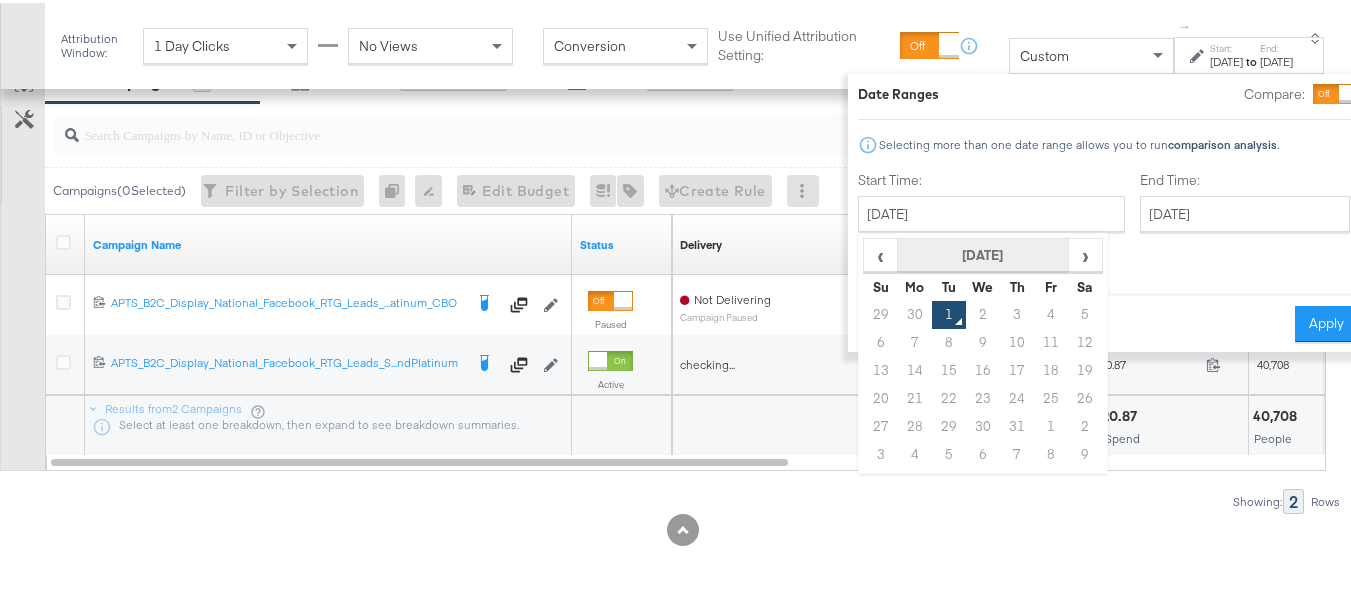click on "July 2025" at bounding box center (983, 253) 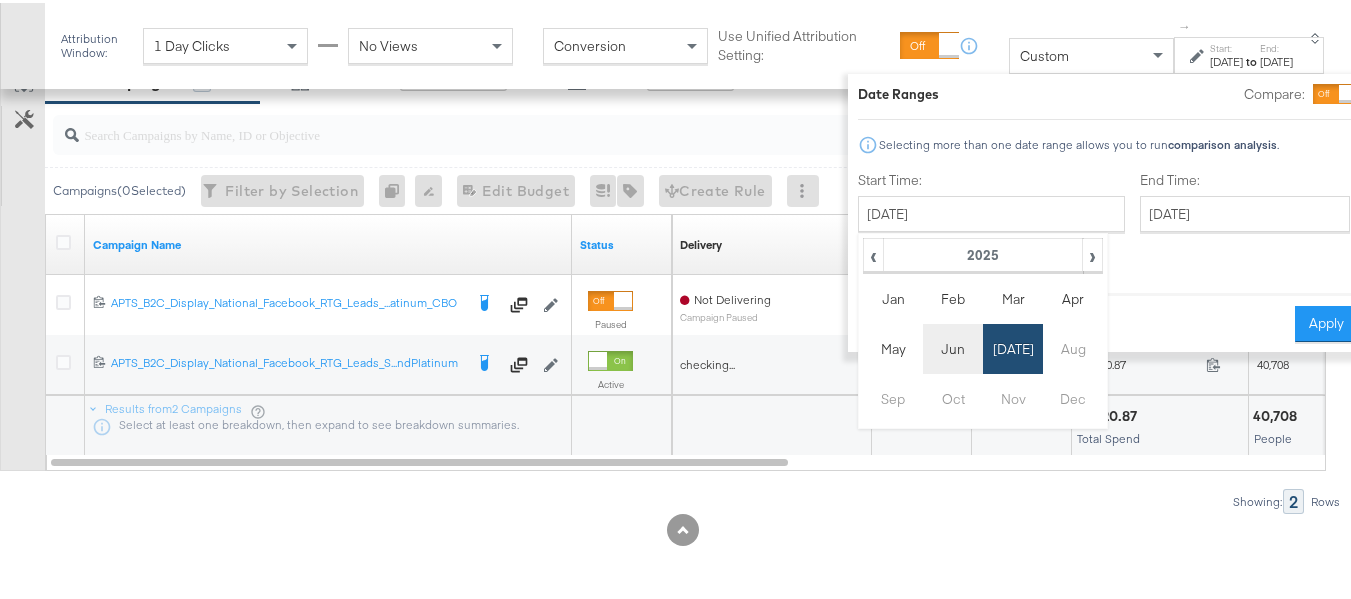 click on "Jun" at bounding box center (953, 346) 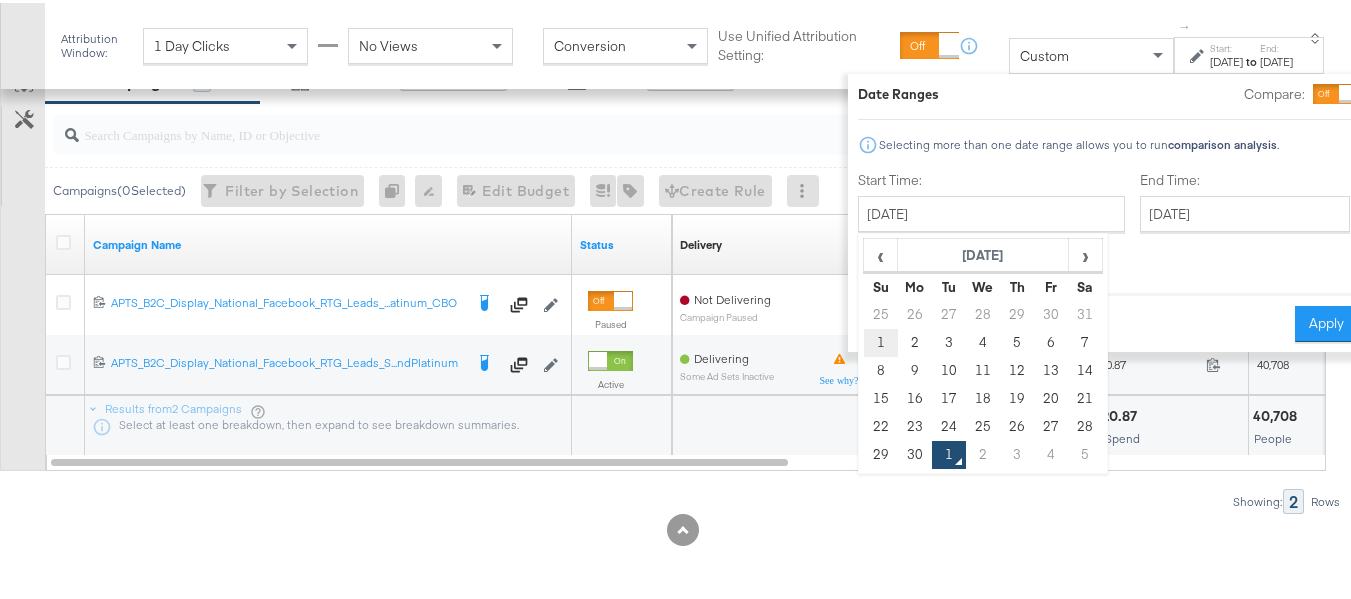 click on "1" at bounding box center (881, 340) 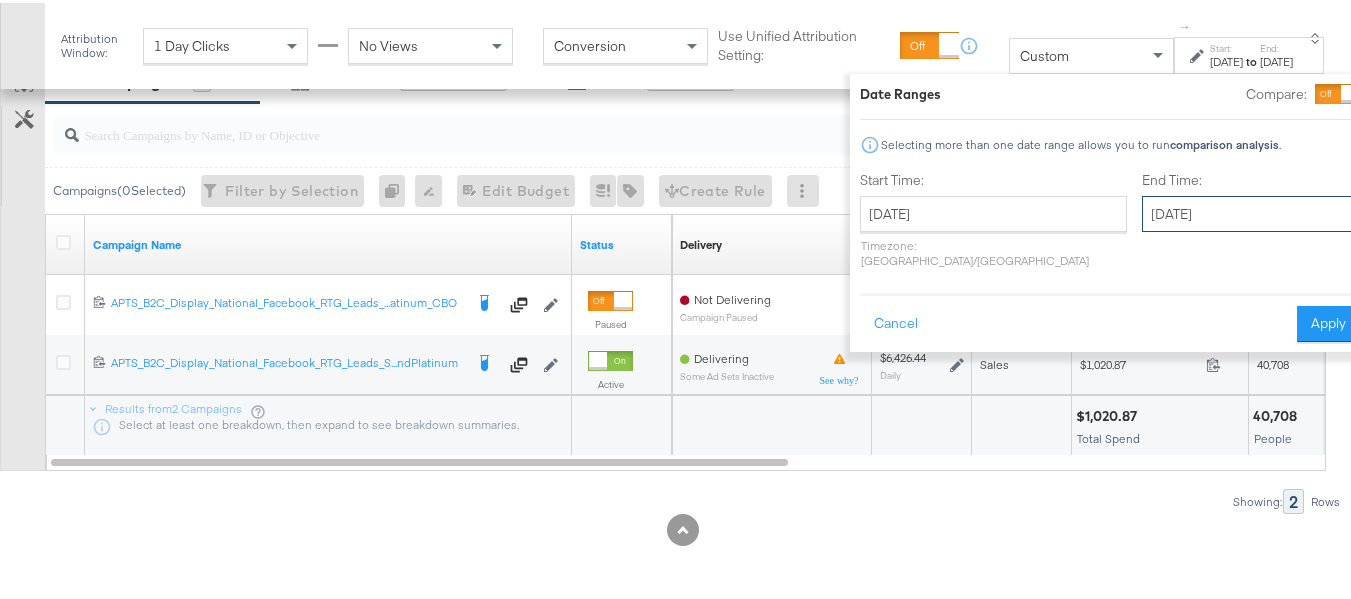 click on "July 1st 2025" at bounding box center (1247, 211) 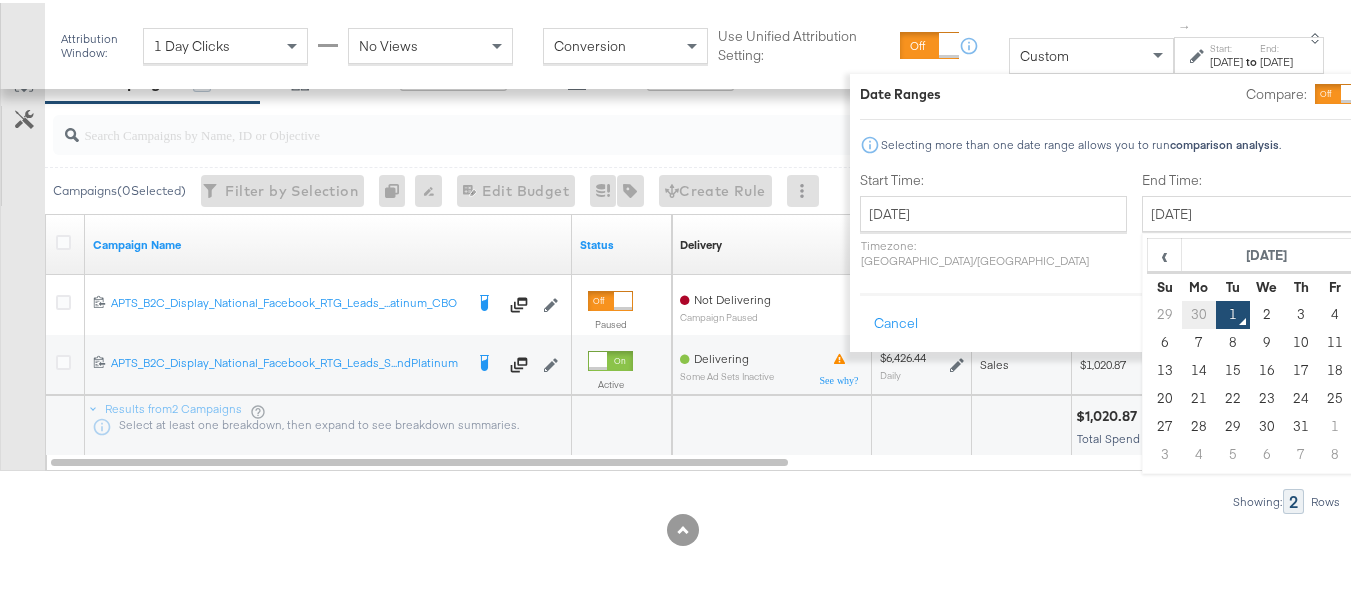 click on "30" at bounding box center (1199, 312) 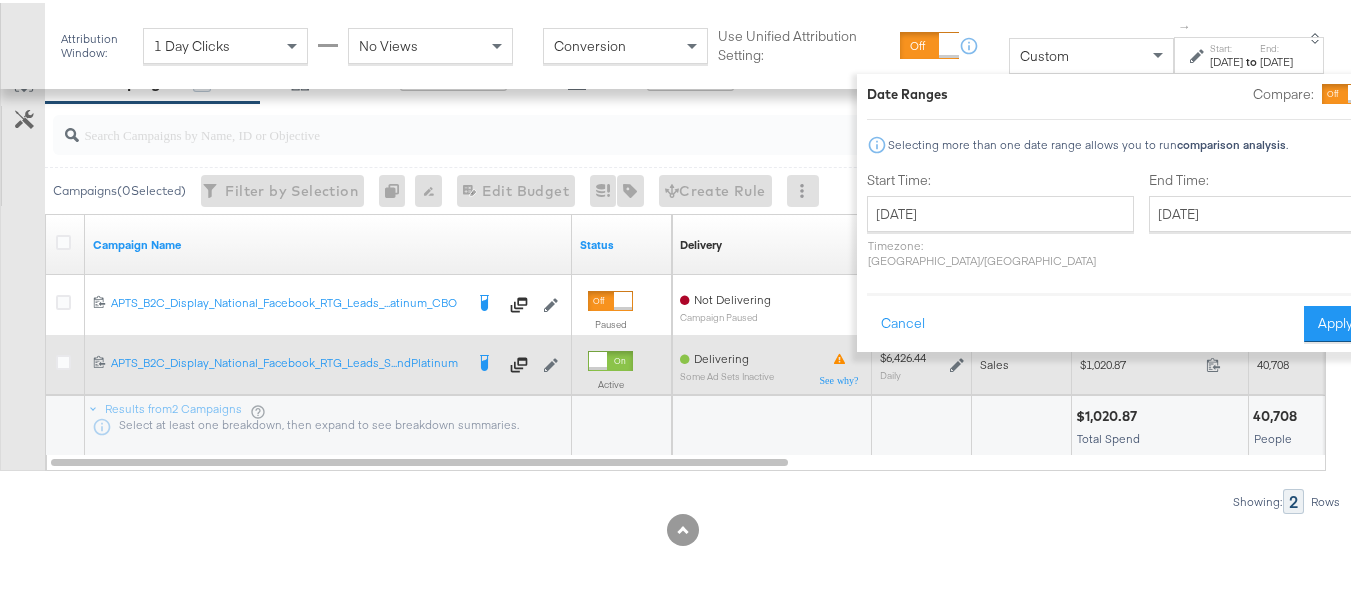 click on "Apply" at bounding box center (1335, 321) 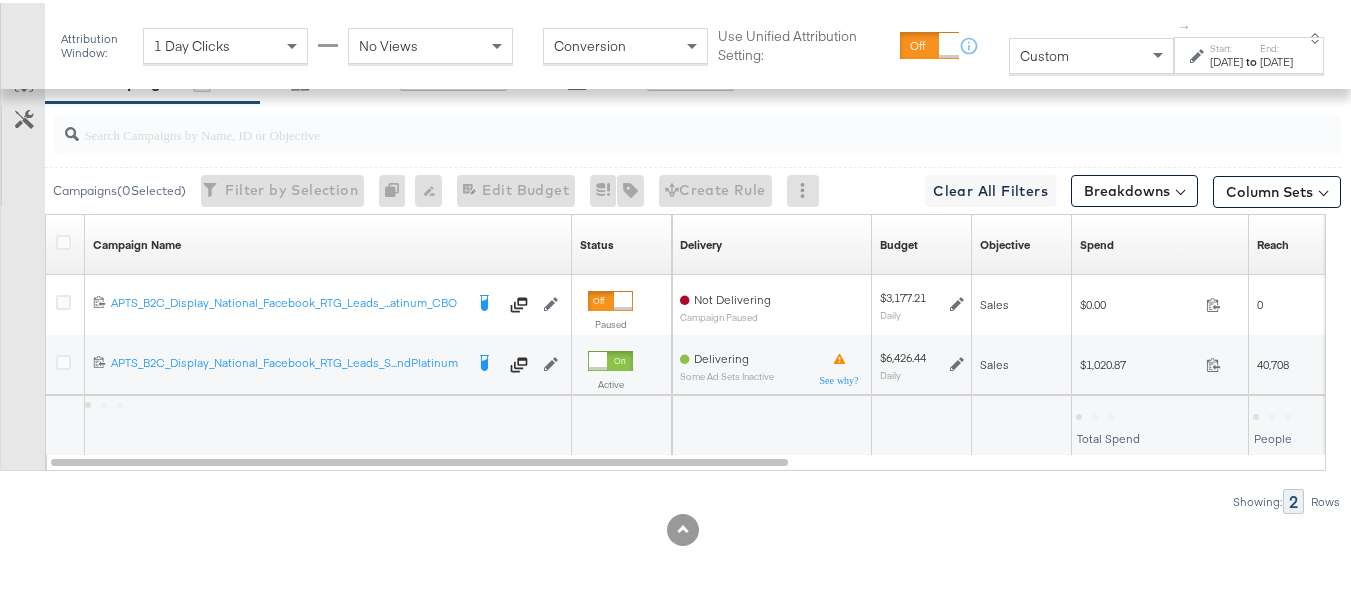 scroll, scrollTop: 784, scrollLeft: 0, axis: vertical 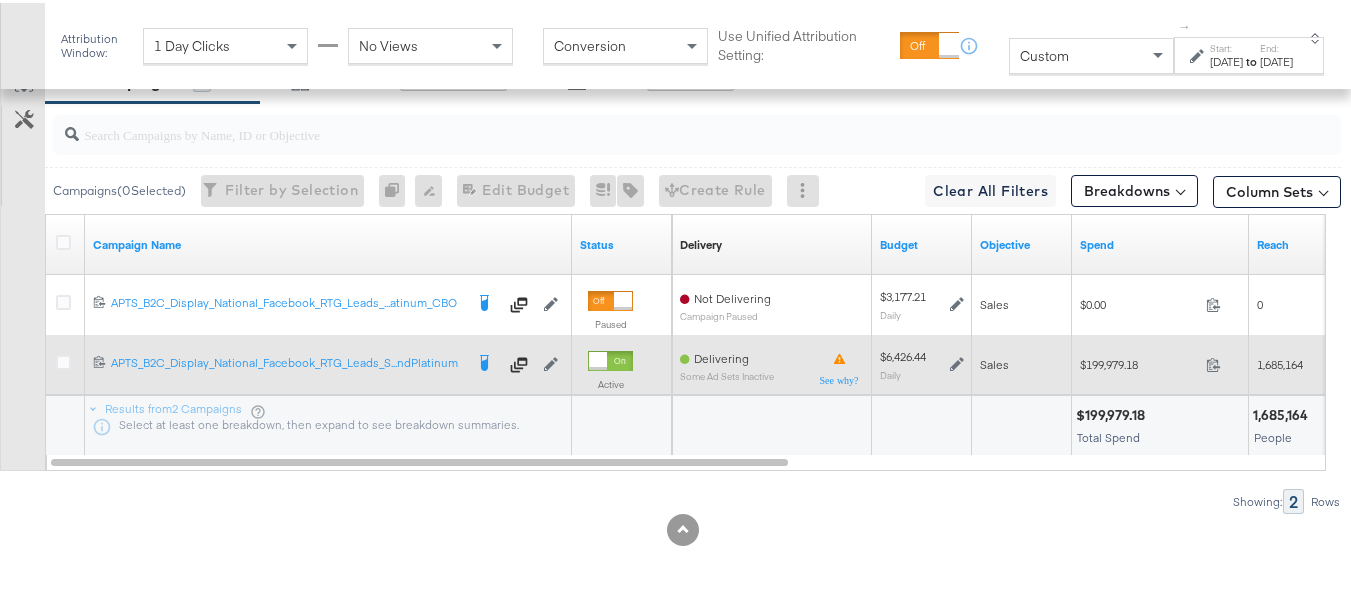 click on "$199,979.18" at bounding box center [1139, 361] 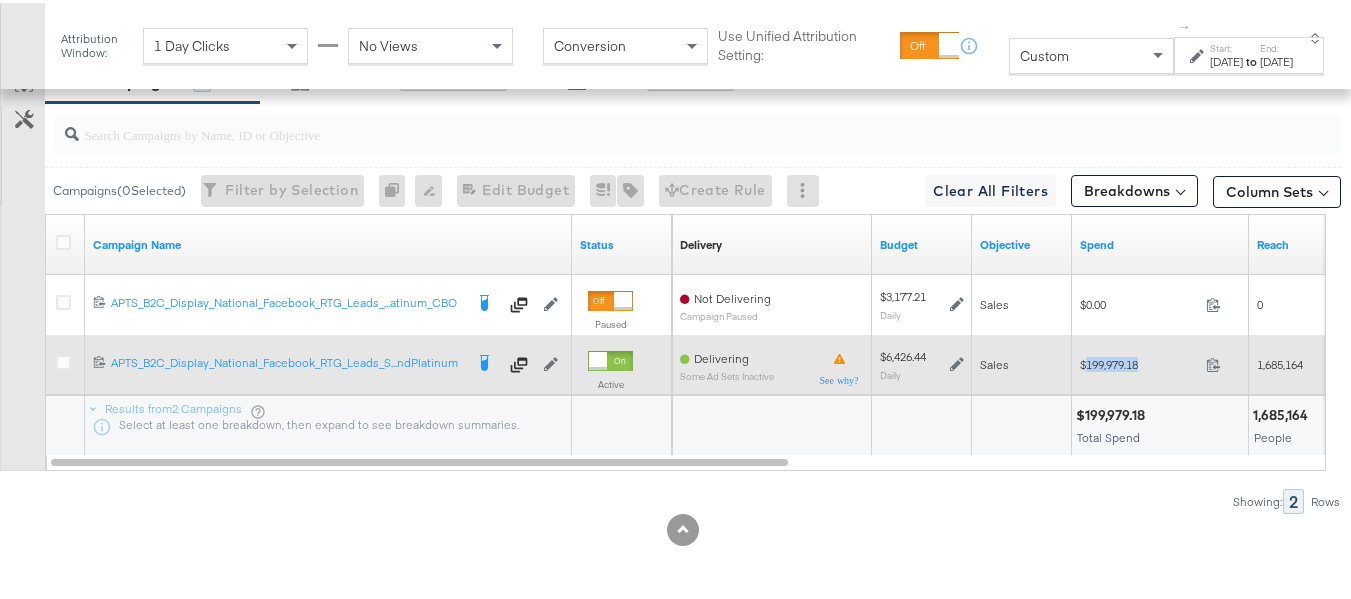 click on "$199,979.18" at bounding box center (1139, 361) 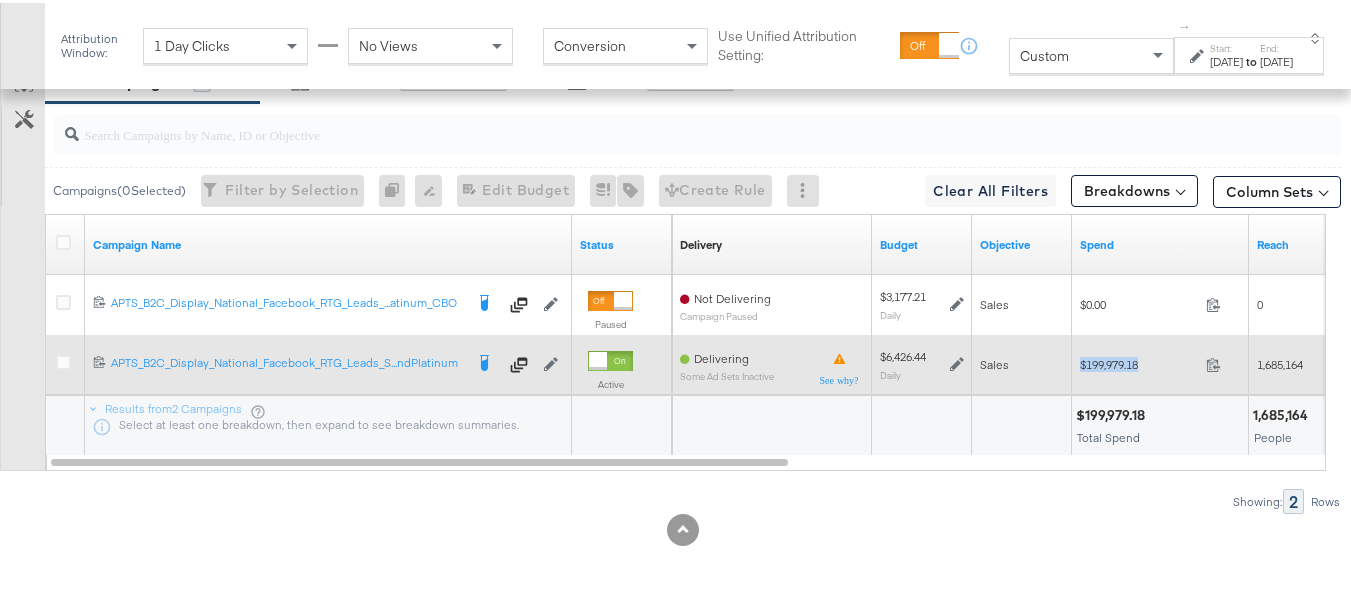 click on "$199,979.18" at bounding box center [1139, 361] 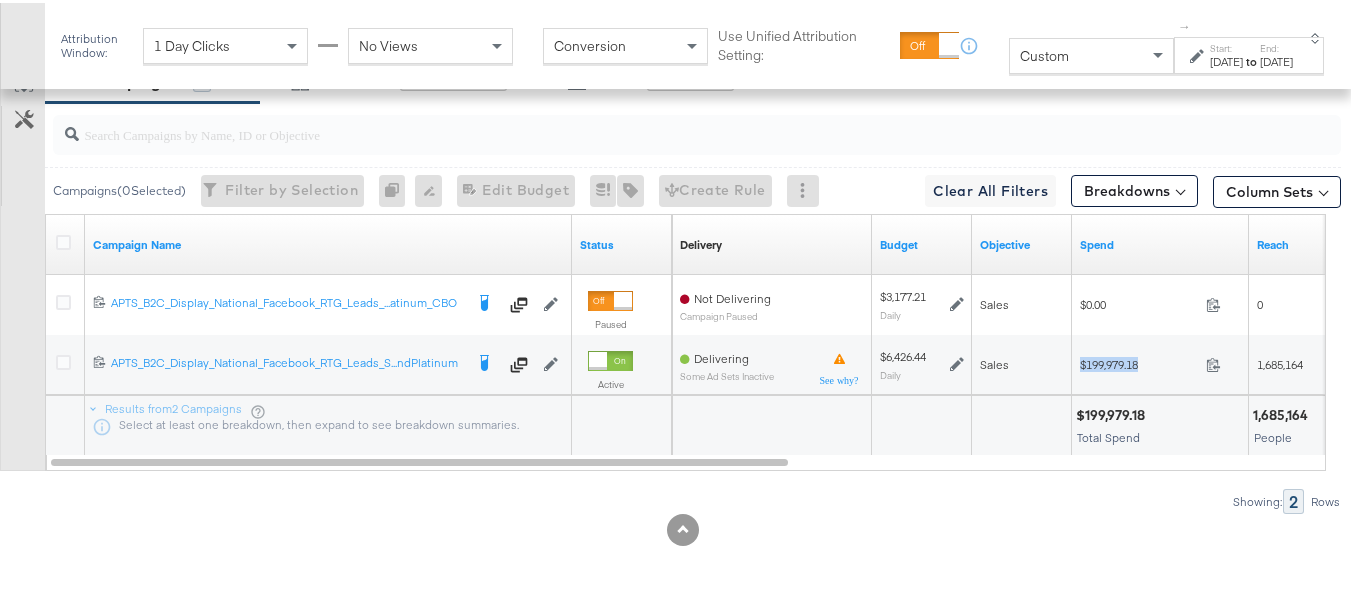 copy on "$199,979.18" 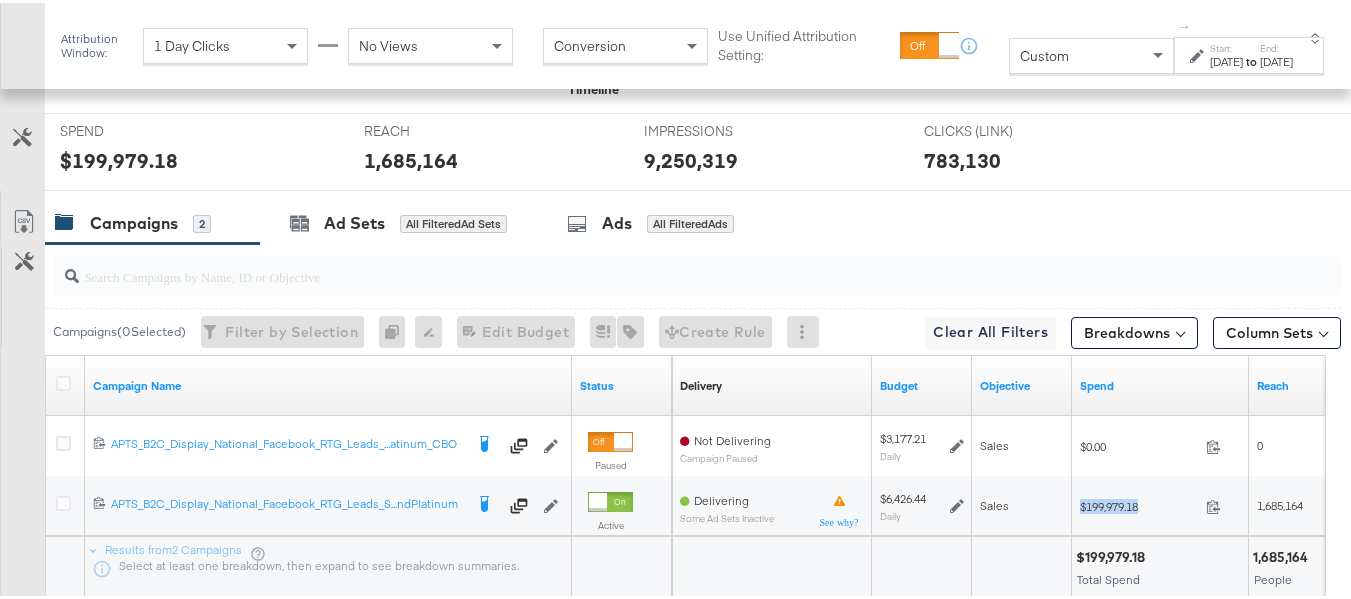 scroll, scrollTop: 955, scrollLeft: 0, axis: vertical 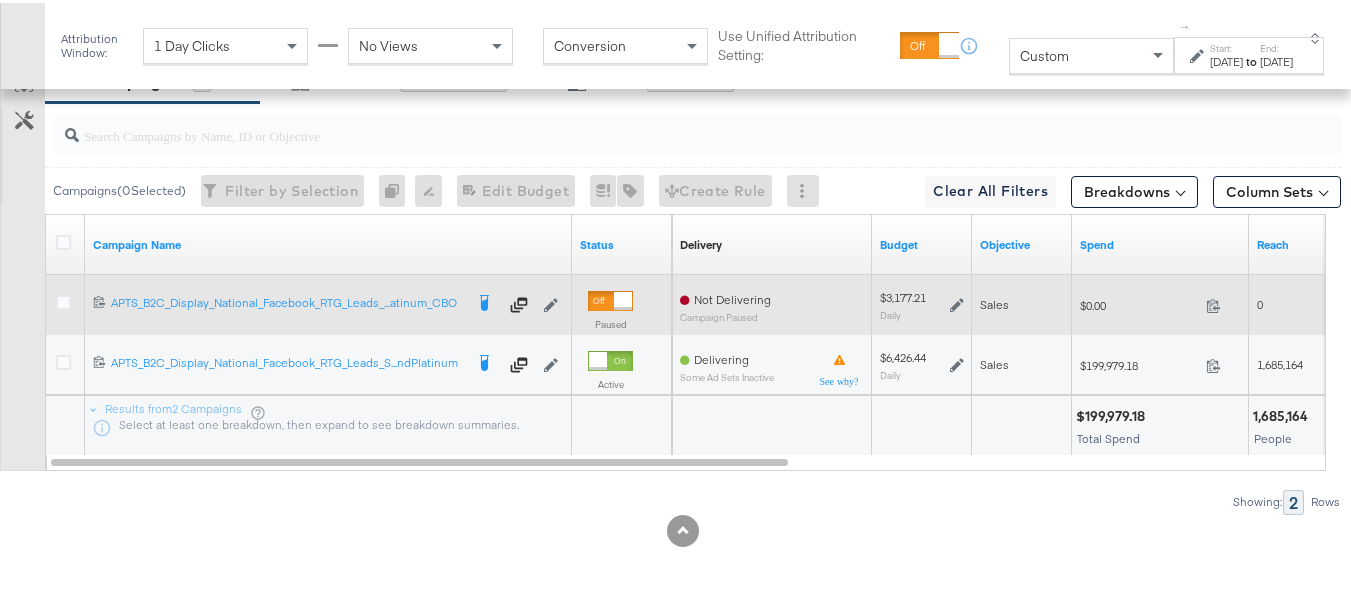 click on "$0.00   0" at bounding box center [1160, 302] 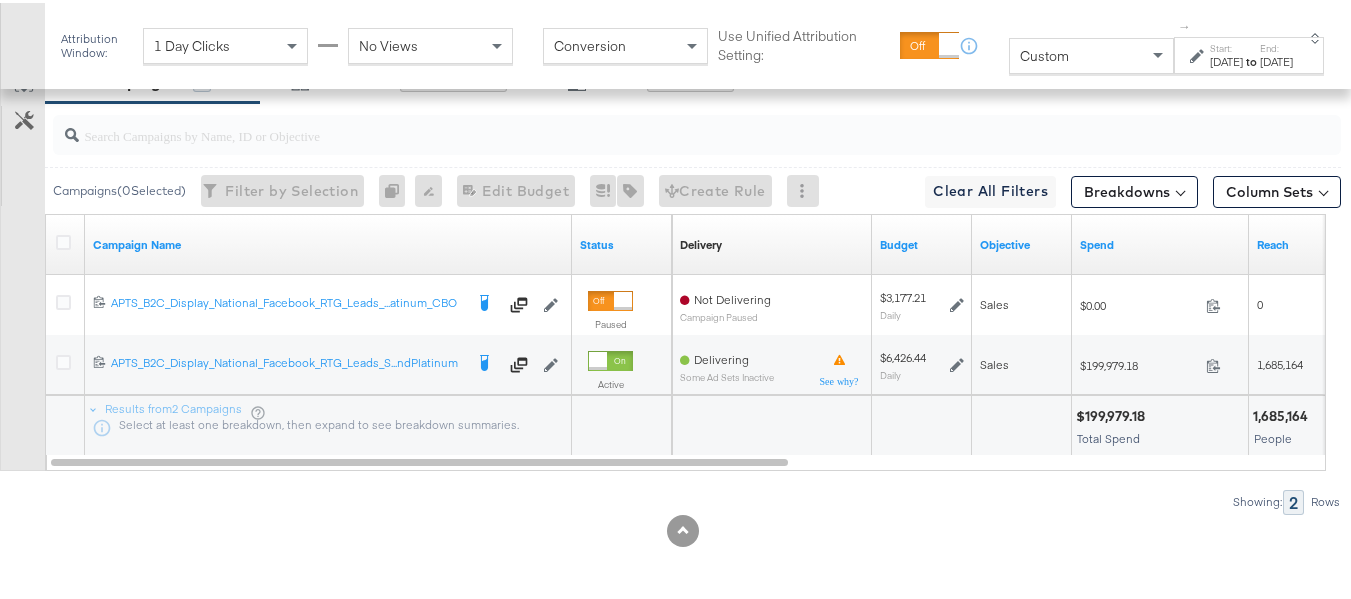click on "Jun 1st 2025" at bounding box center (1226, 59) 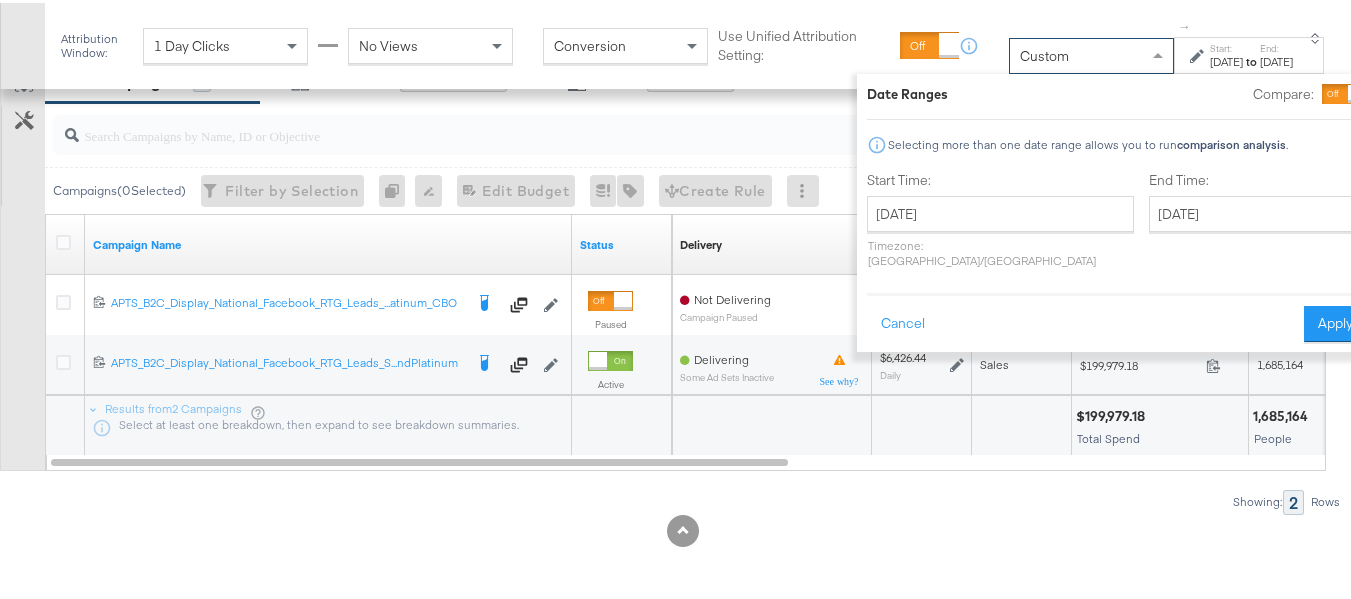 click on "Custom" at bounding box center (1091, 53) 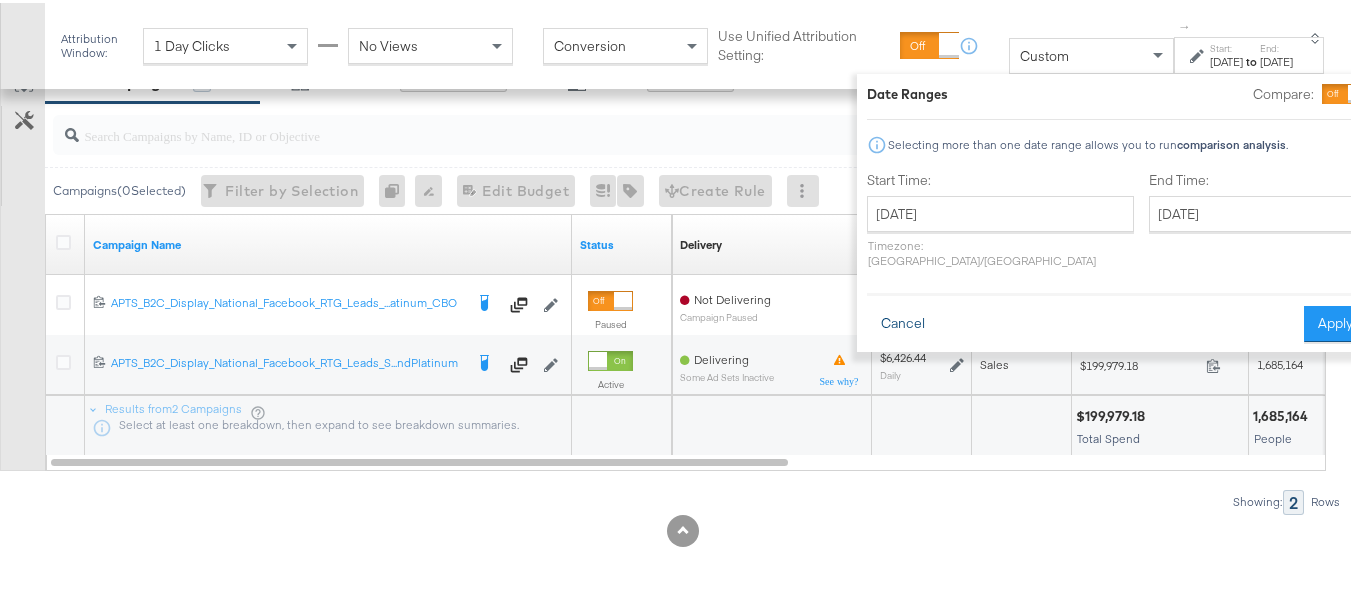 click on "Cancel" at bounding box center (903, 321) 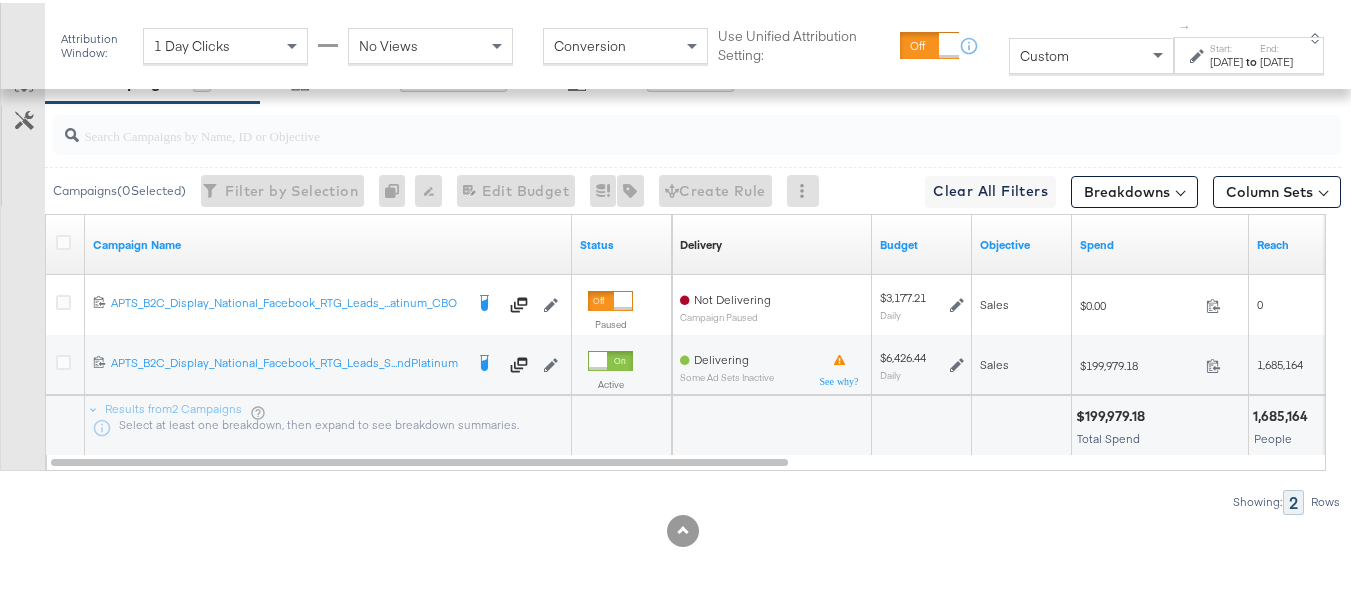 click on "Custom" at bounding box center [1091, 53] 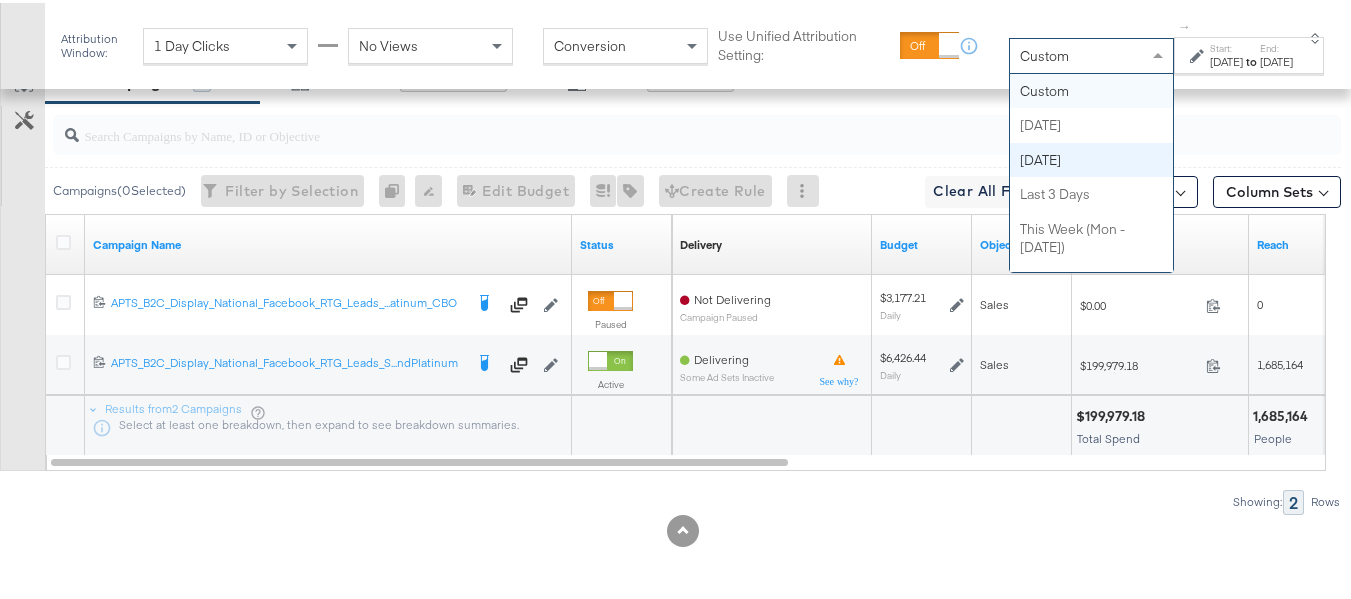 scroll, scrollTop: 763, scrollLeft: 0, axis: vertical 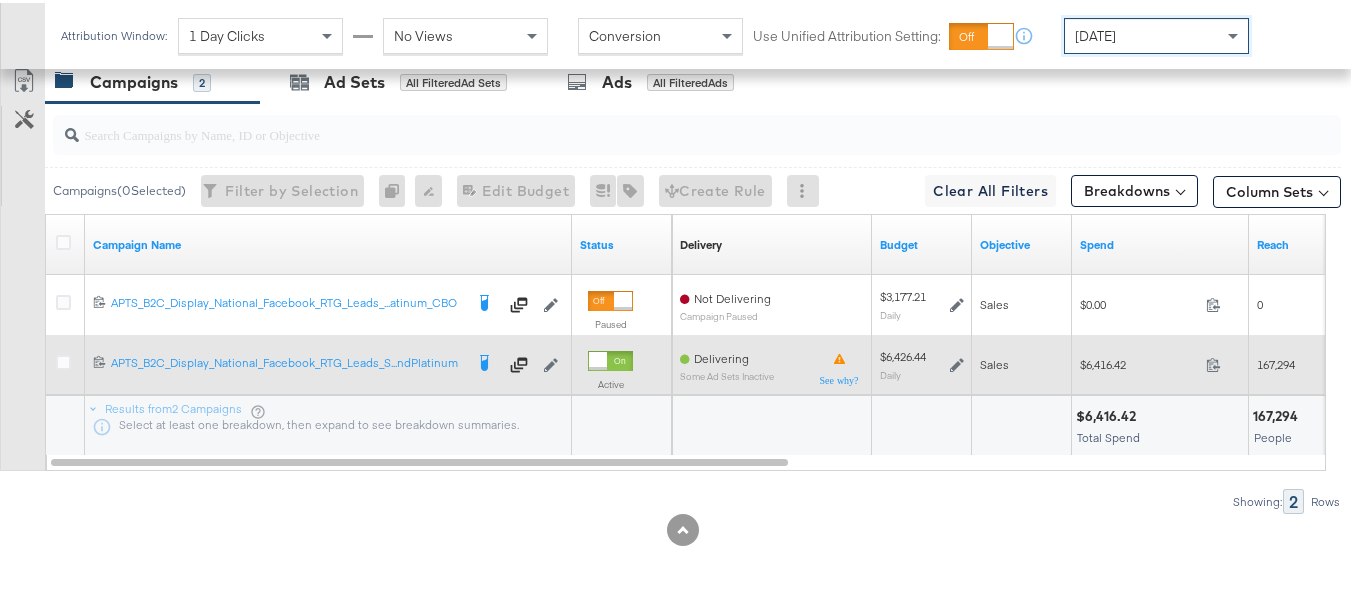 click on "$6,416.42" at bounding box center [1139, 361] 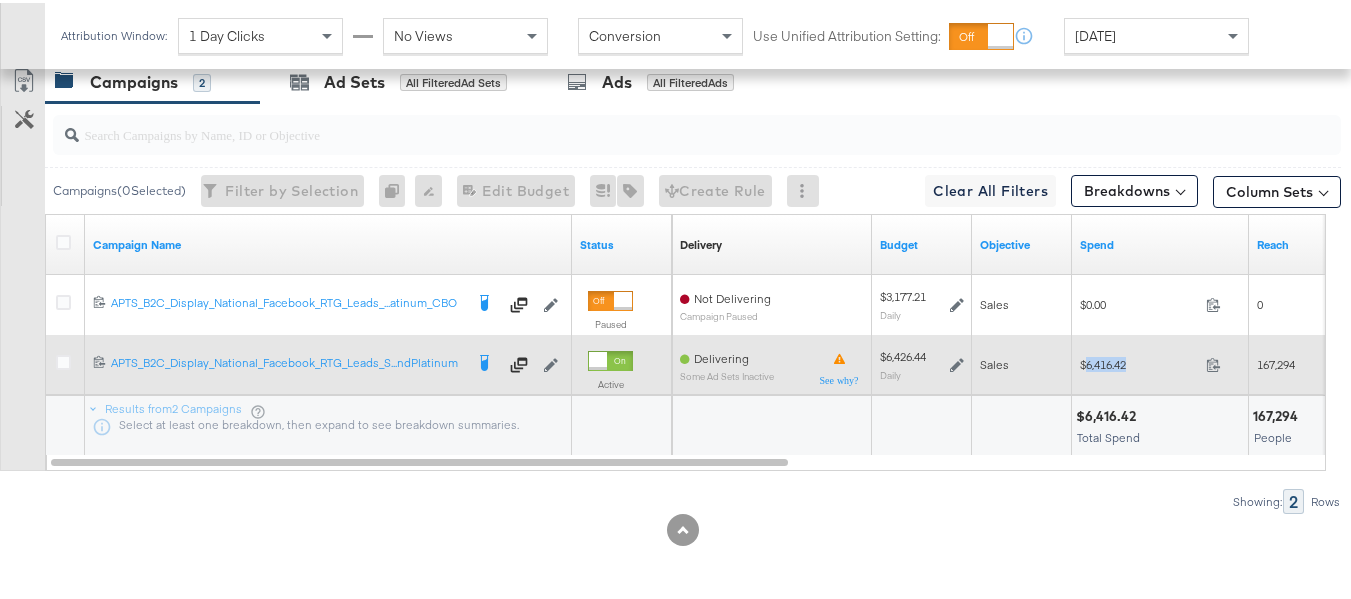 click on "$6,416.42" at bounding box center (1139, 361) 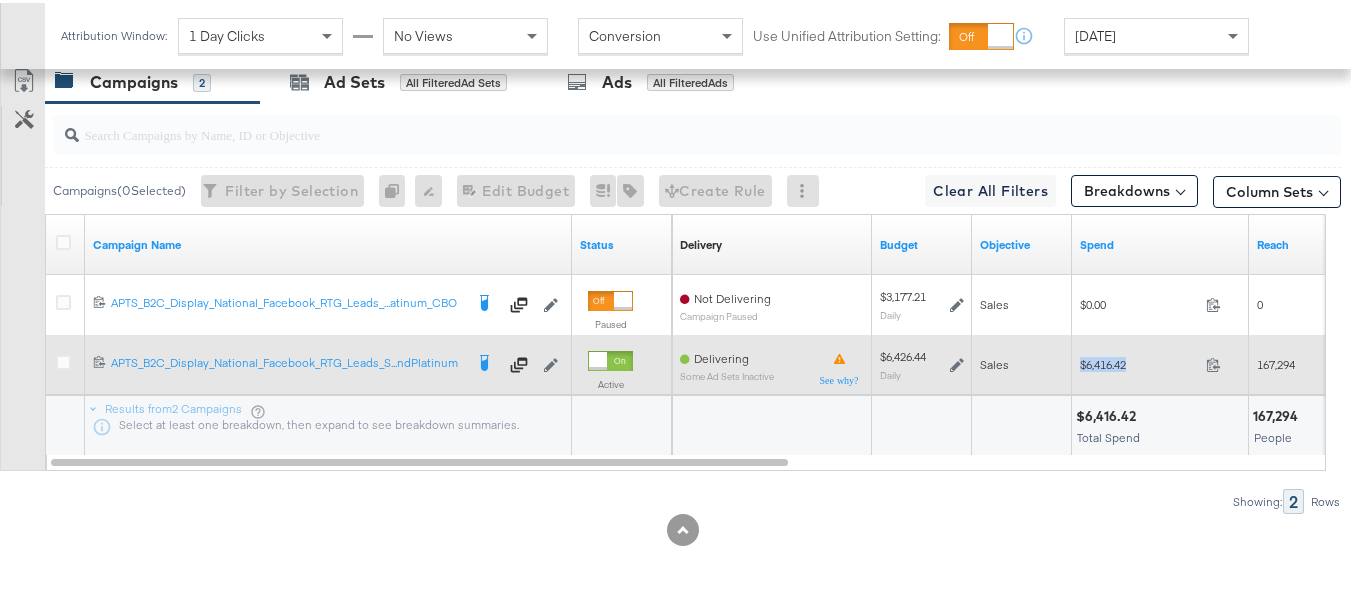 click on "$6,416.42" at bounding box center [1139, 361] 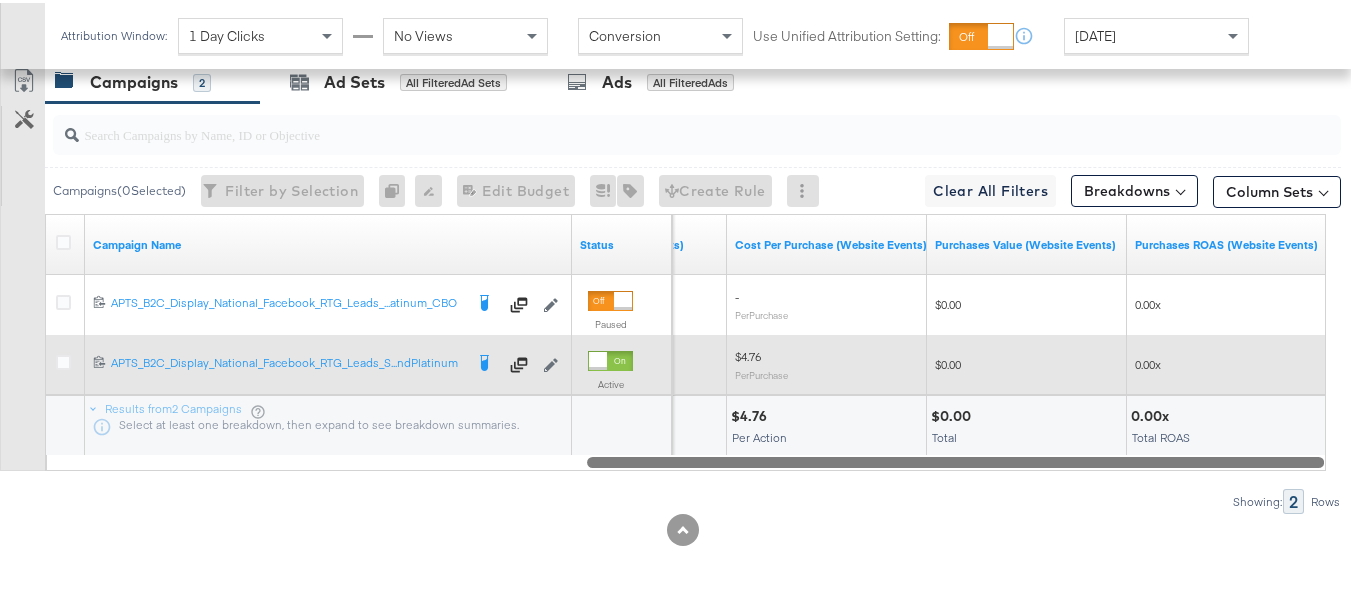click at bounding box center [686, 458] 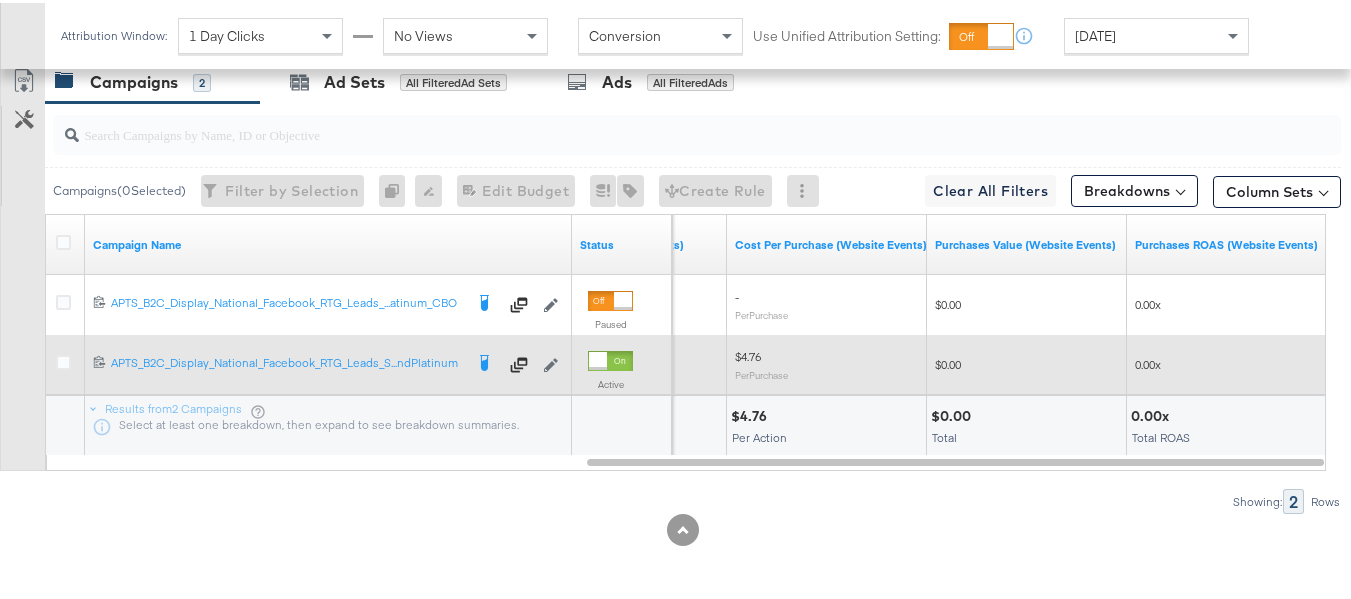 scroll, scrollTop: 0, scrollLeft: 0, axis: both 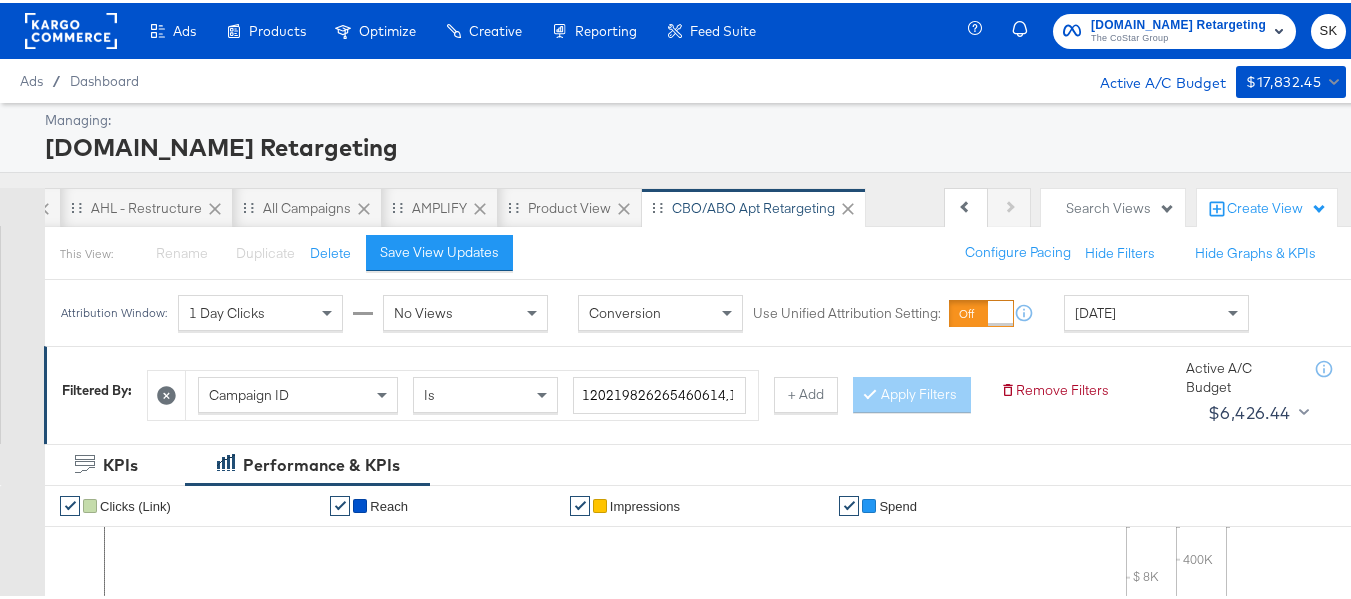 click on "Managing: Apartments.com Retargeting Previous Next SK Active - Last 30 Days APTs - ASC APTs - RTG FR - Restructure AF - Restructure AHL - Restructure All Campaigns AMPLIFY Product View CBO/ABO Apt Retargeting Search Views   Create View This View: Rename Please save your changes before renaming this view Duplicate Please save your changes before duplicating this view Delete Save View Updates Configure Pacing Hide Filters Hide Graphs & KPIs Attribution Window:  1 Day Clicks No Views Conversion Use Unified Attribution Setting: If you set use unified attribution setting, your query's conversion metric attribution and campaign optimization will use the attribution setting of the ad object(s) being queried — a single period of time during which conversions are credited to ads and used to inform campaign optimization. Yesterday Filtered By: Campaign ID Is 120219826265460614,120210506996100614 + Add   Apply Filters Remove Filters Active A/C Budget $6,426.44 KPIs Performance & KPIs Customize KPIs ✔ Clicks (Link)" at bounding box center [683, 801] 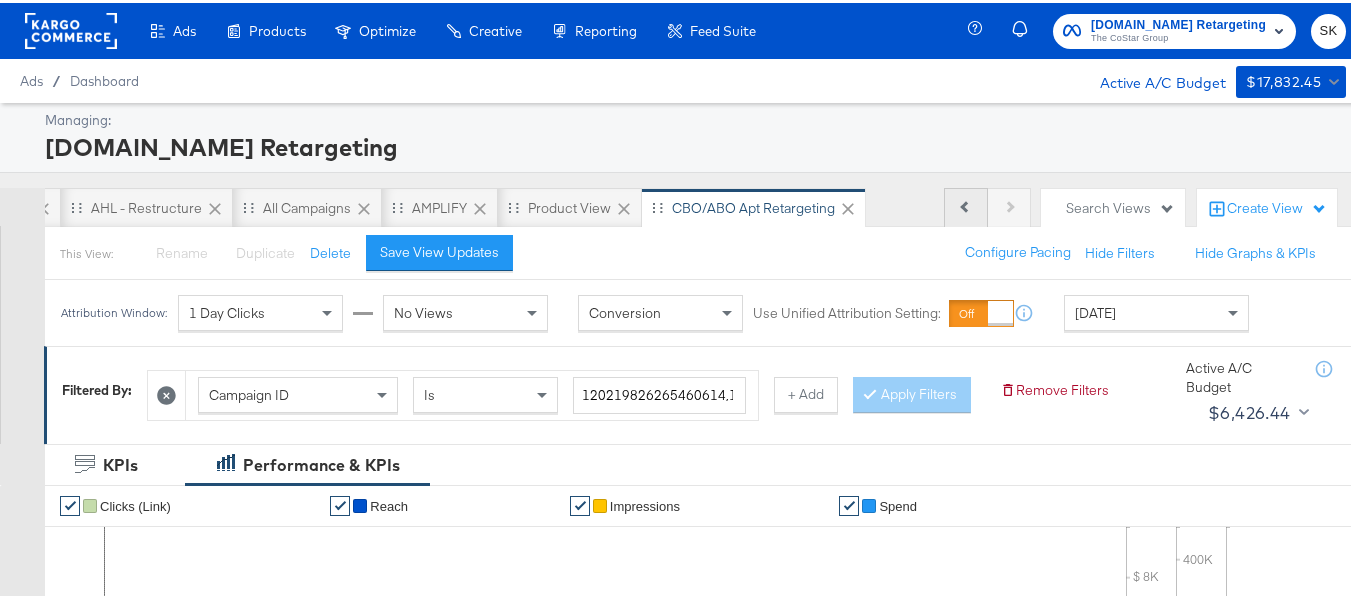 click at bounding box center [965, 203] 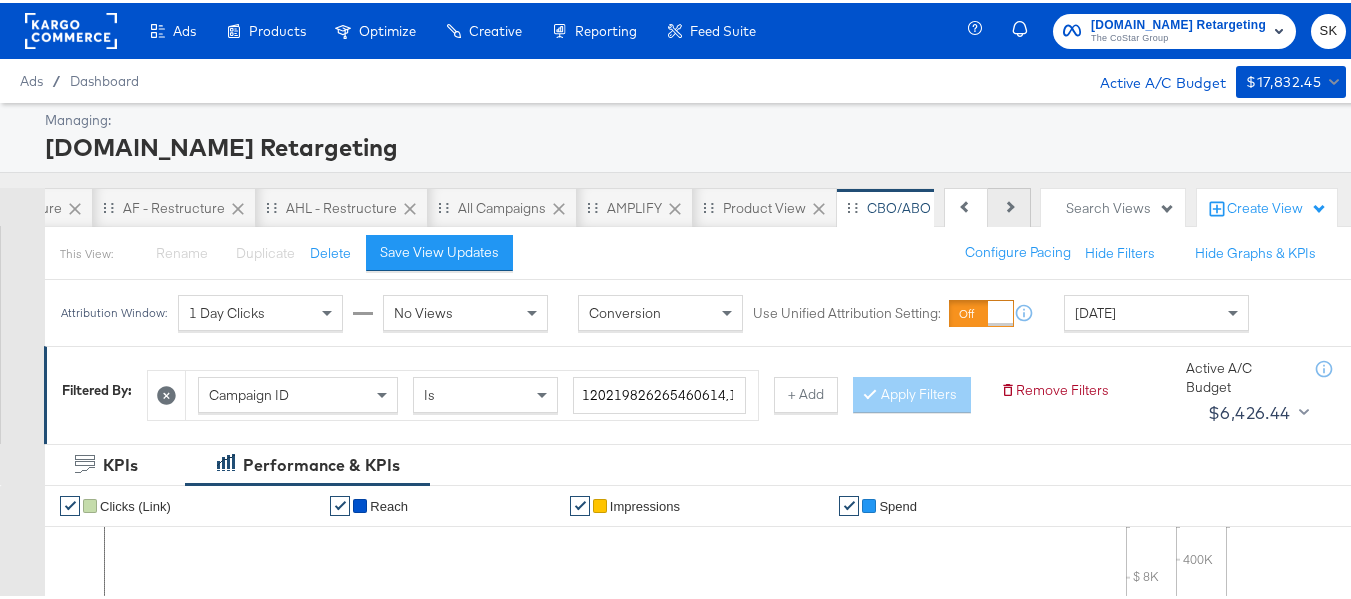 click on "Next" at bounding box center (1009, 205) 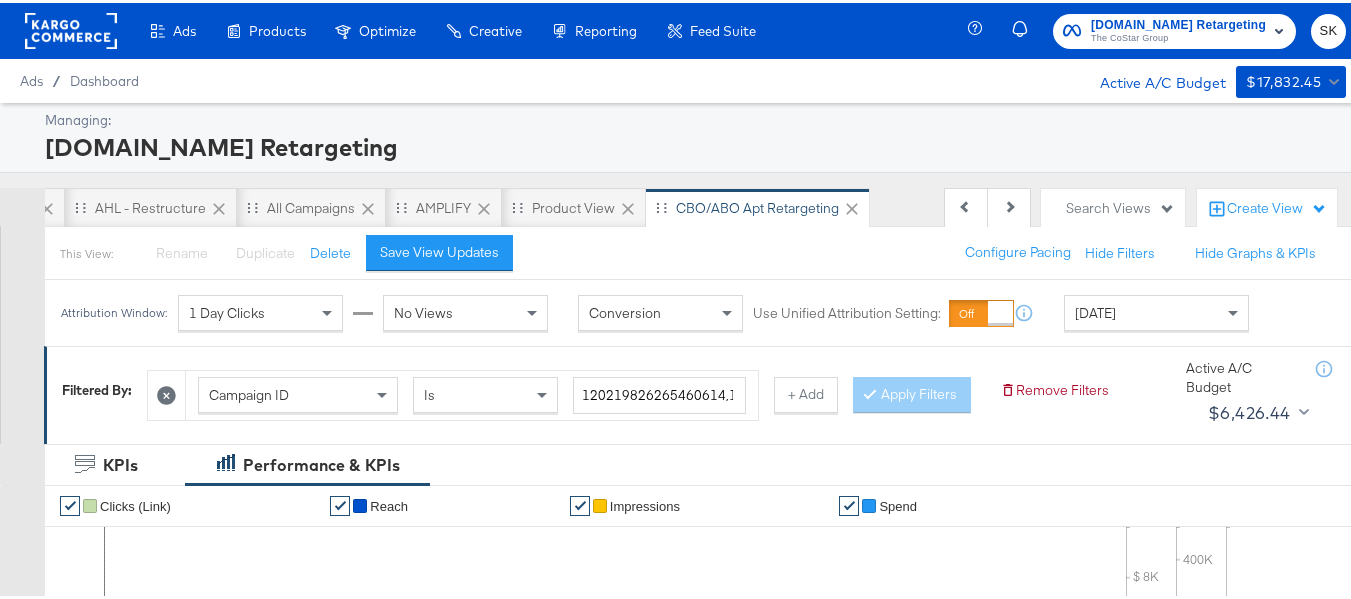 scroll, scrollTop: 0, scrollLeft: 897, axis: horizontal 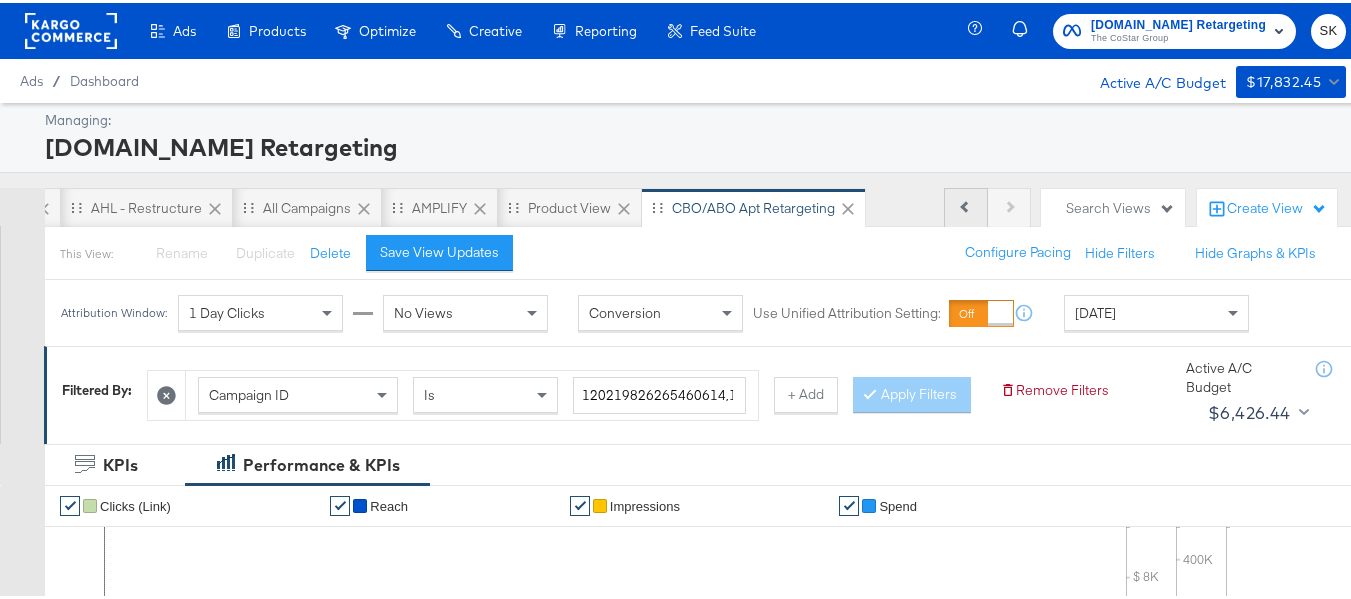 click on "Previous" at bounding box center [966, 205] 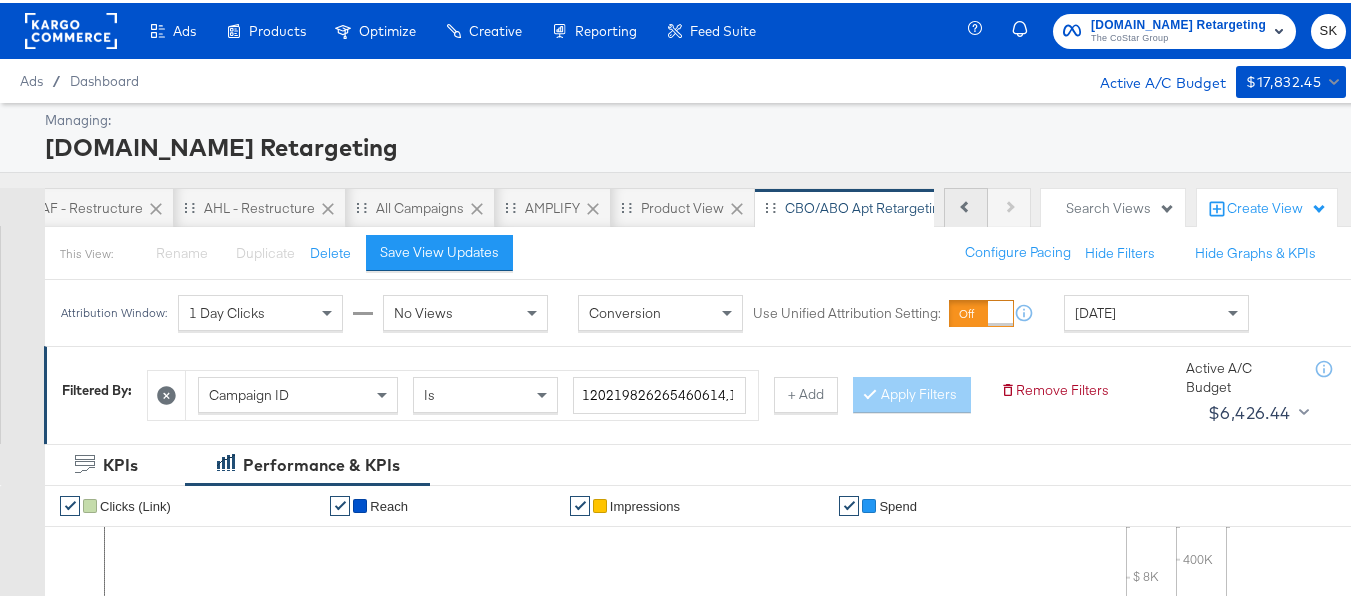 click on "Previous" at bounding box center [966, 205] 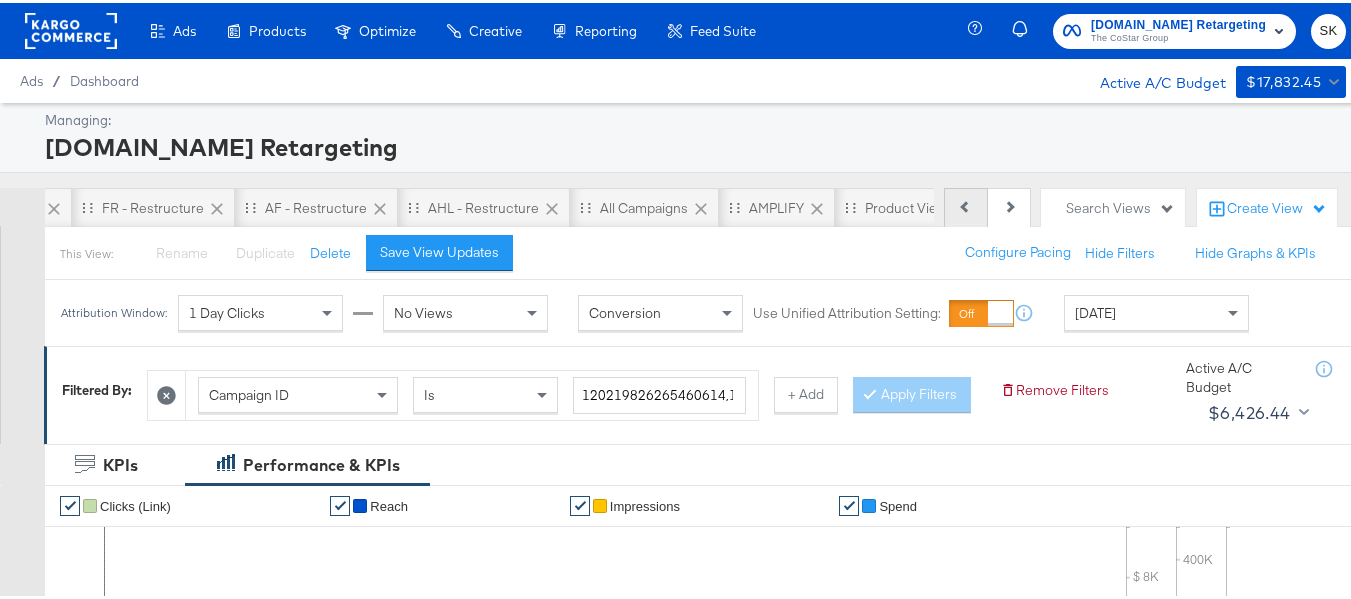 click on "Previous" at bounding box center [966, 205] 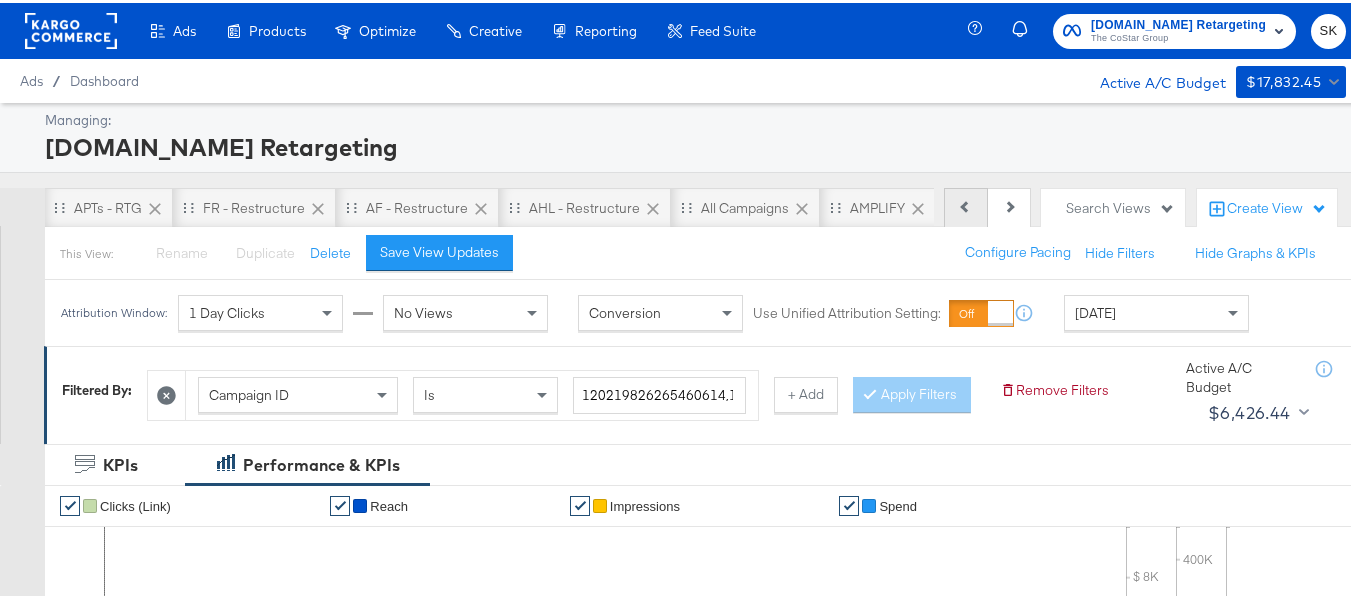click on "Previous" at bounding box center [966, 205] 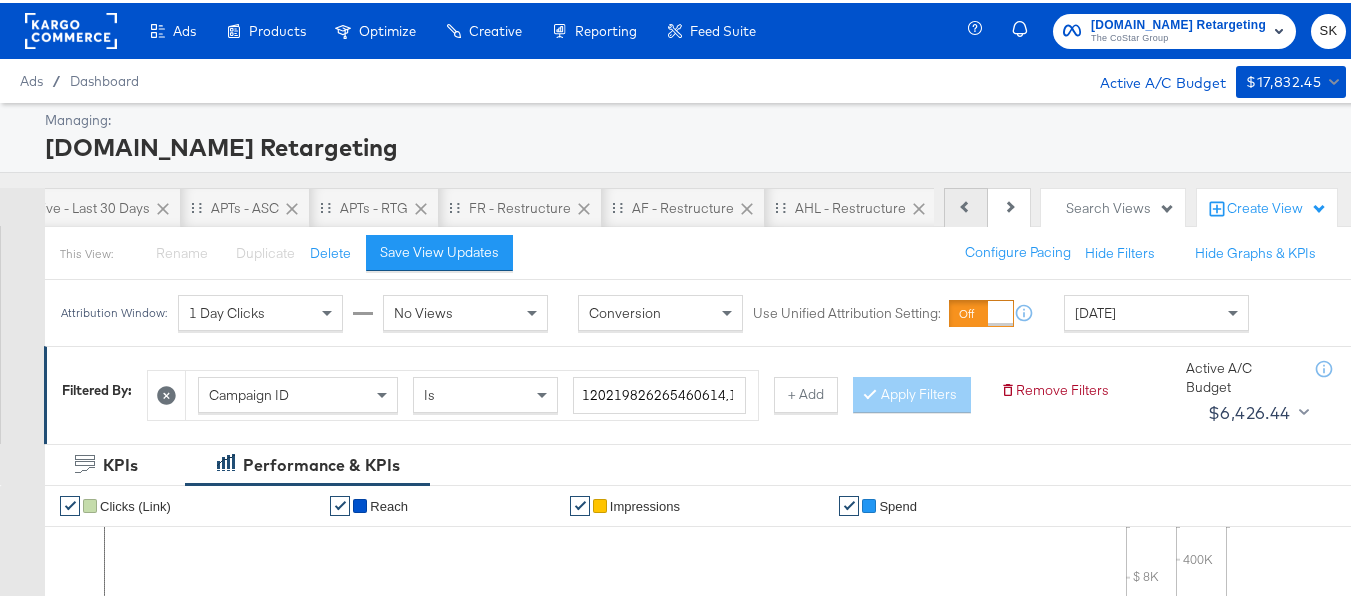 click on "Previous" at bounding box center [966, 205] 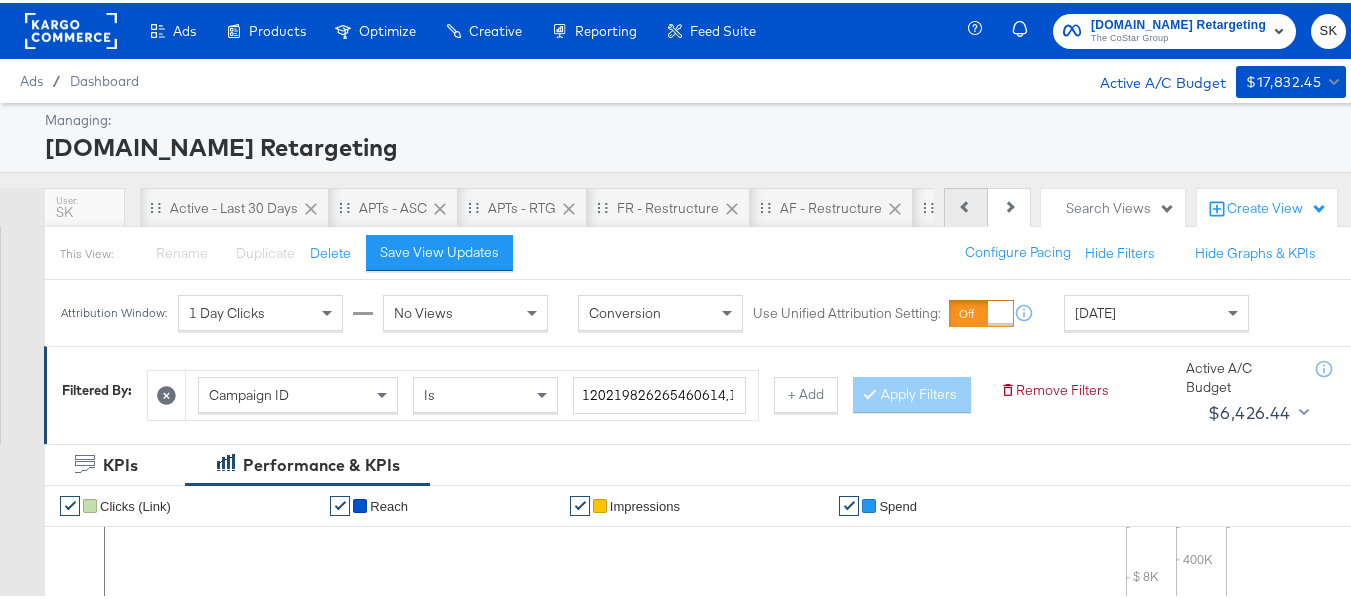 click on "Previous" at bounding box center [966, 205] 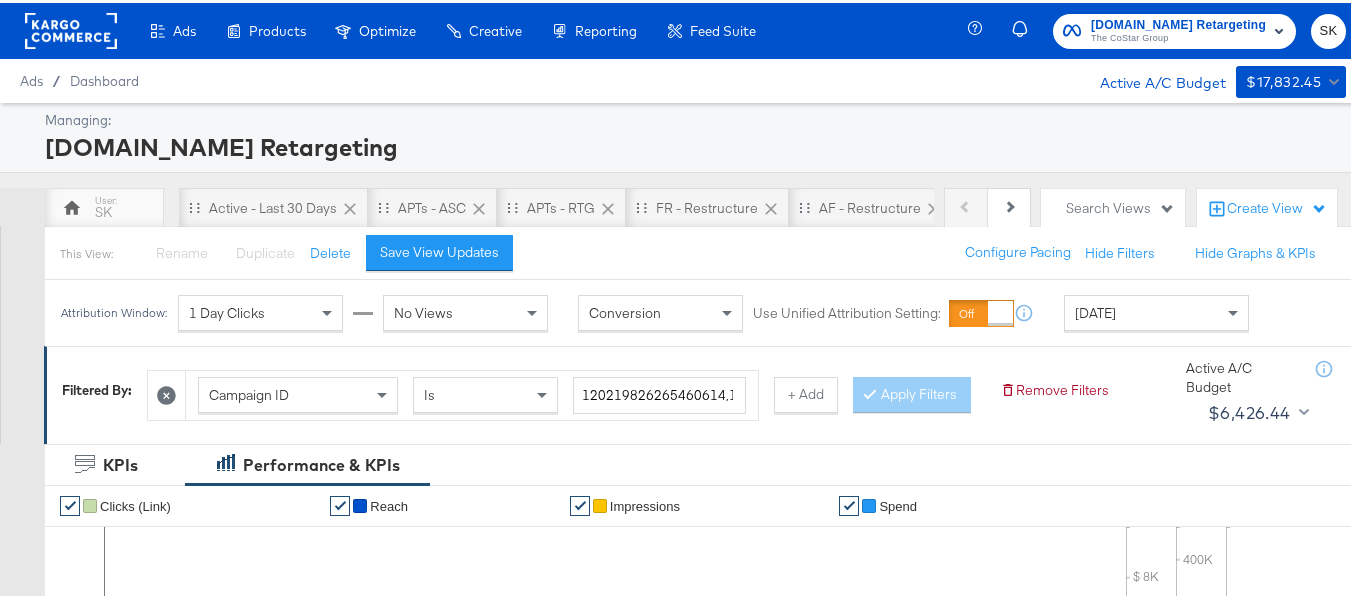 scroll, scrollTop: 0, scrollLeft: 0, axis: both 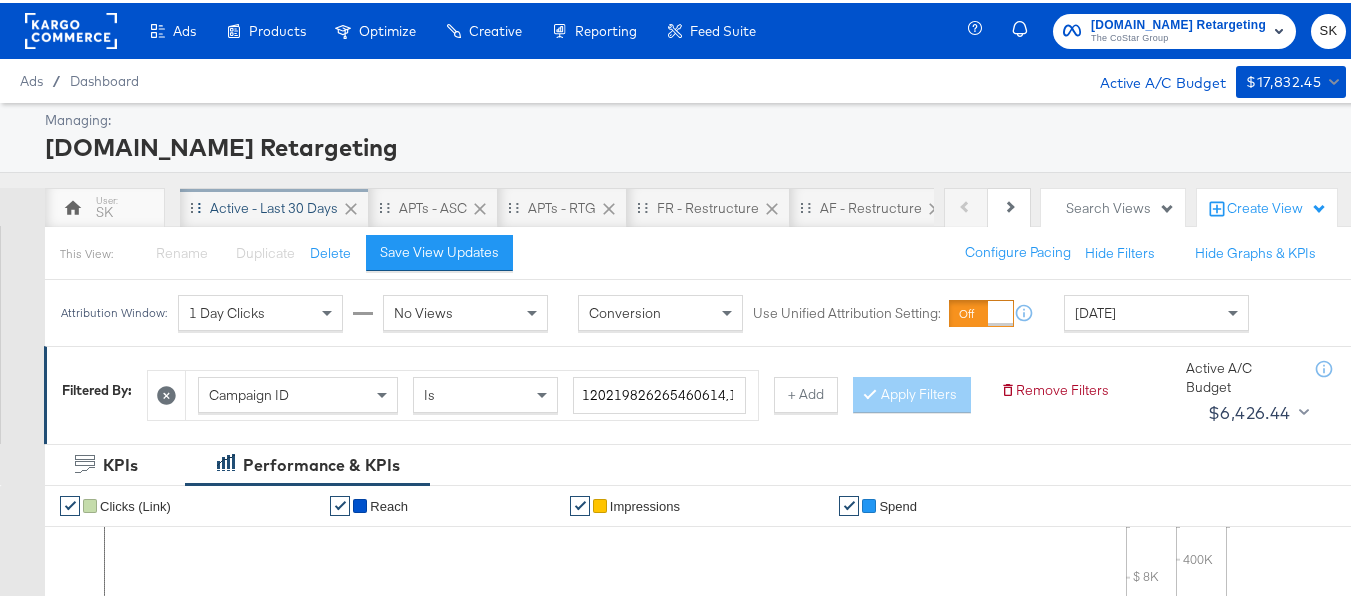 click on "Active - Last 30 Days" at bounding box center (274, 205) 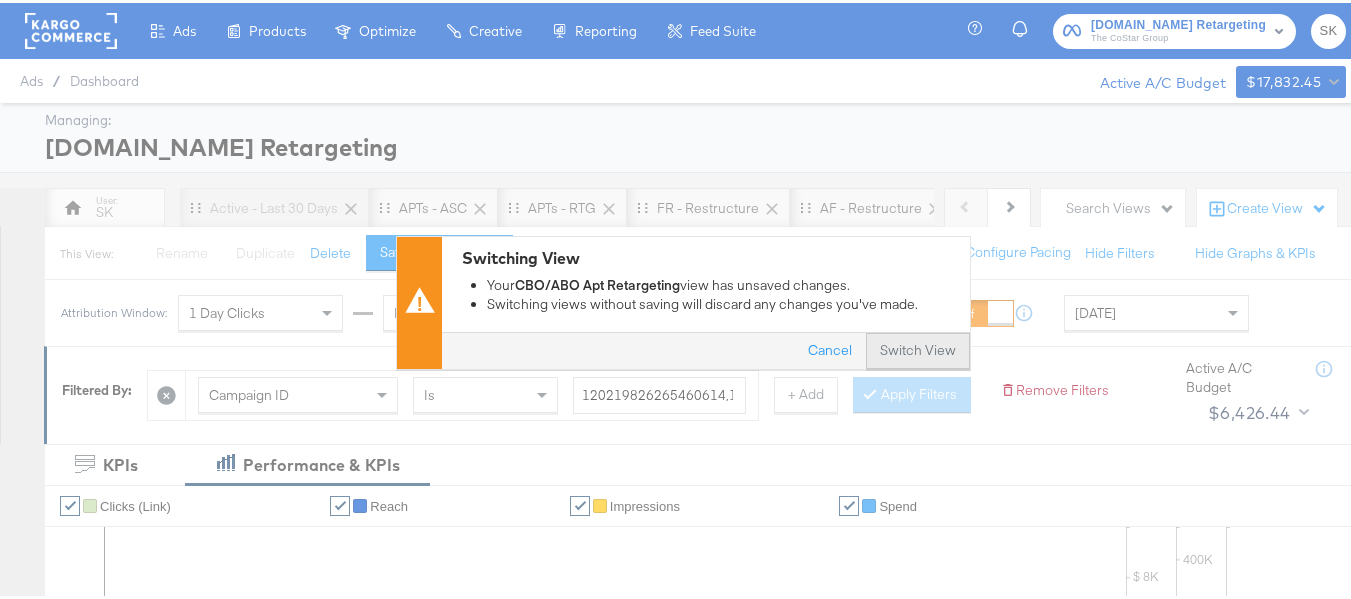 click on "Switch View" at bounding box center (918, 348) 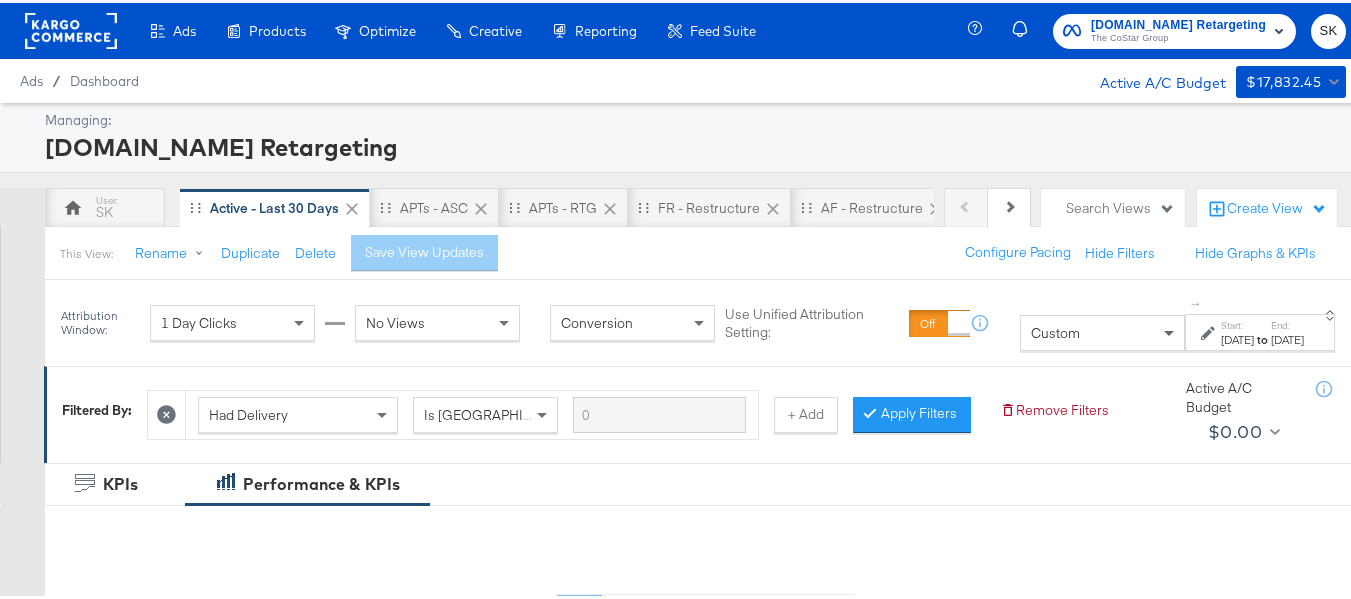 click at bounding box center [1169, 331] 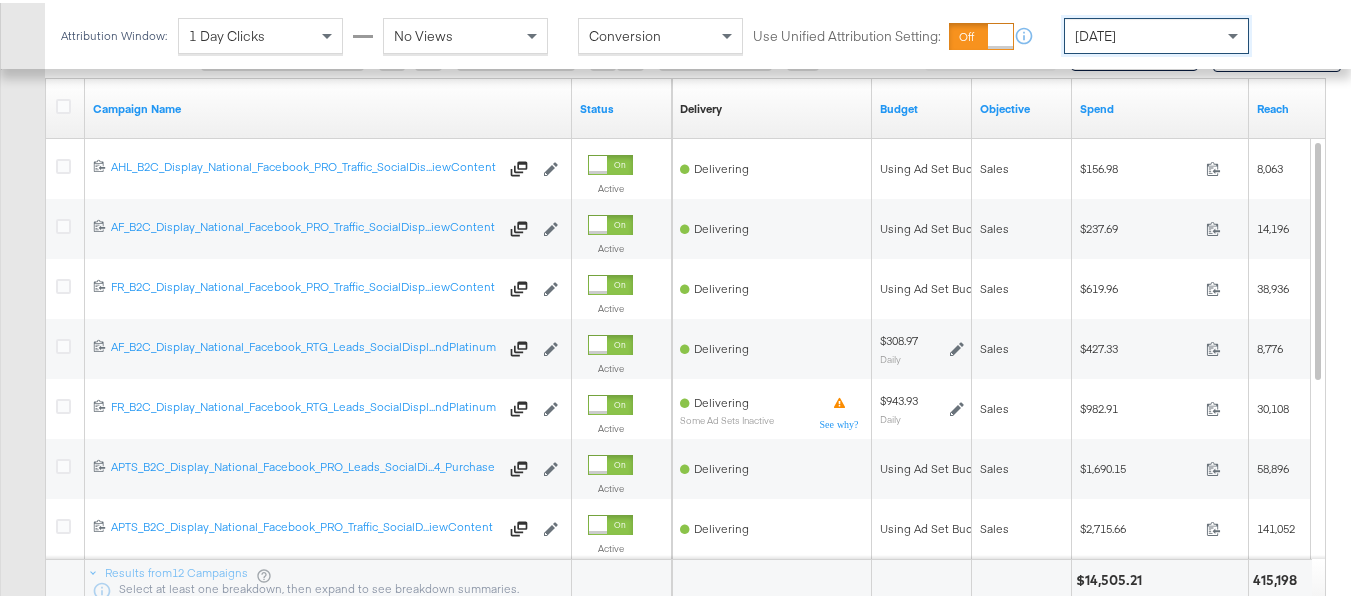 scroll, scrollTop: 933, scrollLeft: 0, axis: vertical 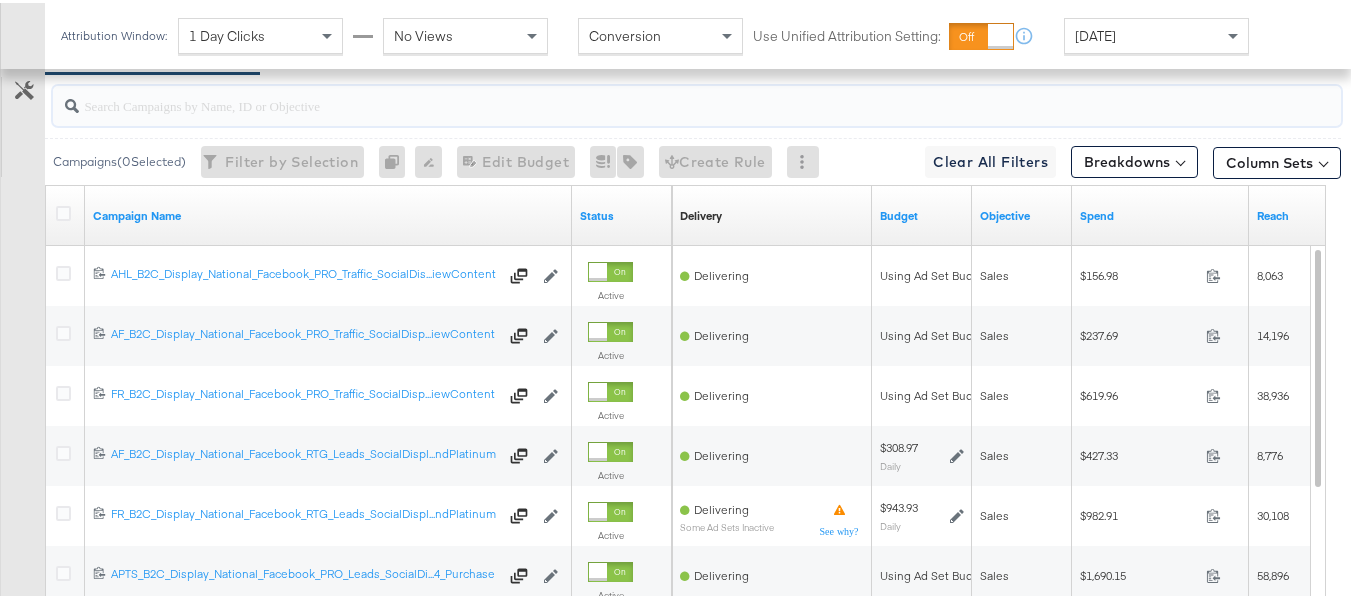 click at bounding box center (653, 94) 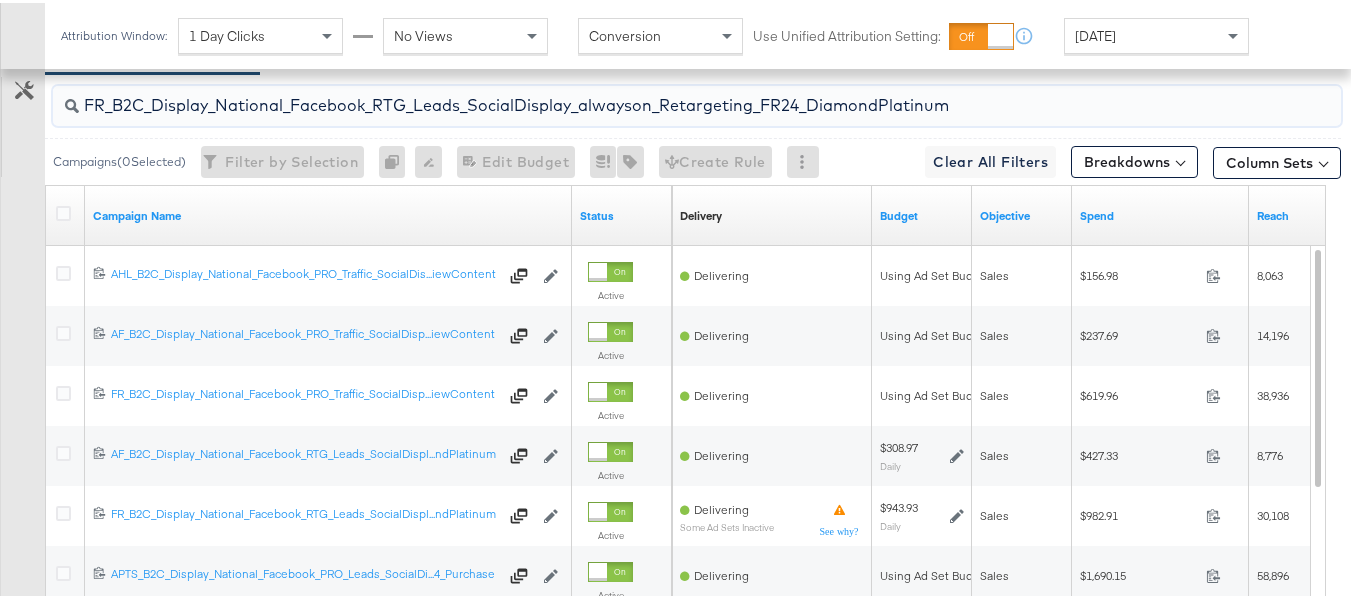 scroll, scrollTop: 873, scrollLeft: 0, axis: vertical 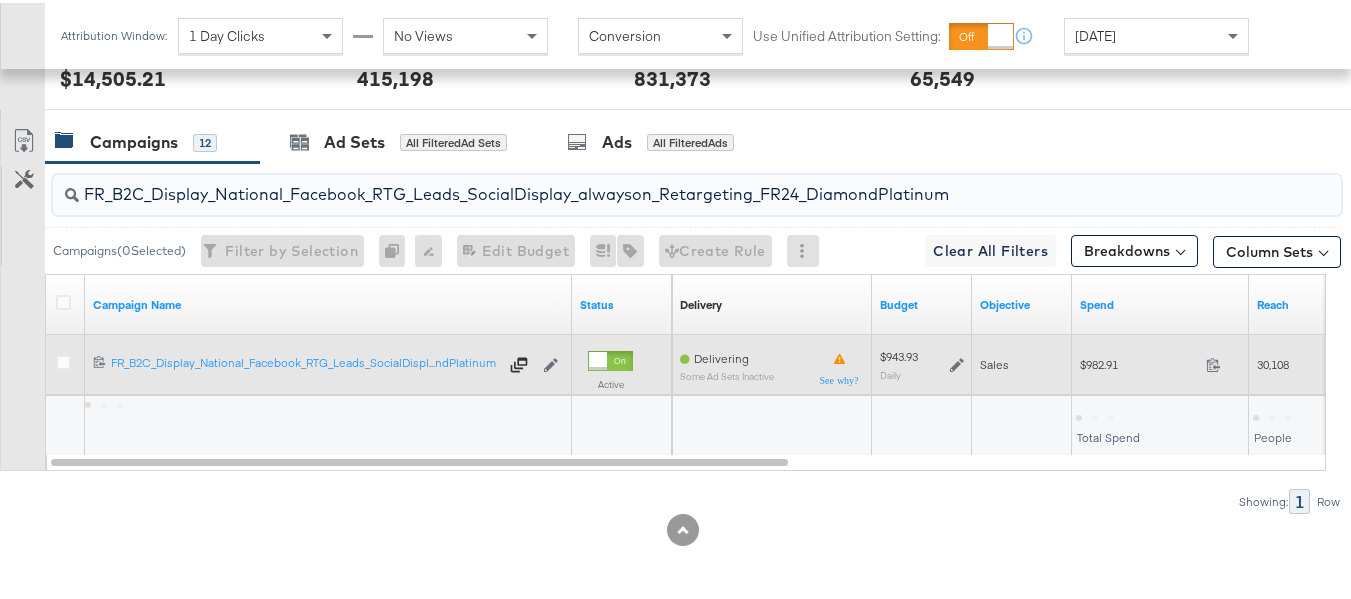click on "$982.91" at bounding box center (1139, 361) 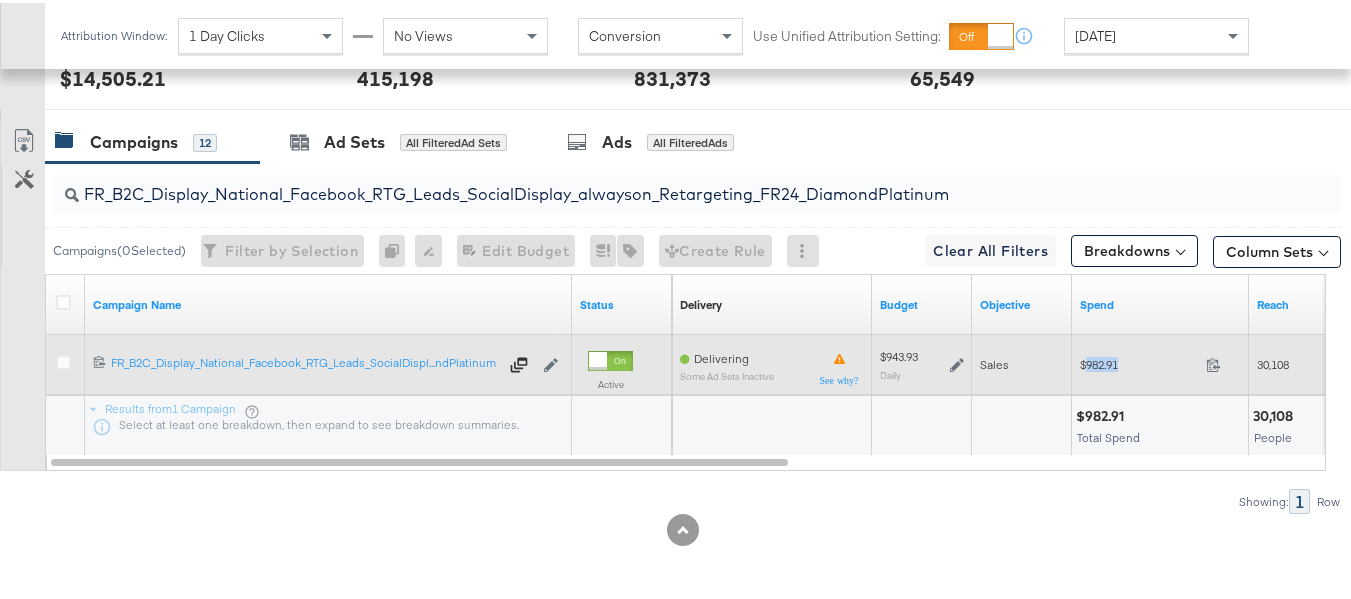 click on "$982.91" at bounding box center (1139, 361) 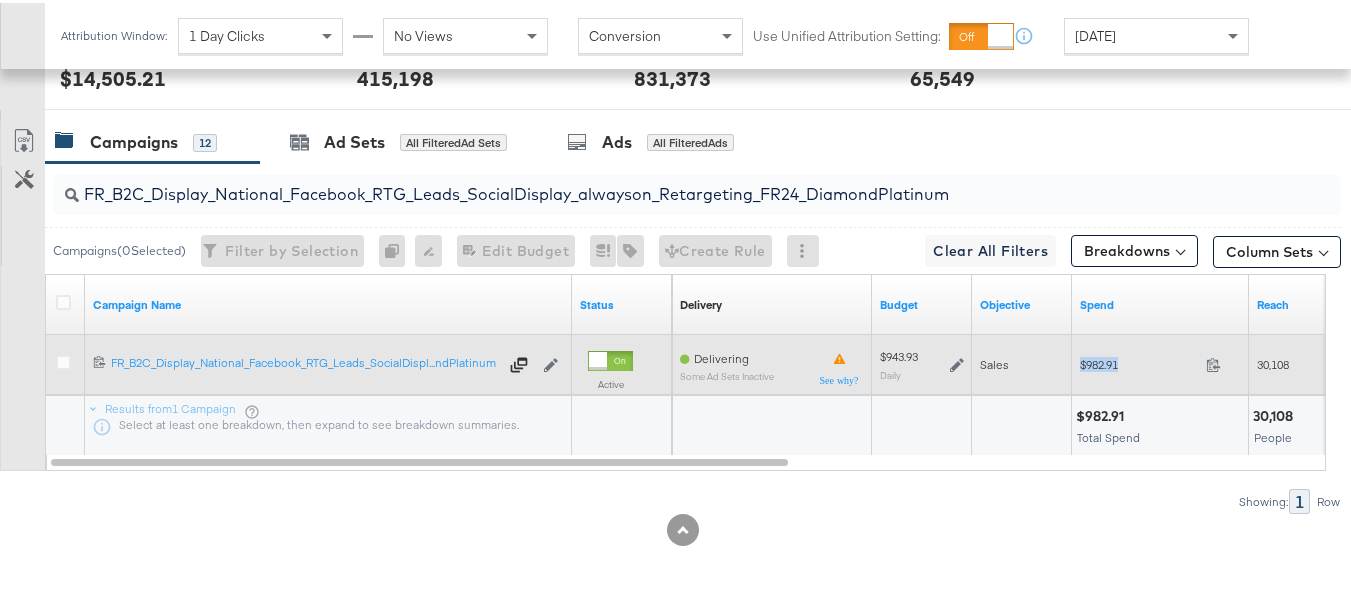 click on "$982.91" at bounding box center [1139, 361] 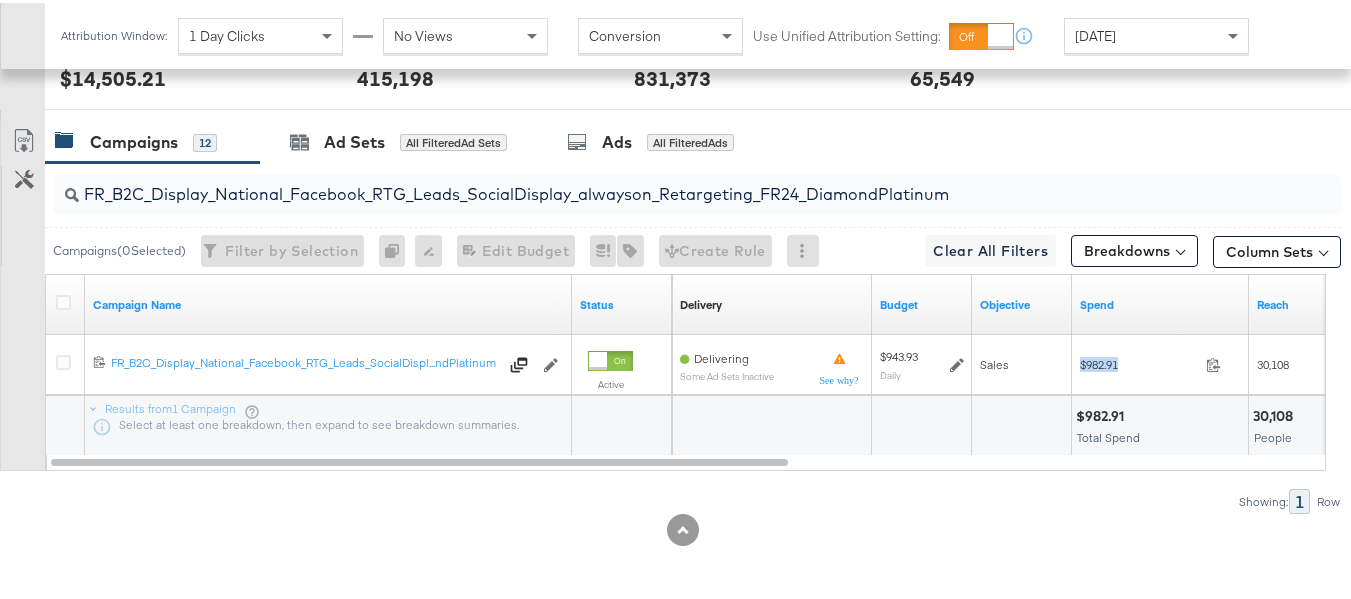 copy on "$982.91" 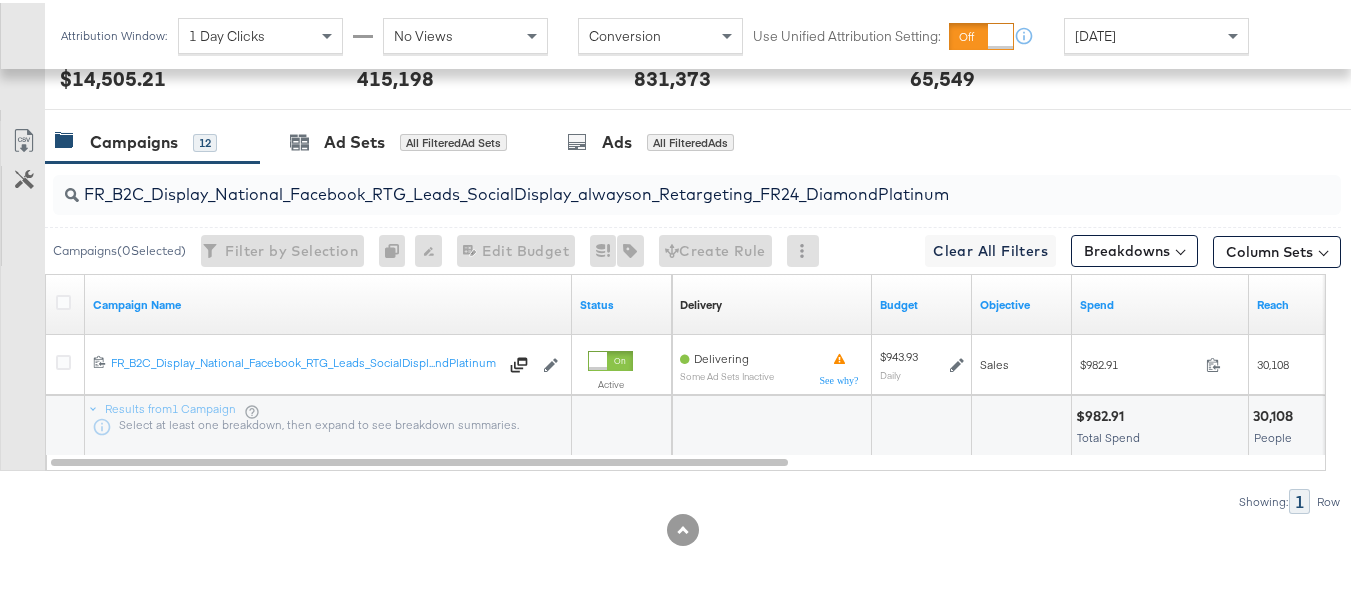 click on "FR_B2C_Display_National_Facebook_RTG_Leads_SocialDisplay_alwayson_Retargeting_FR24_DiamondPlatinum" at bounding box center [653, 183] 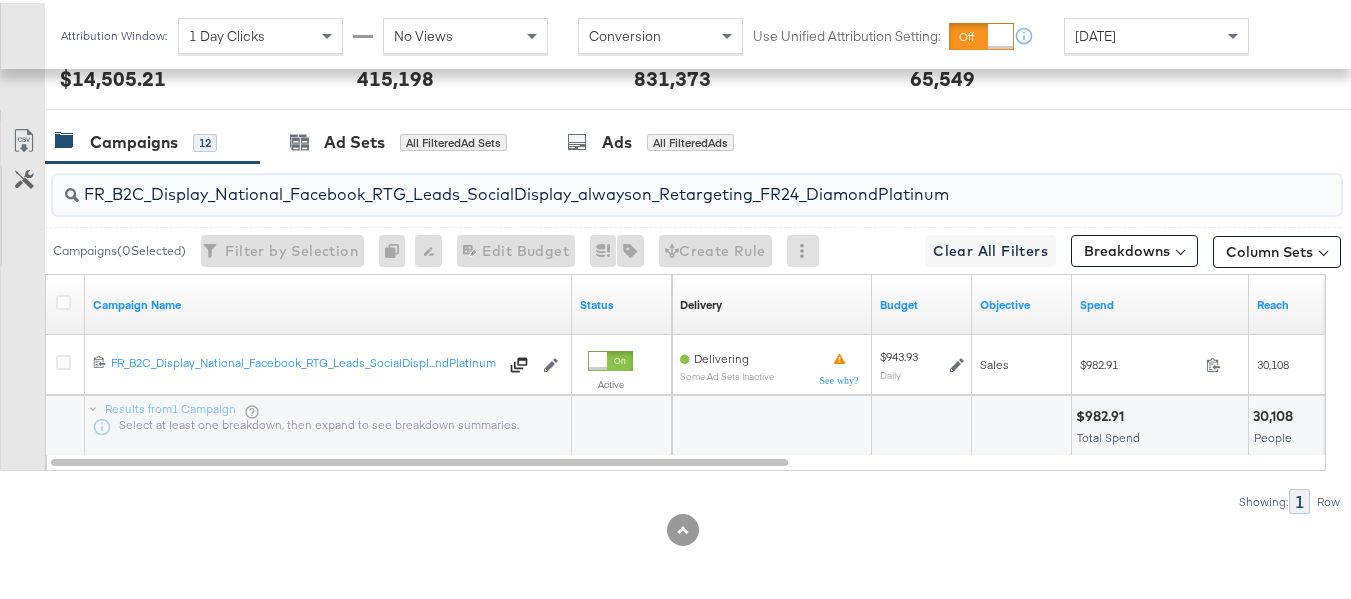 paste on "AF_B2C_Display_National_Facebook_RTG_Leads_SocialDisplay_alwayson_Retargeting_AF" 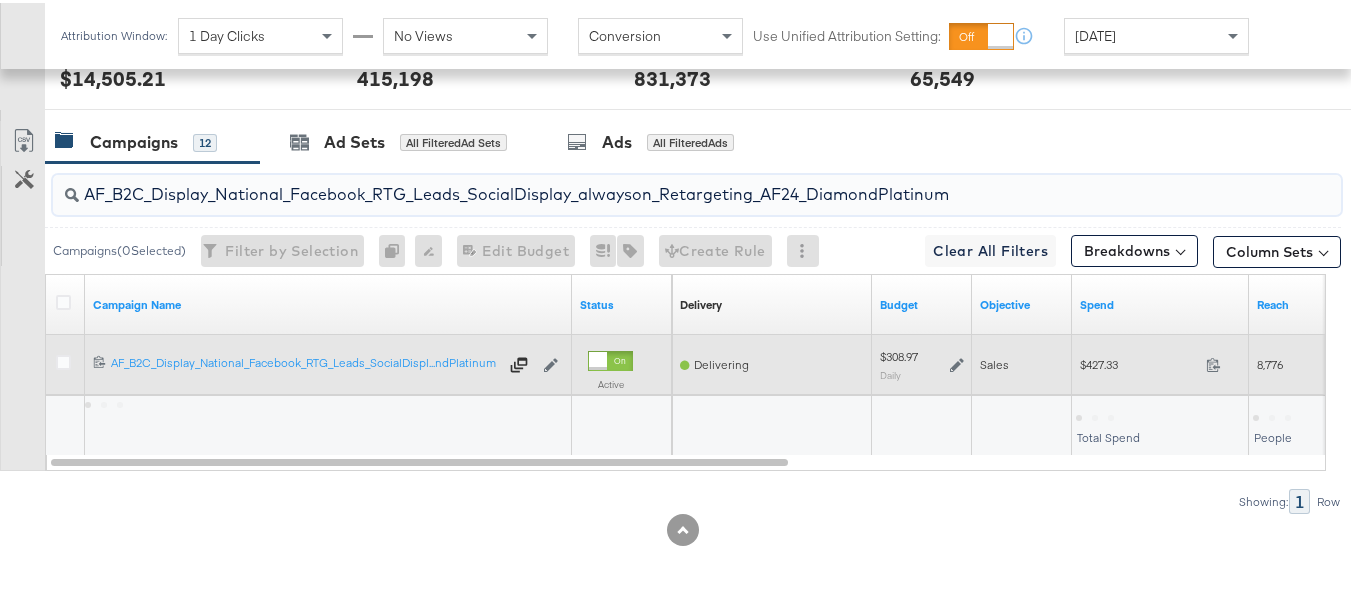 click on "$427.33   427.33" at bounding box center [1160, 361] 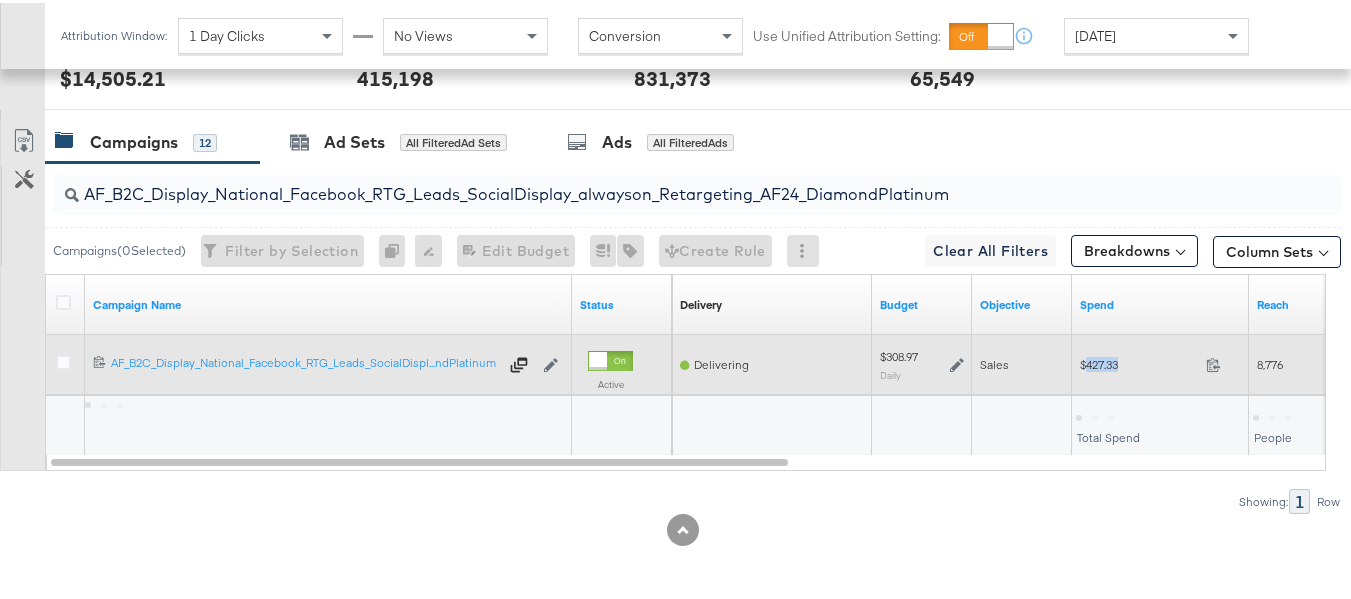 click on "$427.33   427.33" at bounding box center (1160, 361) 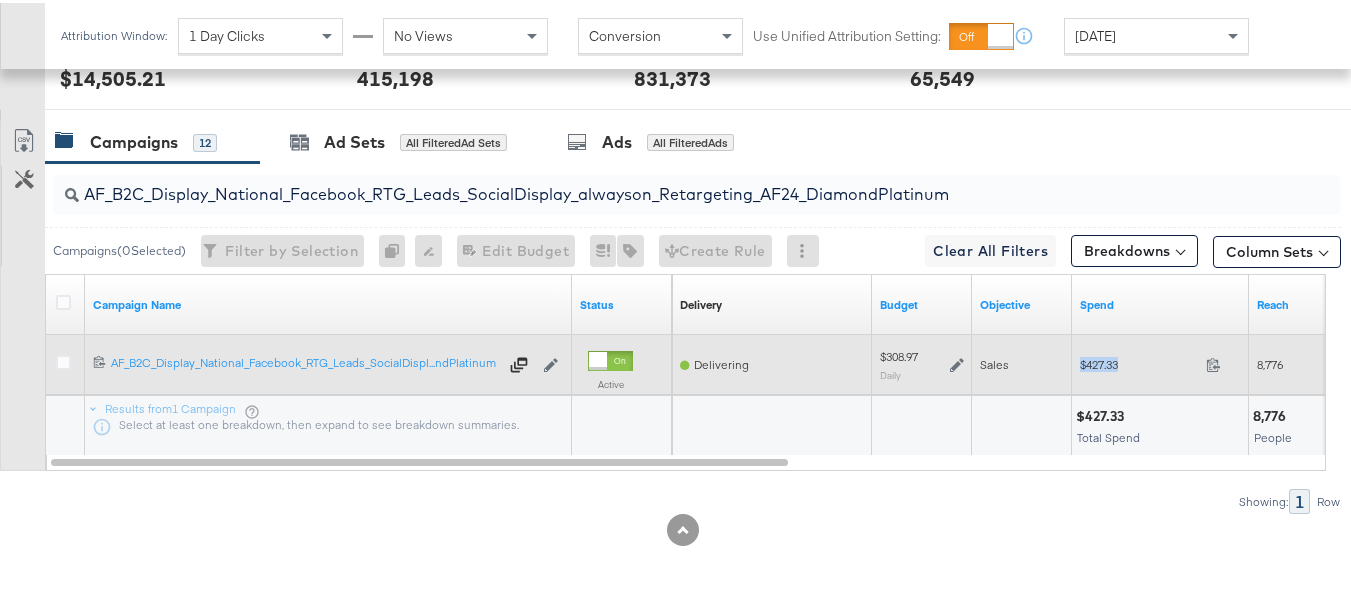 click on "$427.33" at bounding box center (1139, 361) 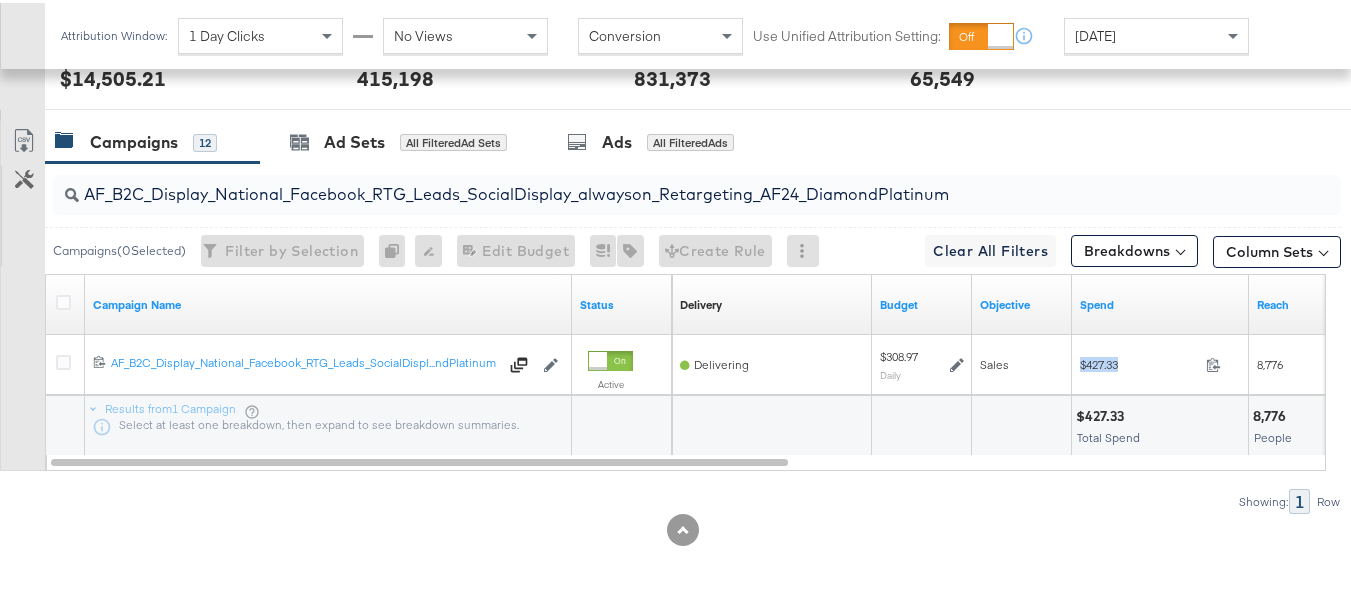 copy on "$427.33" 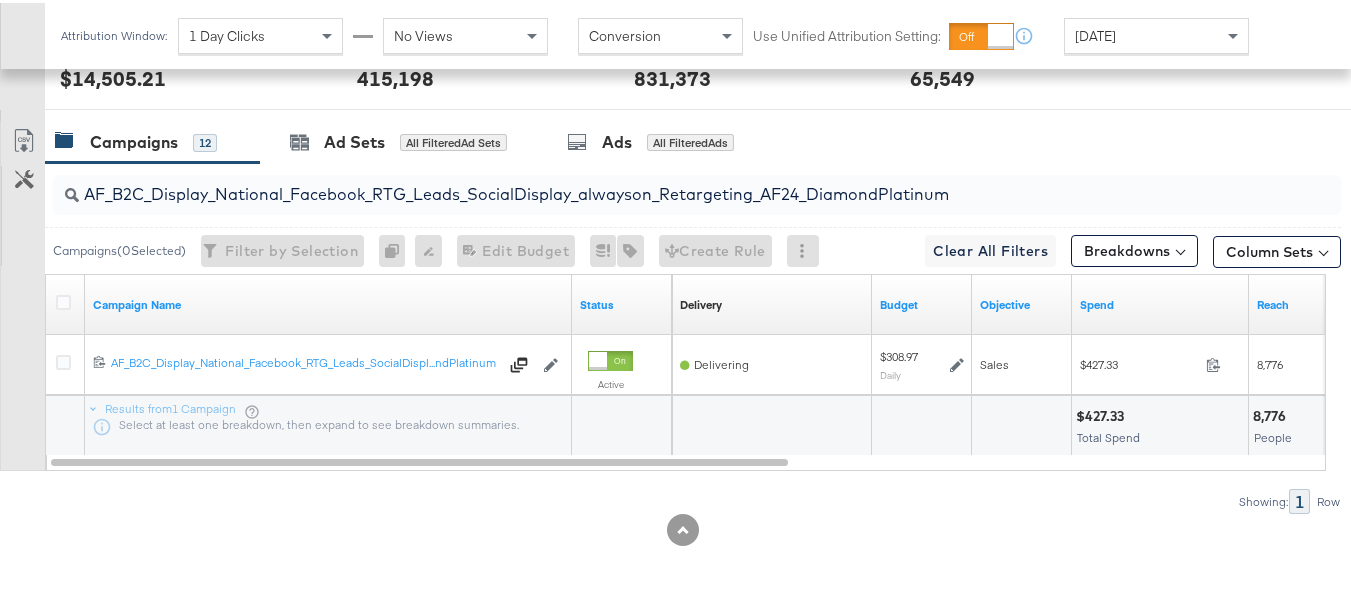 click on "AF_B2C_Display_National_Facebook_RTG_Leads_SocialDisplay_alwayson_Retargeting_AF24_DiamondPlatinum" at bounding box center [653, 183] 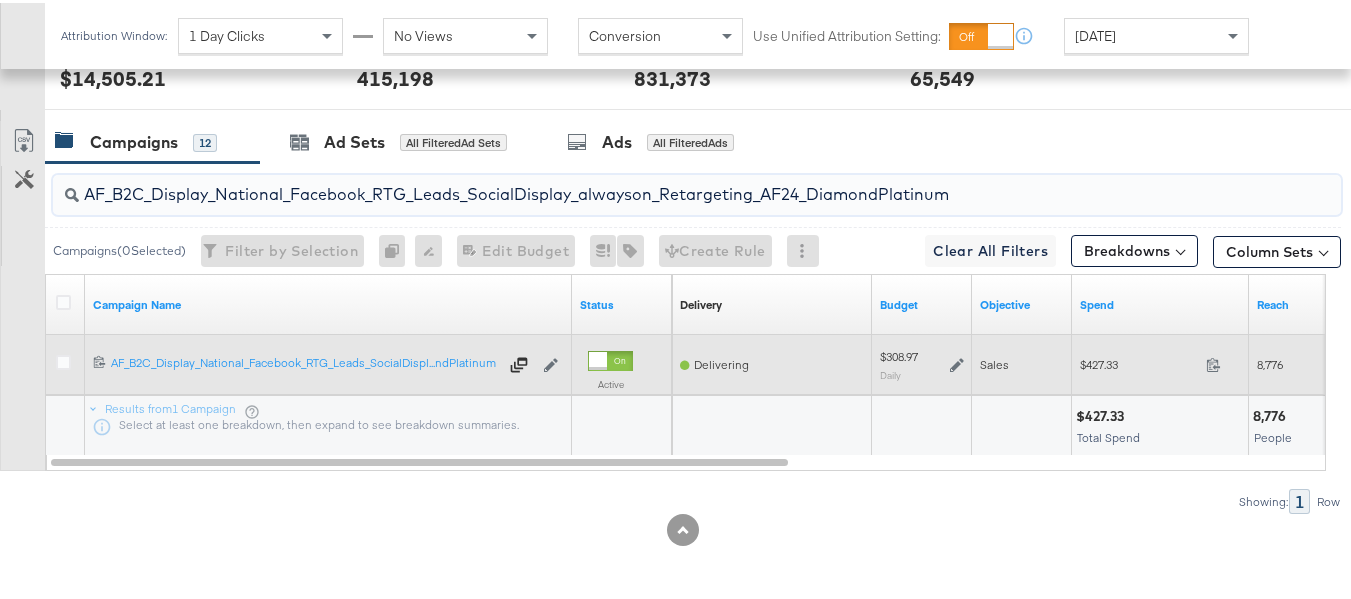 paste on "HL_B2C_Display_National_Facebook_RTG_Leads_SocialDisplay_alwayson_Retargeting_AHL" 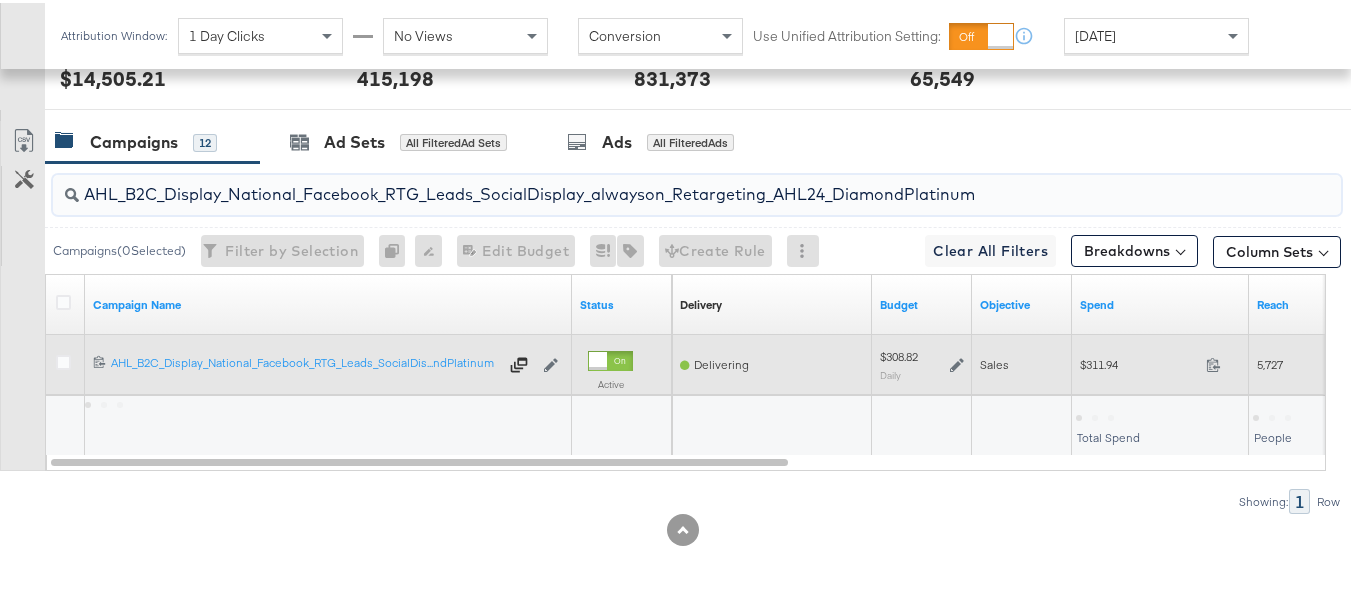 click on "$311.94" at bounding box center (1139, 361) 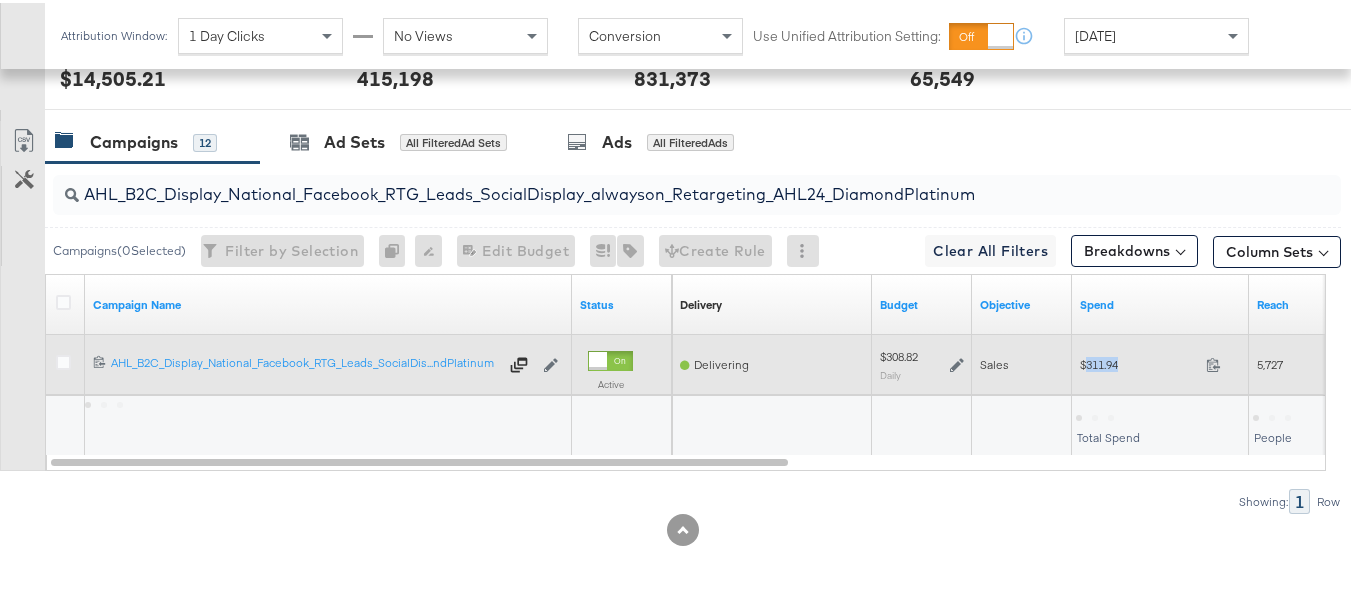 click on "$311.94" at bounding box center [1139, 361] 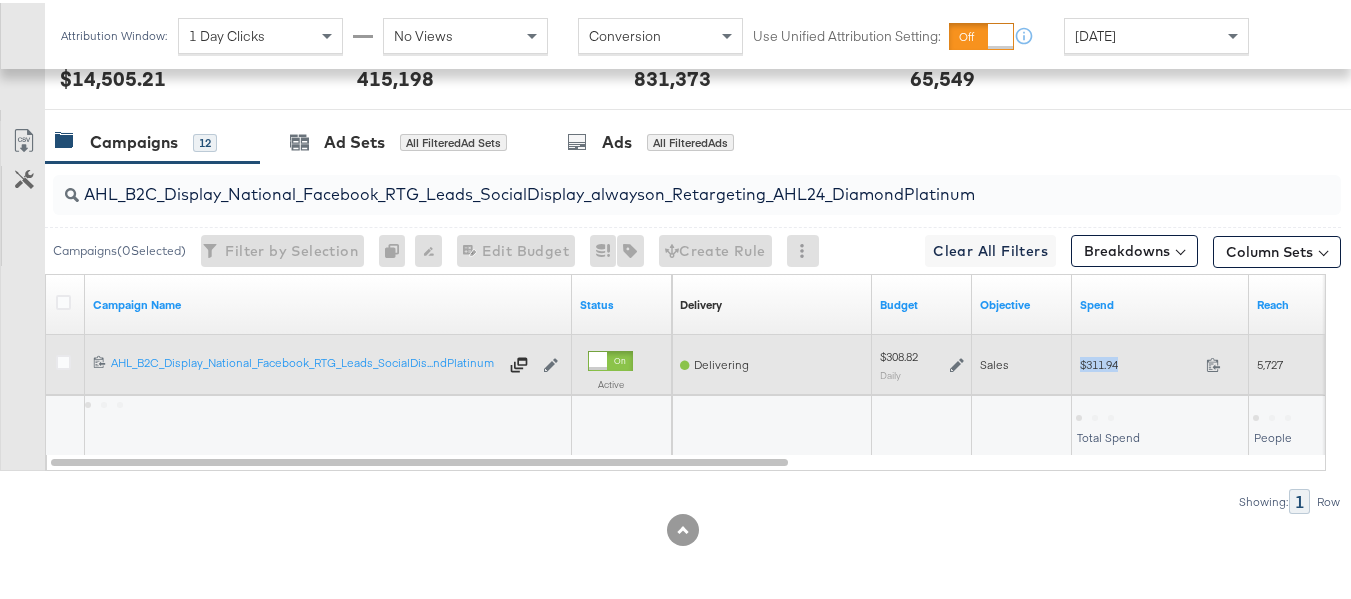 click on "$311.94" at bounding box center [1139, 361] 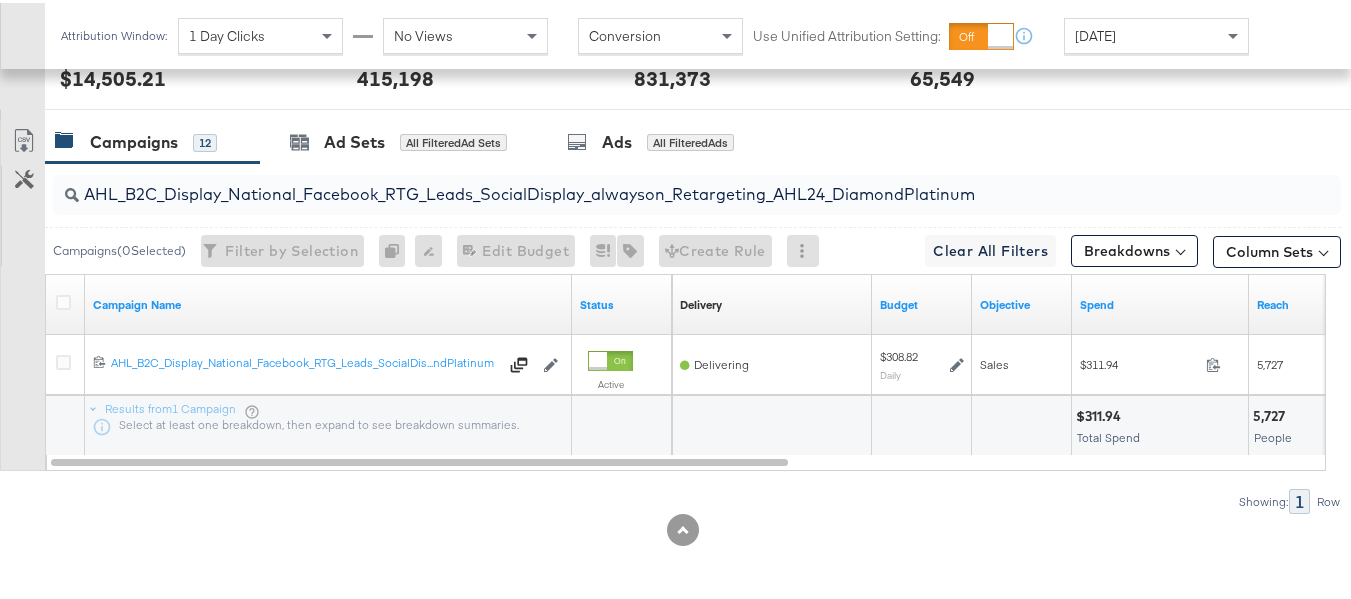 click on "AHL_B2C_Display_National_Facebook_RTG_Leads_SocialDisplay_alwayson_Retargeting_AHL24_DiamondPlatinum" at bounding box center [653, 183] 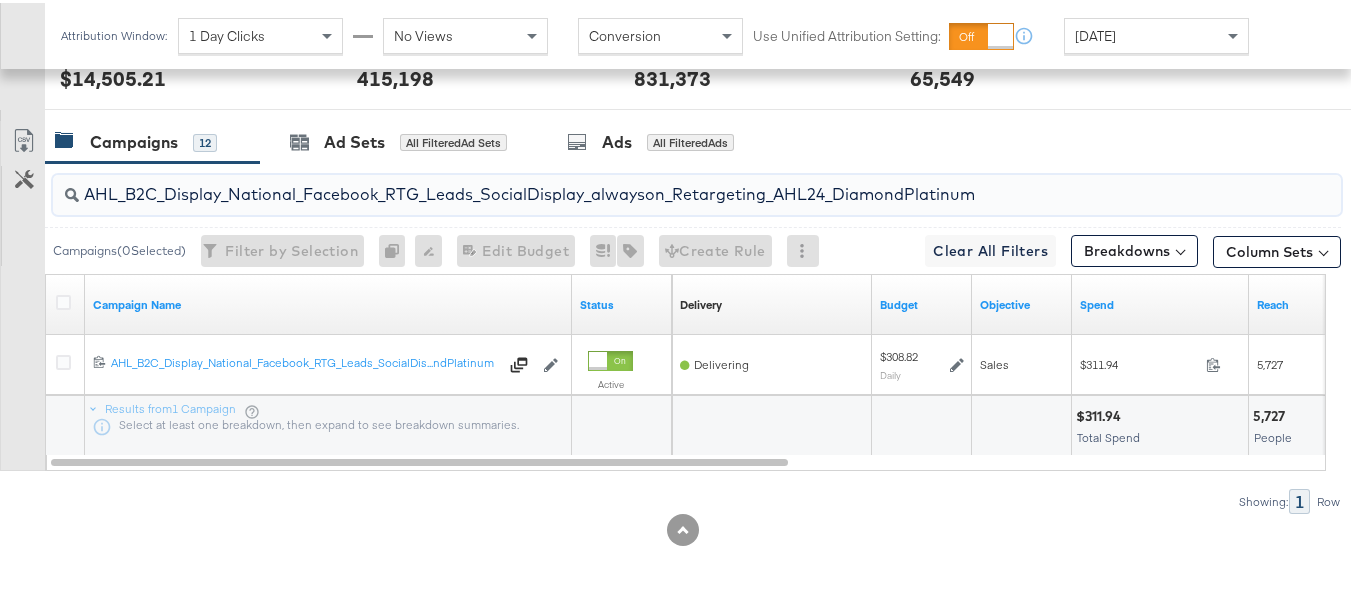 paste on "PTS_B2C_Display_National_Facebook_PRO_Traffic_SocialDisplay_alwayson_ASC_DARE24_ViewContent" 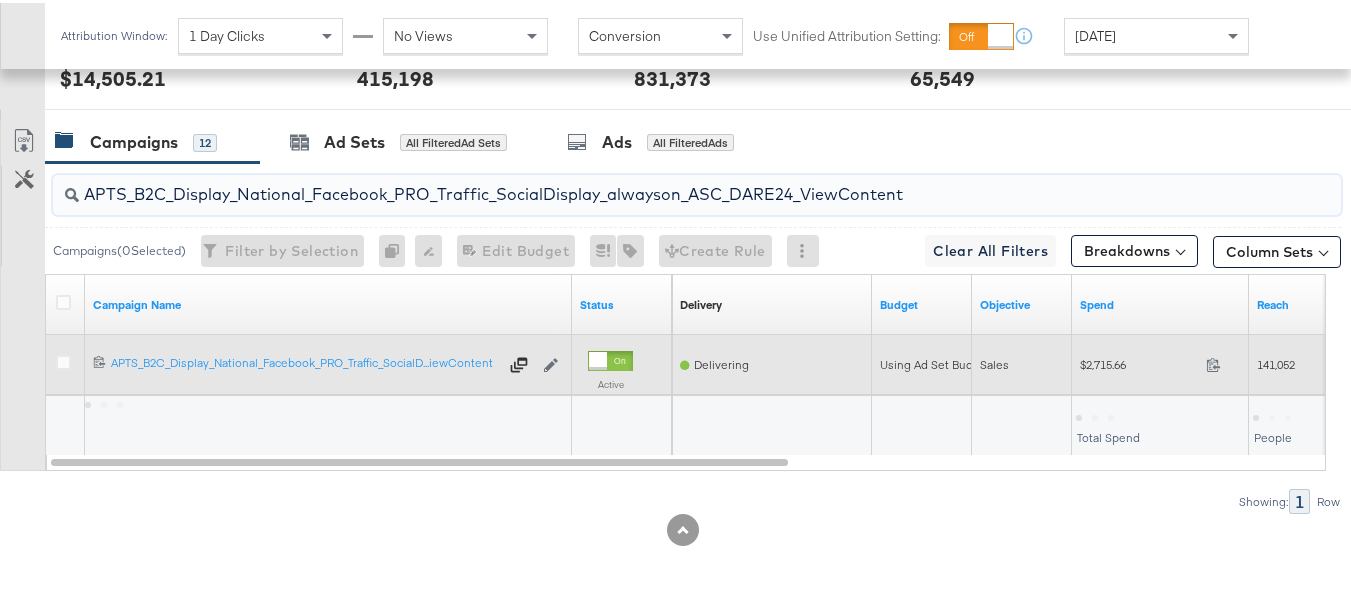 click on "$2,715.66   2715.66" at bounding box center (1160, 361) 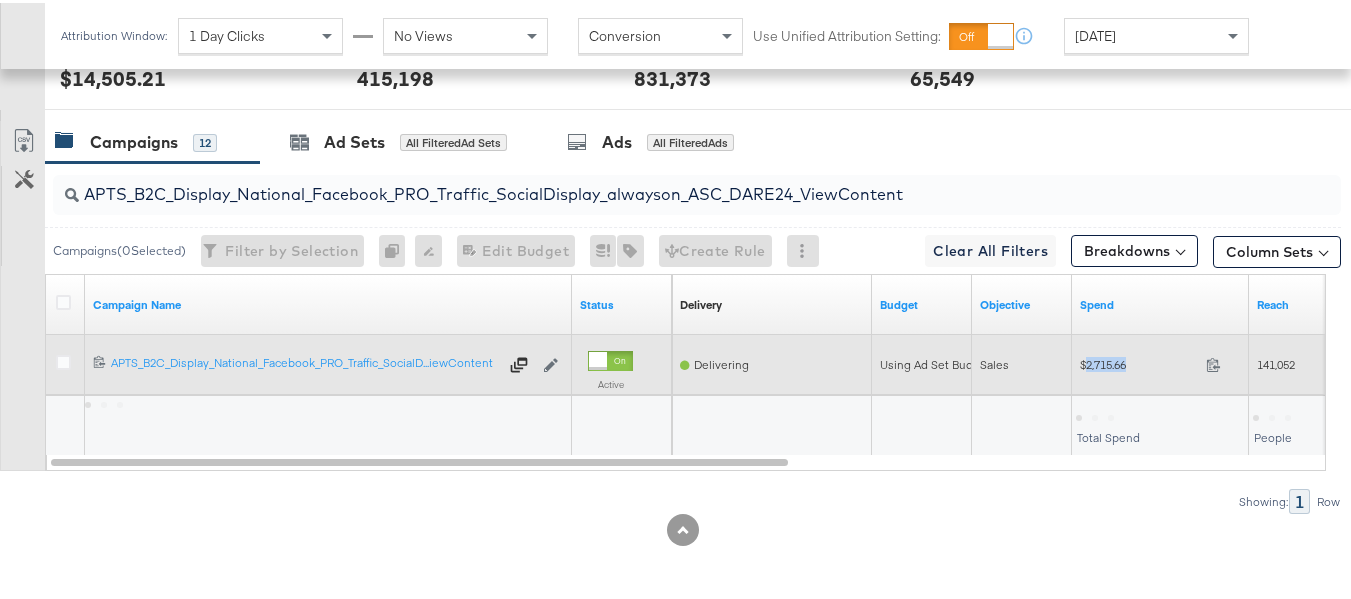 click on "$2,715.66   2715.66" at bounding box center [1160, 361] 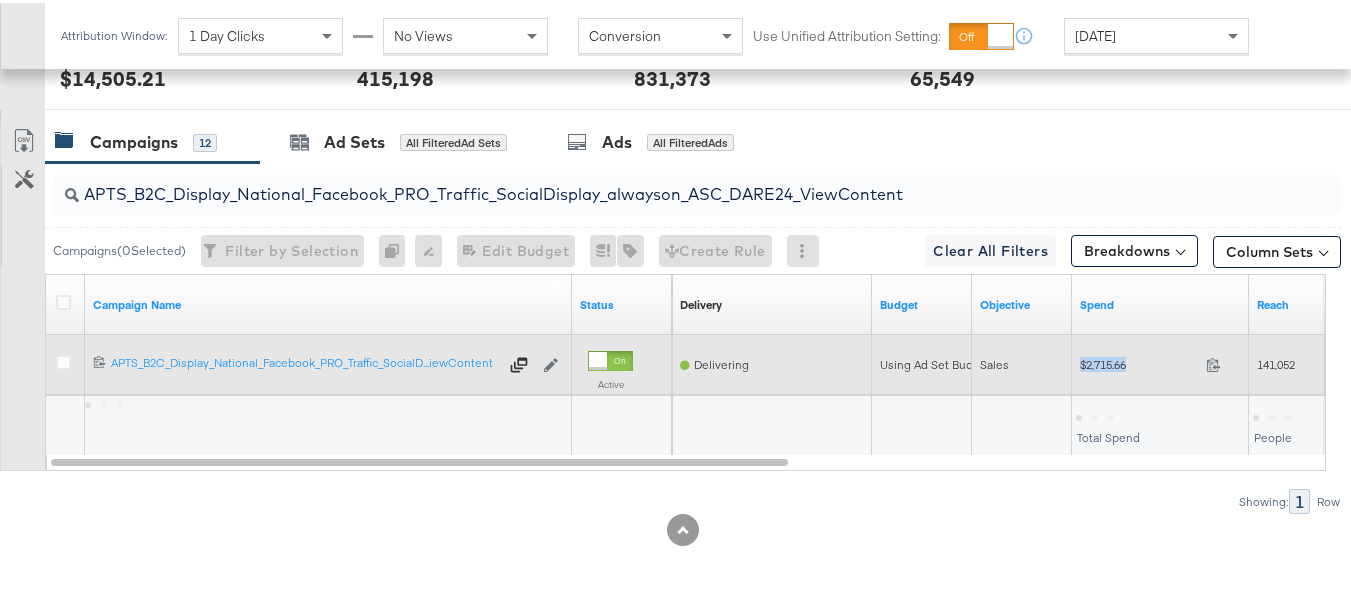 click on "$2,715.66   2715.66" at bounding box center [1160, 361] 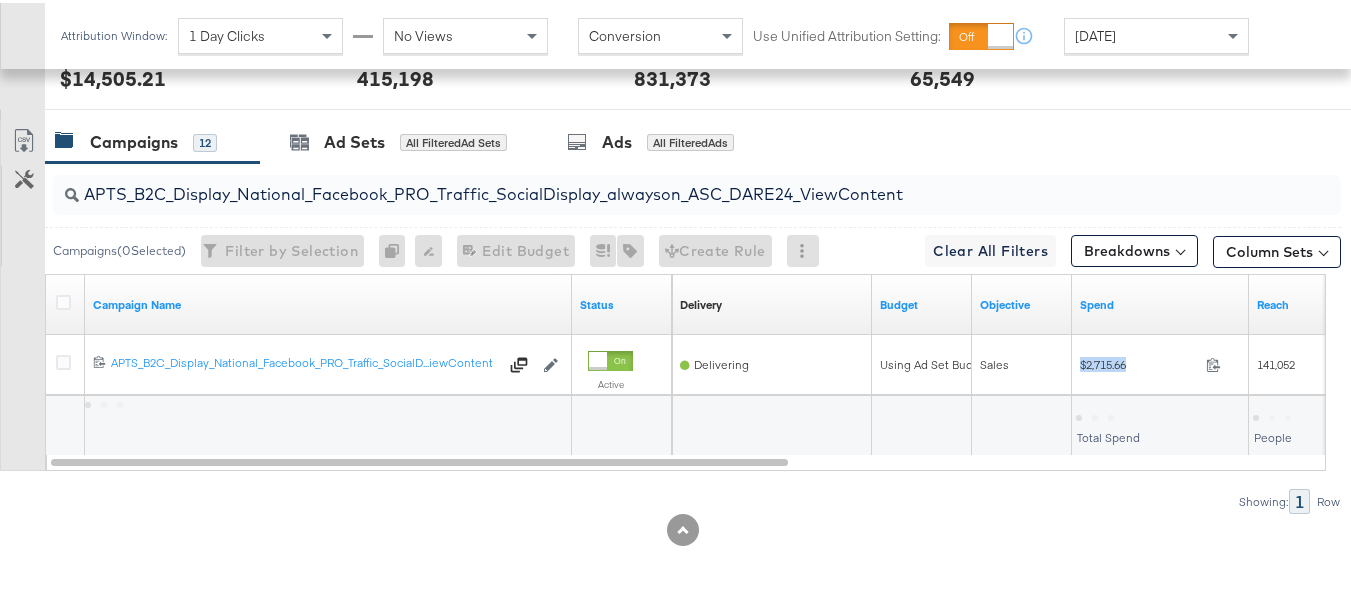 copy on "$2,715.66" 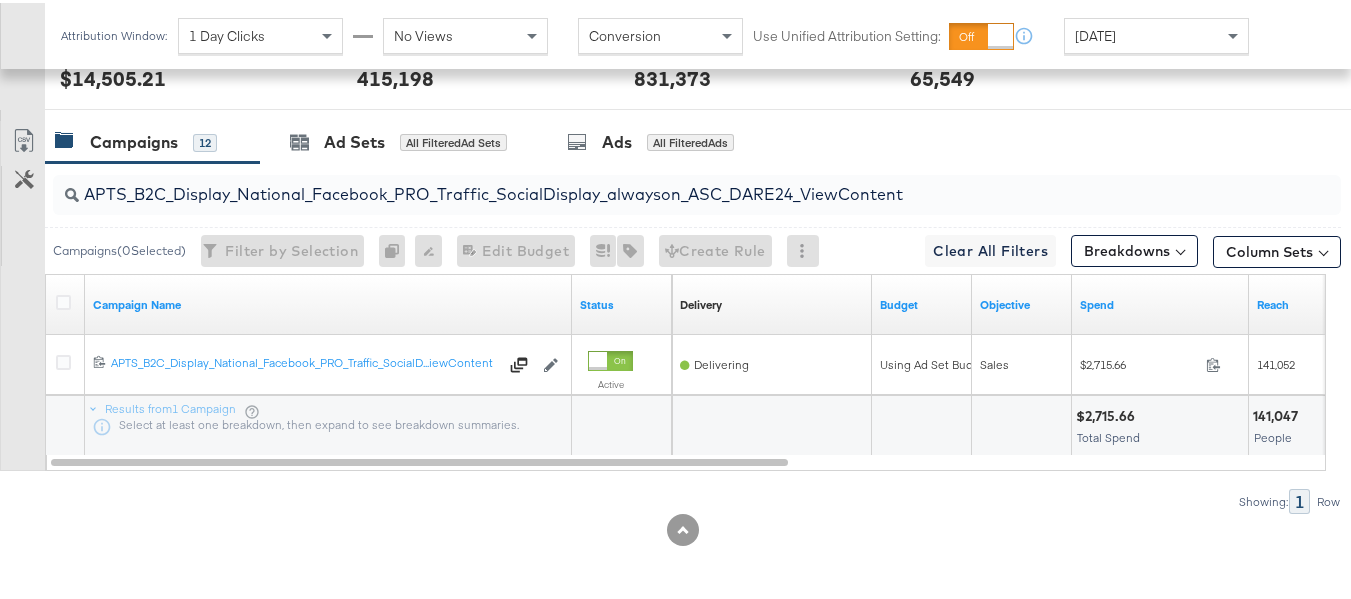 click on "APTS_B2C_Display_National_Facebook_PRO_Traffic_SocialDisplay_alwayson_ASC_DARE24_ViewContent" at bounding box center [653, 183] 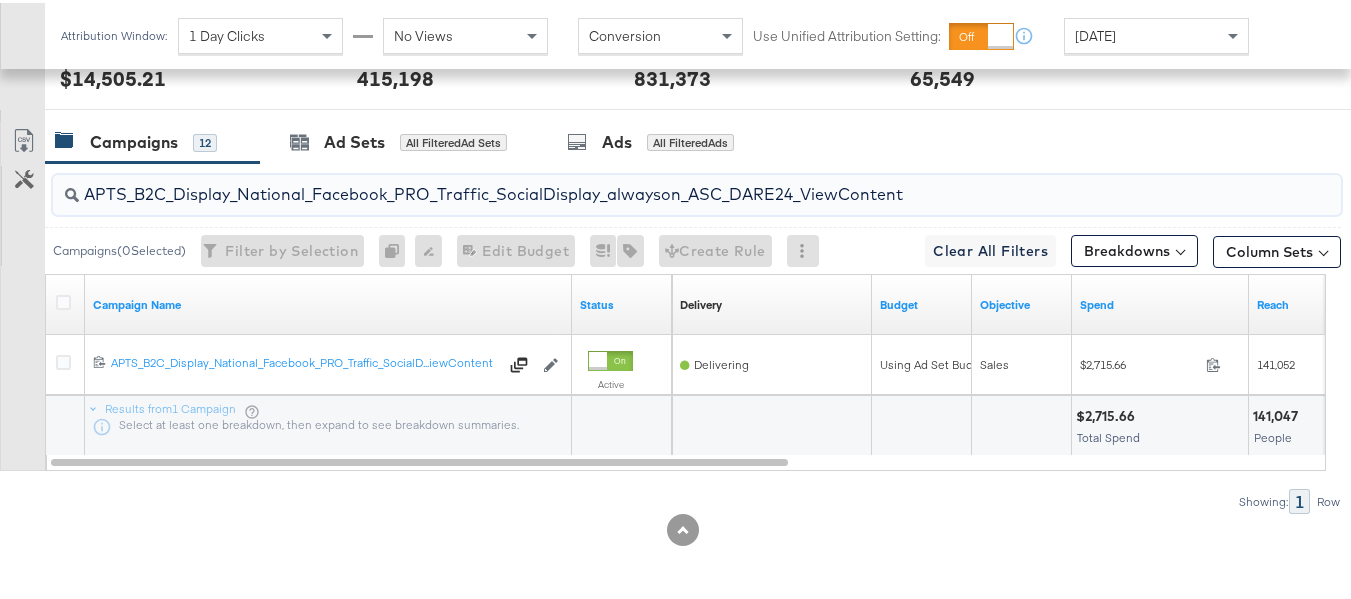 paste on "Leads_SocialDisplay_alwayson_ASC_DARE24_Purchase" 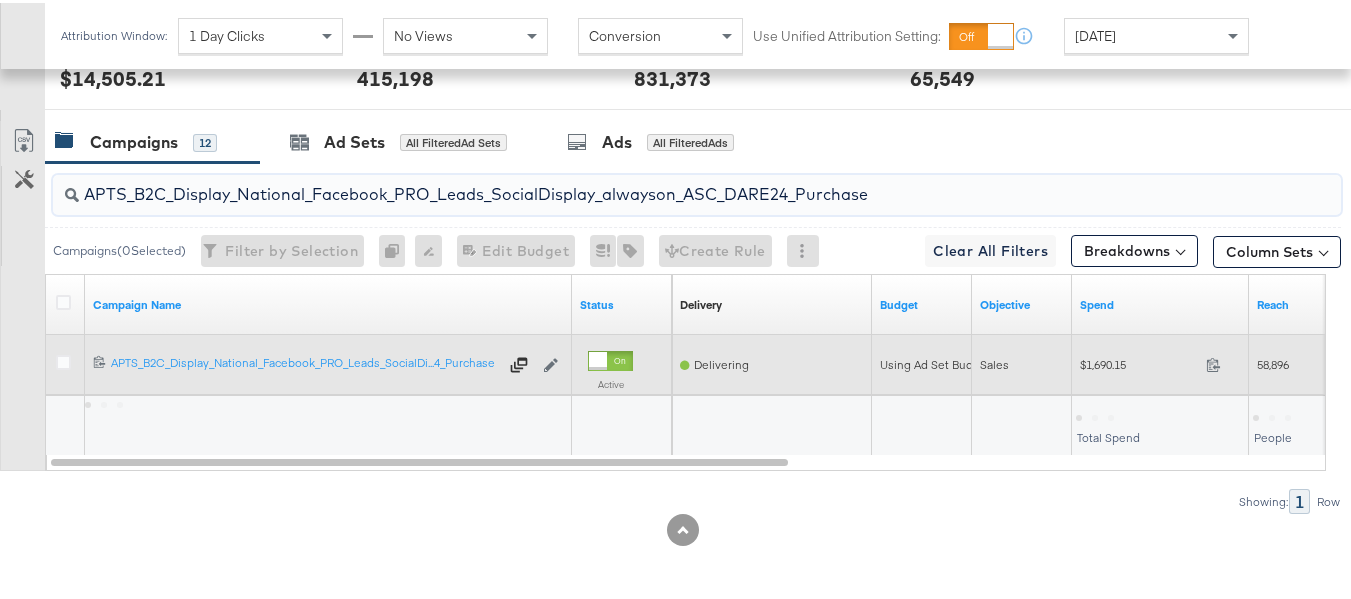 click on "$1,690.15   1690.15" at bounding box center (1160, 361) 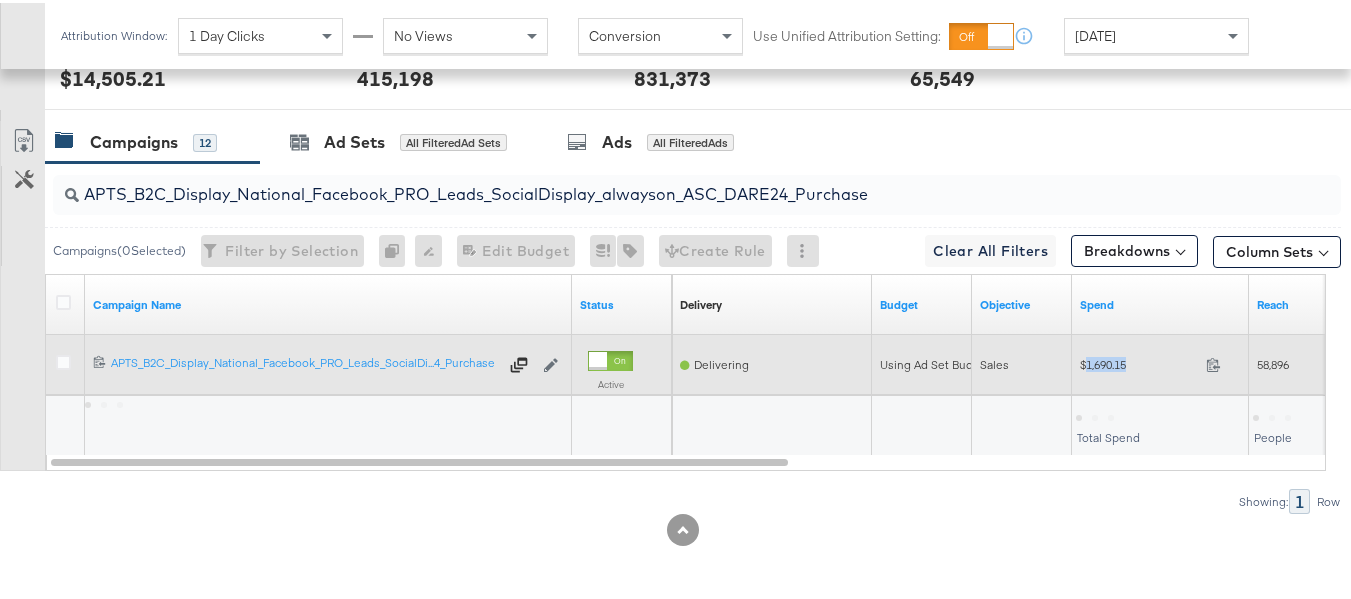 click on "$1,690.15   1690.15" at bounding box center [1160, 361] 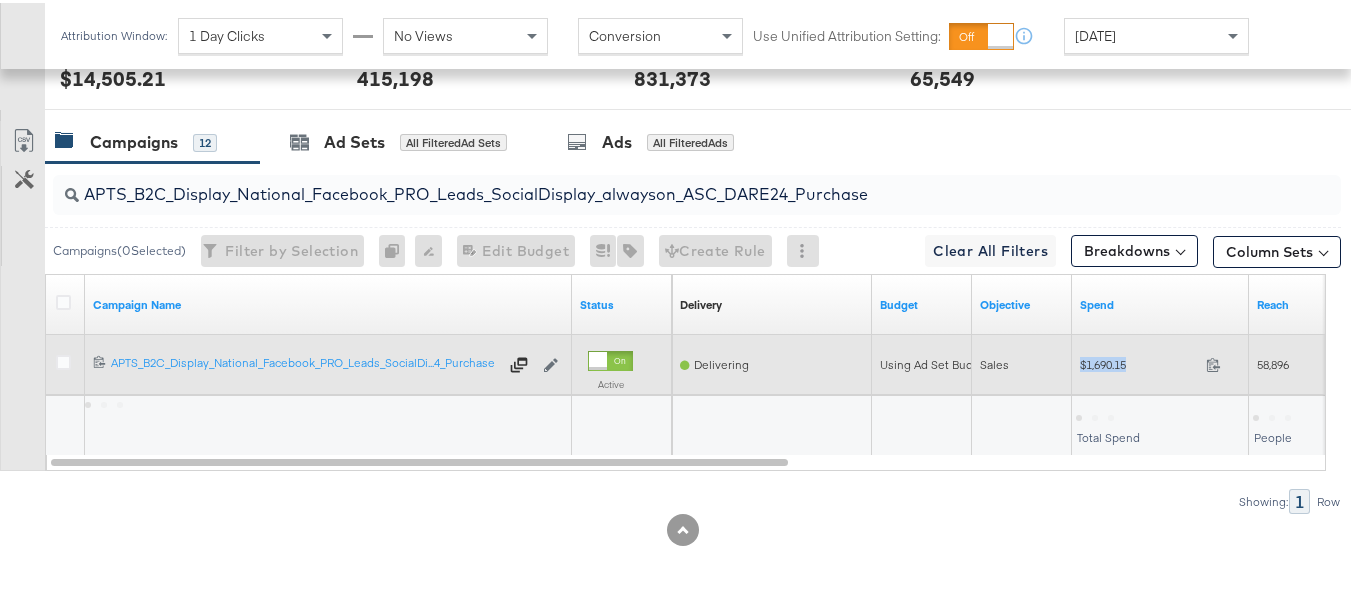 click on "$1,690.15   1690.15" at bounding box center [1160, 361] 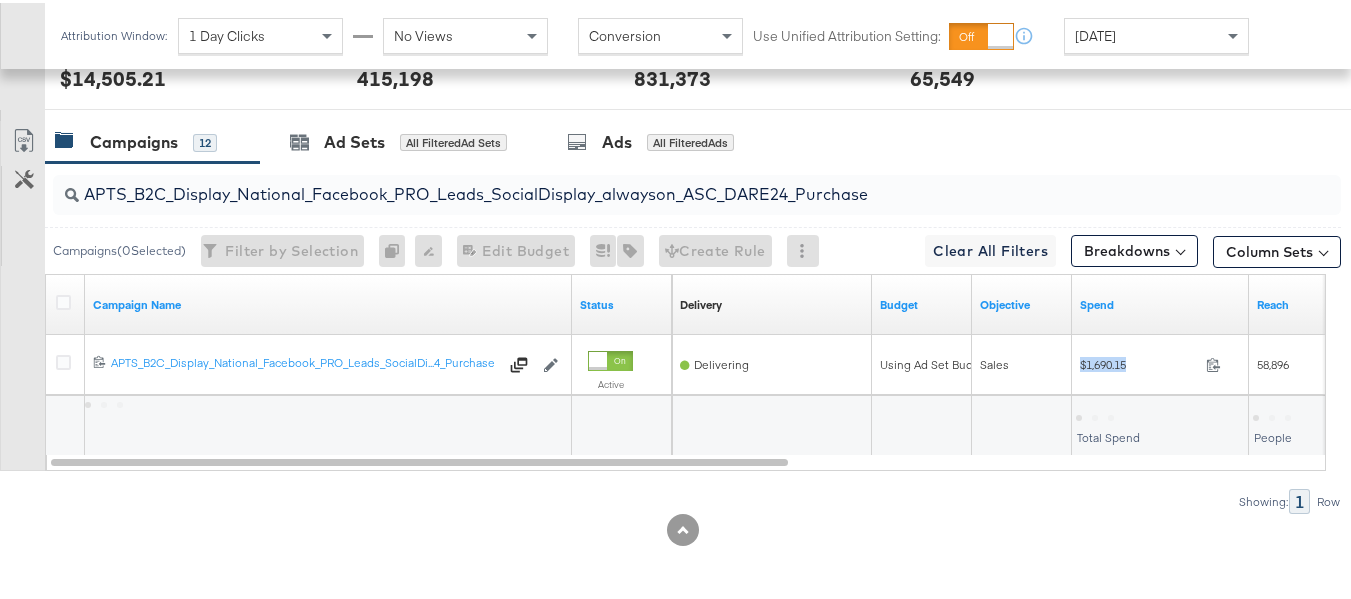 copy on "$1,690.15" 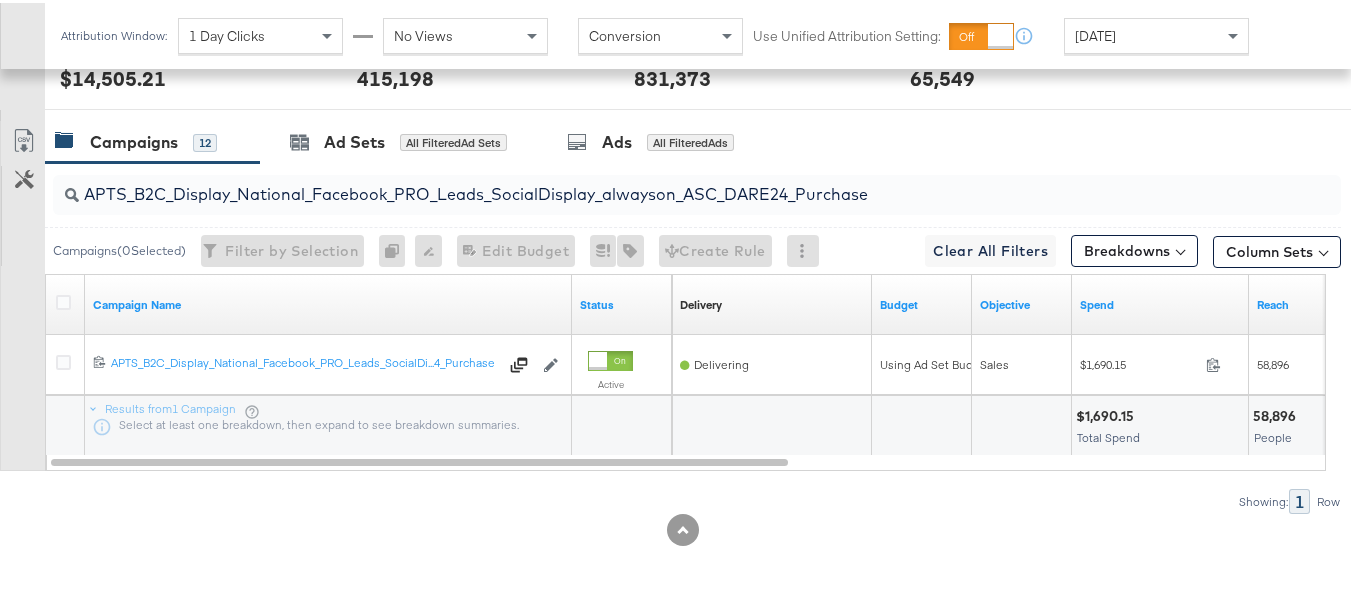 click on "APTS_B2C_Display_National_Facebook_PRO_Leads_SocialDisplay_alwayson_ASC_DARE24_Purchase" at bounding box center (653, 183) 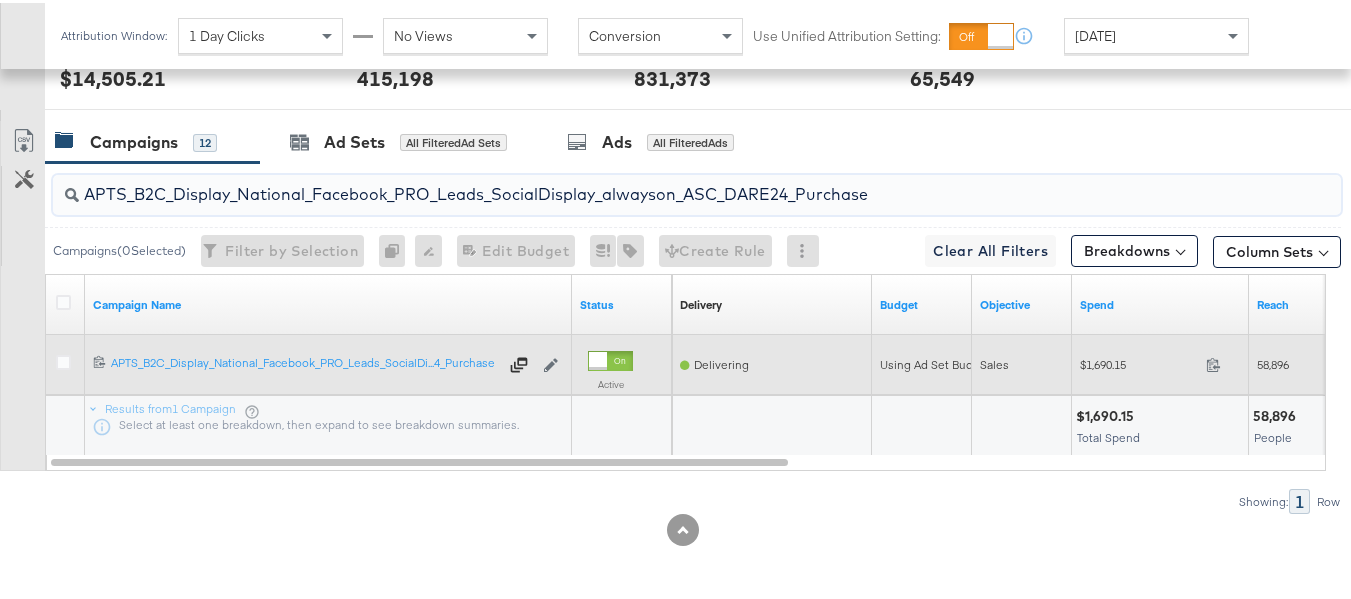 paste on "F_B2C_Display_National_Facebook_PRO_Traffic_SocialDisplay_alwayson_ASC_AF24_ViewContent" 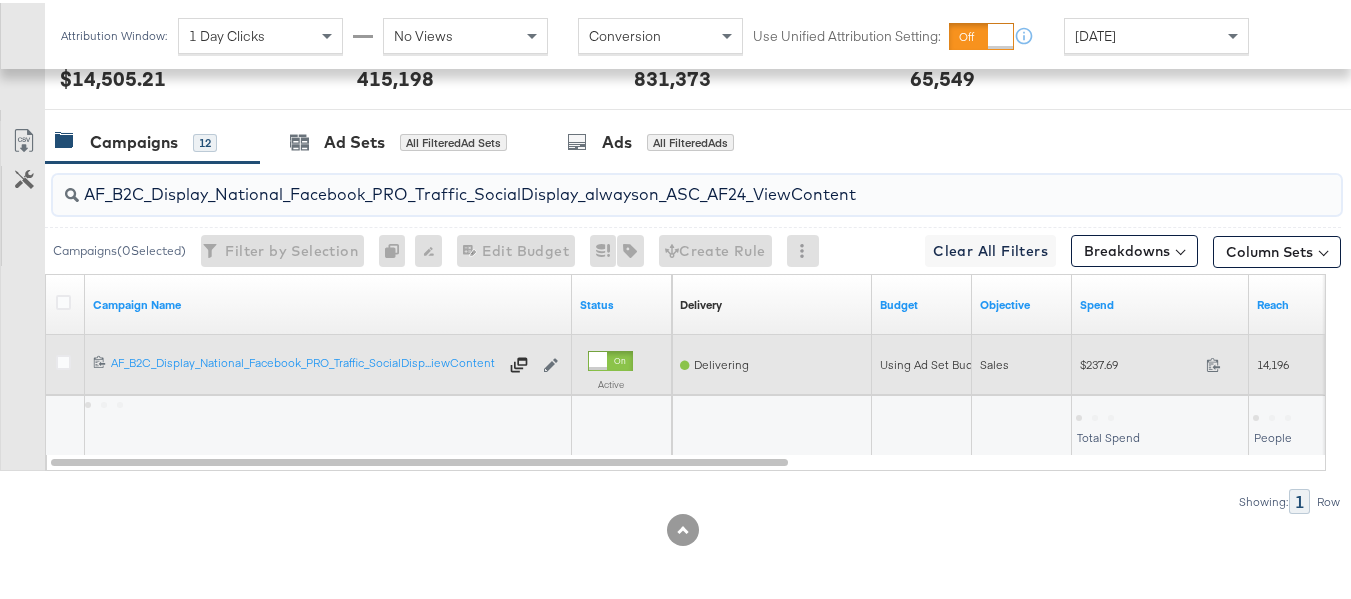 click on "$237.69" at bounding box center (1139, 361) 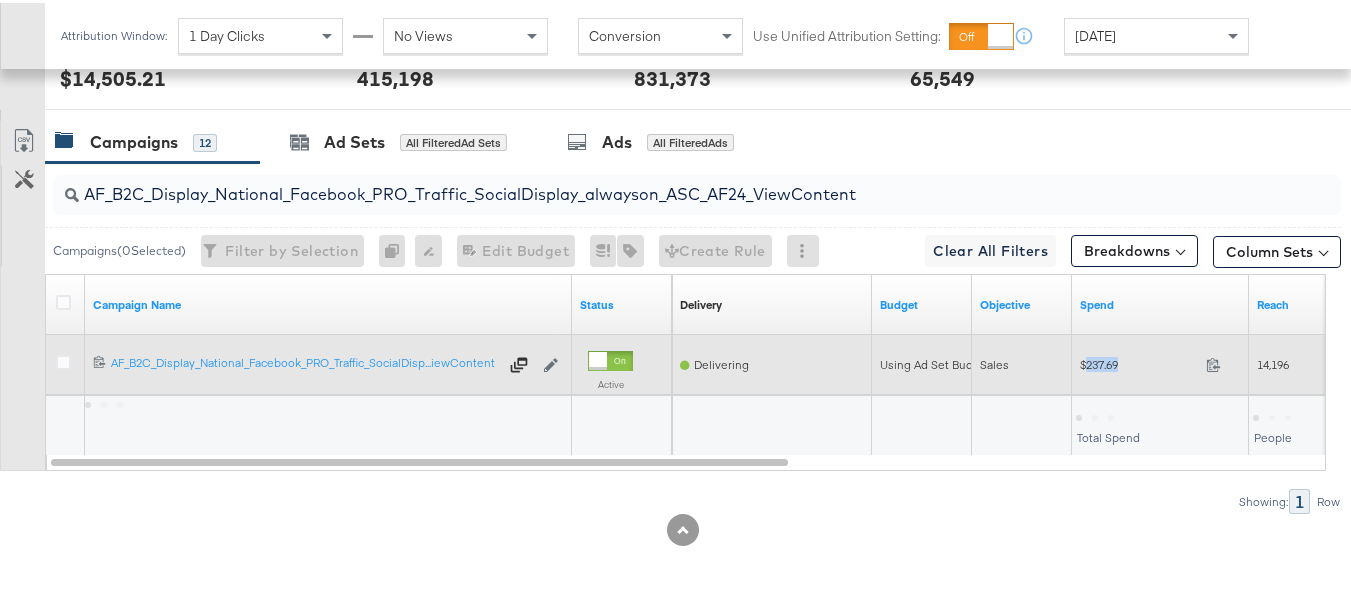click on "$237.69" at bounding box center [1139, 361] 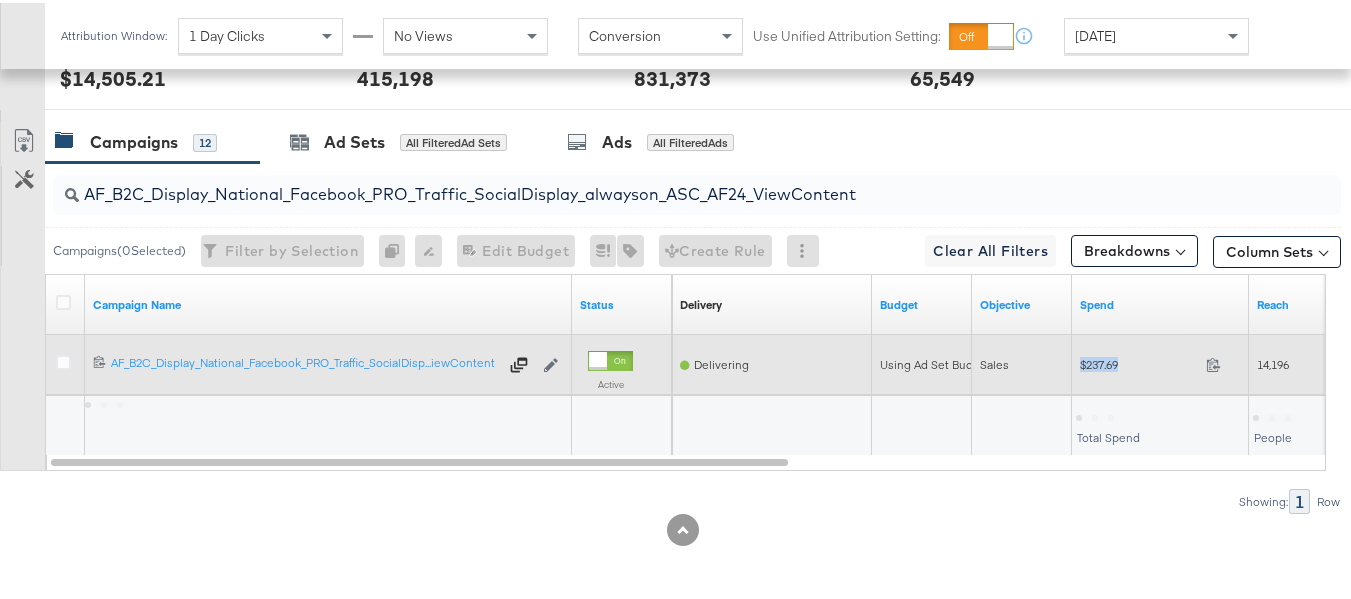 click on "$237.69" at bounding box center (1139, 361) 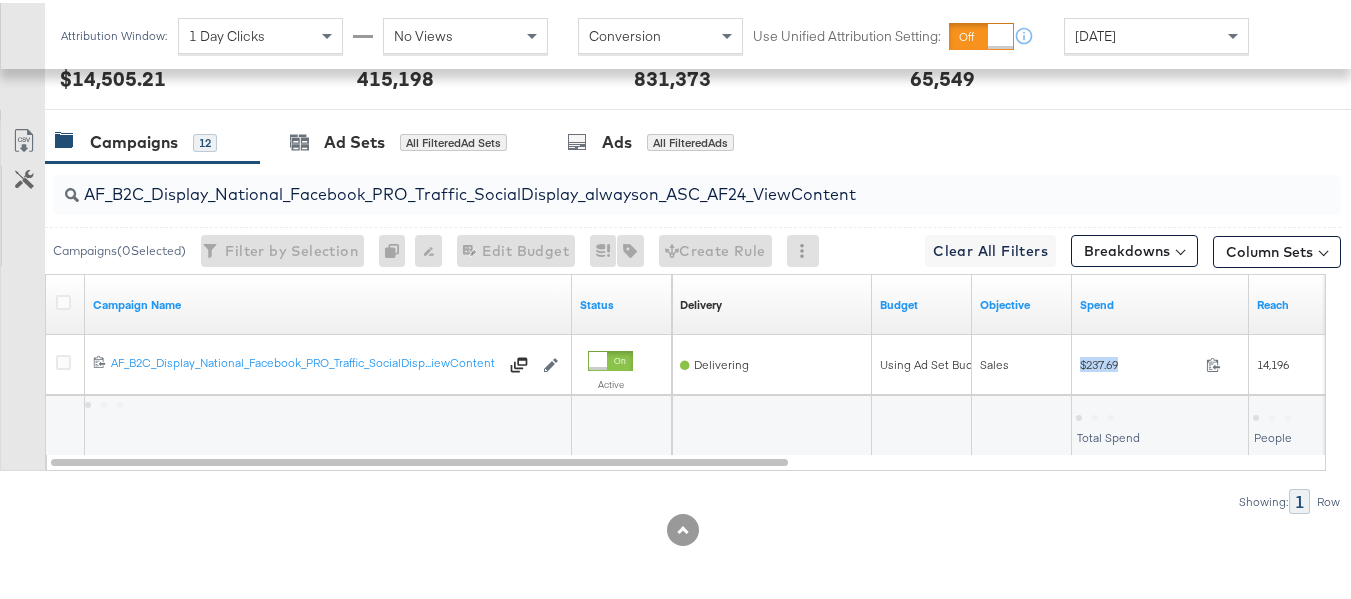 copy on "$237.69" 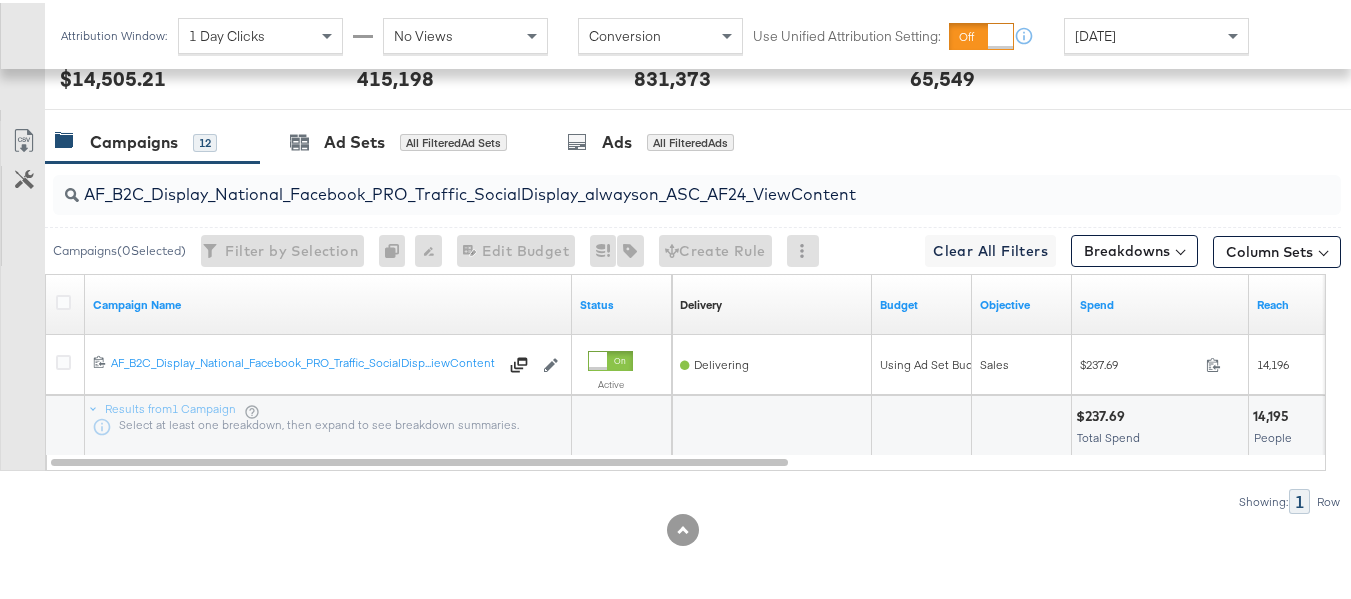 click on "AF_B2C_Display_National_Facebook_PRO_Traffic_SocialDisplay_alwayson_ASC_AF24_ViewContent" at bounding box center [653, 183] 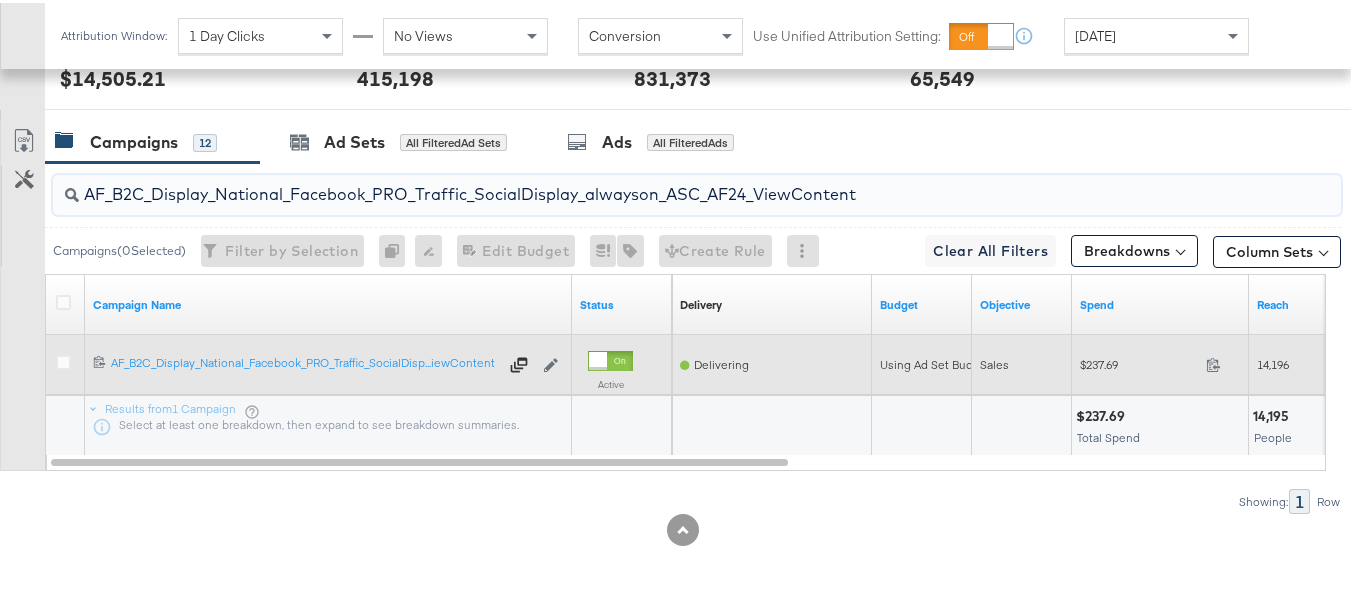 paste on "FR_B2C_Display_National_Facebook_PRO_Traffic_SocialDisplay_alwayson_ASC_FR" 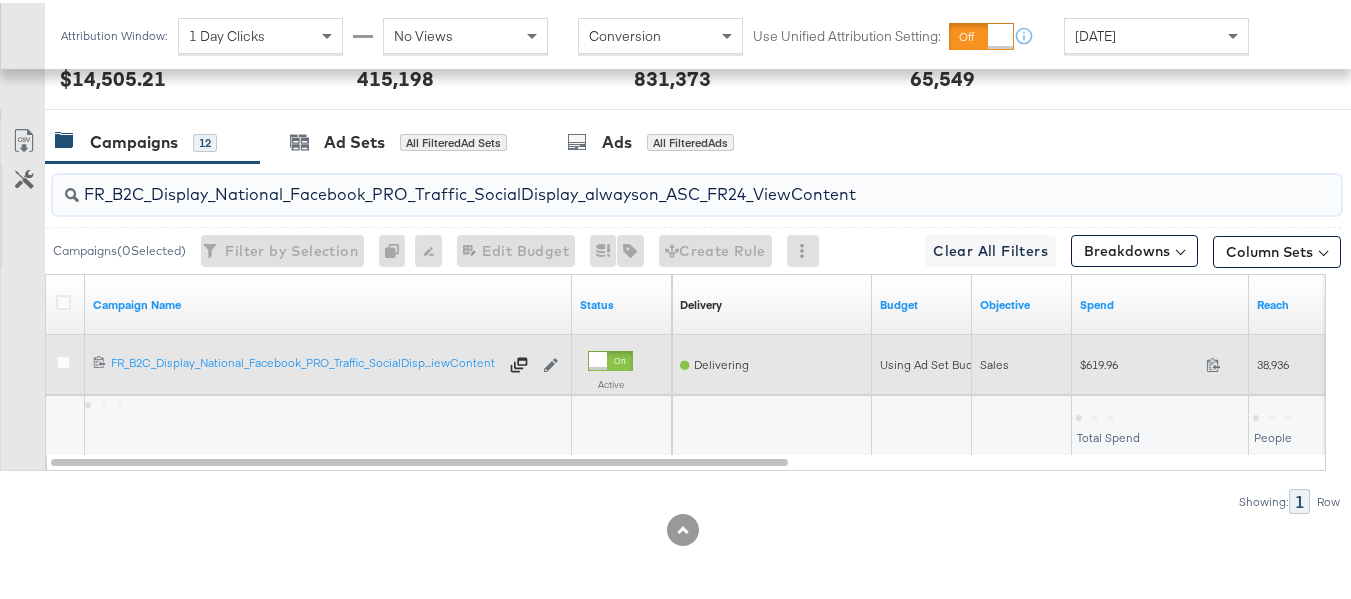 click on "$619.96" at bounding box center (1139, 361) 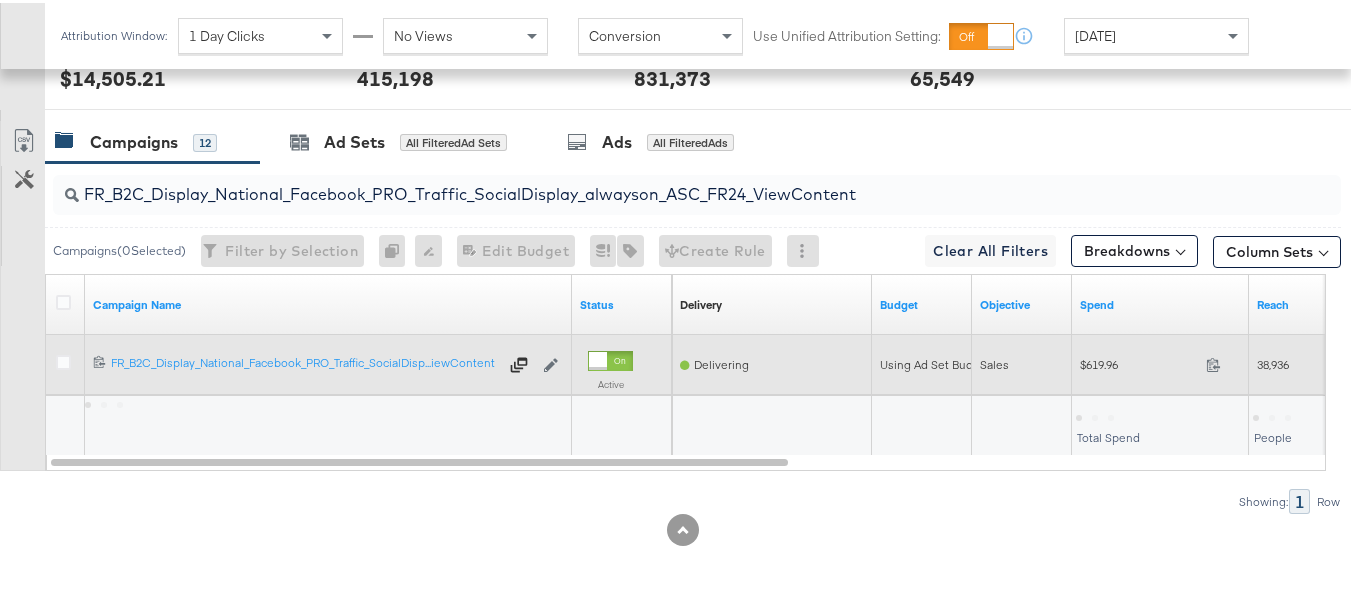 click on "$619.96" at bounding box center [1139, 361] 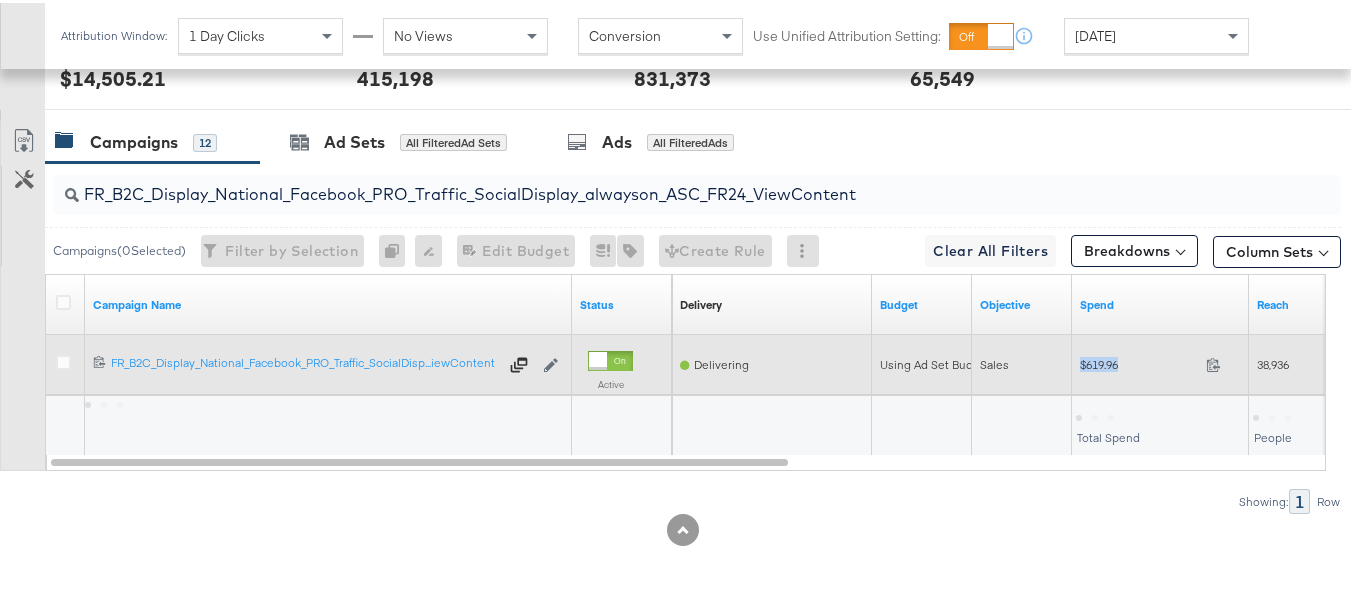 click on "$619.96" at bounding box center (1139, 361) 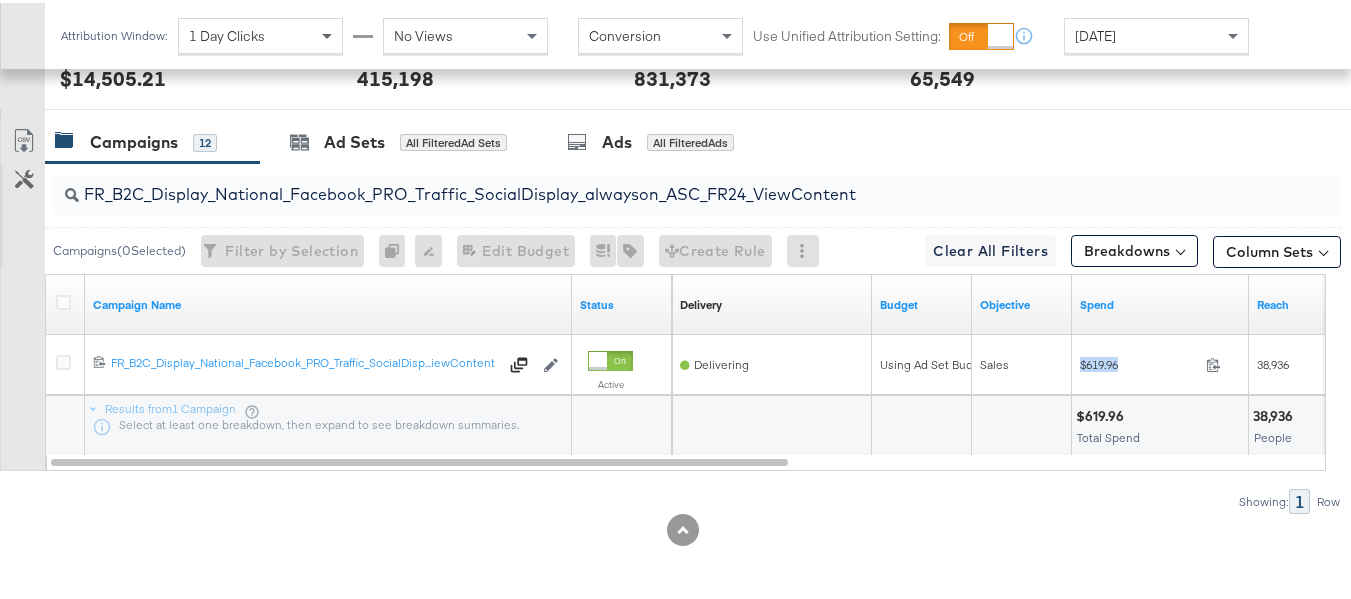 copy on "$619.96" 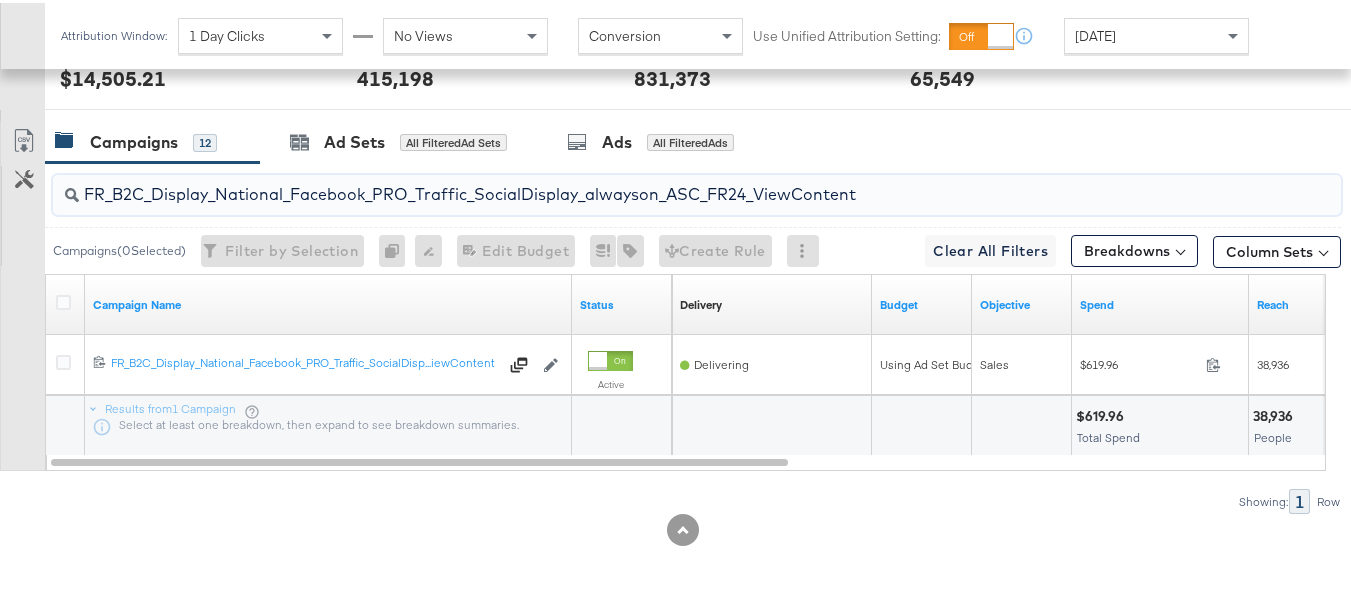 click on "FR_B2C_Display_National_Facebook_PRO_Traffic_SocialDisplay_alwayson_ASC_FR24_ViewContent" at bounding box center [653, 183] 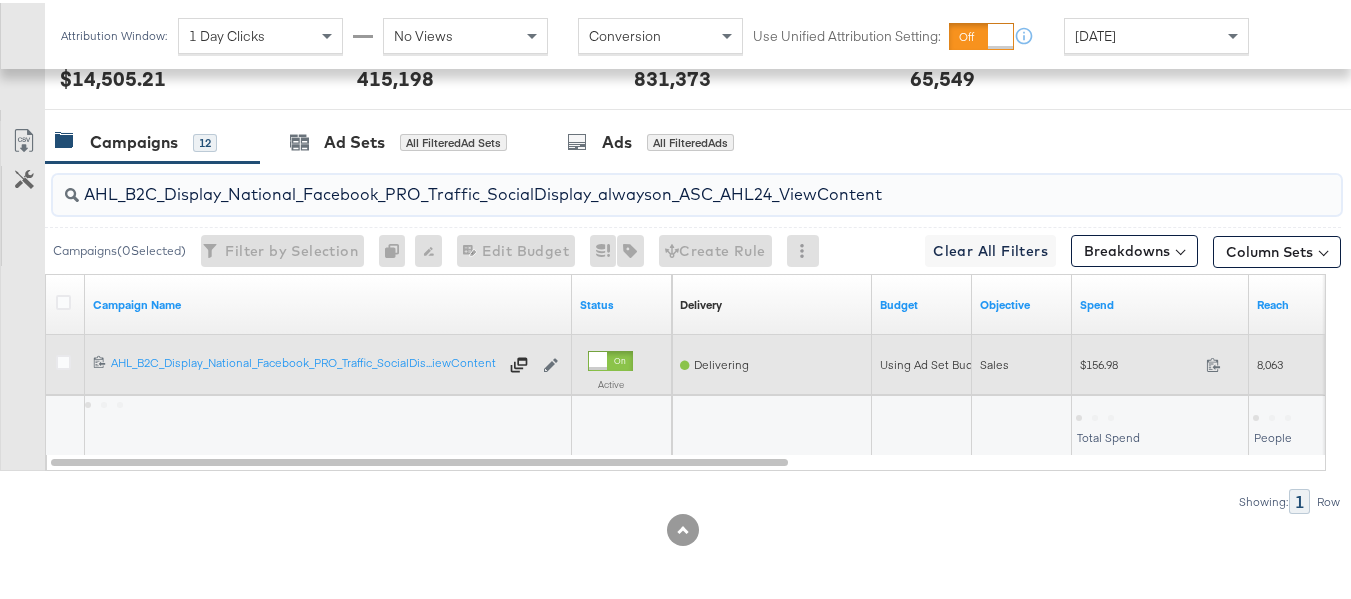 type on "AHL_B2C_Display_National_Facebook_PRO_Traffic_SocialDisplay_alwayson_ASC_AHL24_ViewContent" 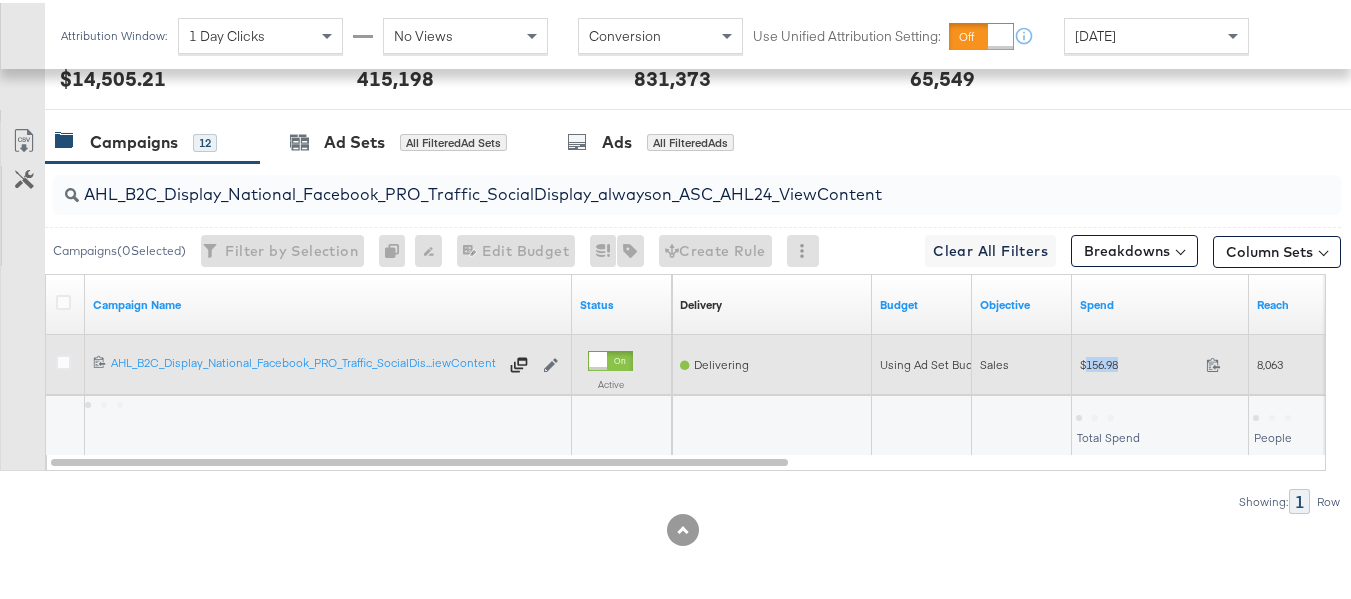 click on "$156.98   156.98" at bounding box center (1160, 361) 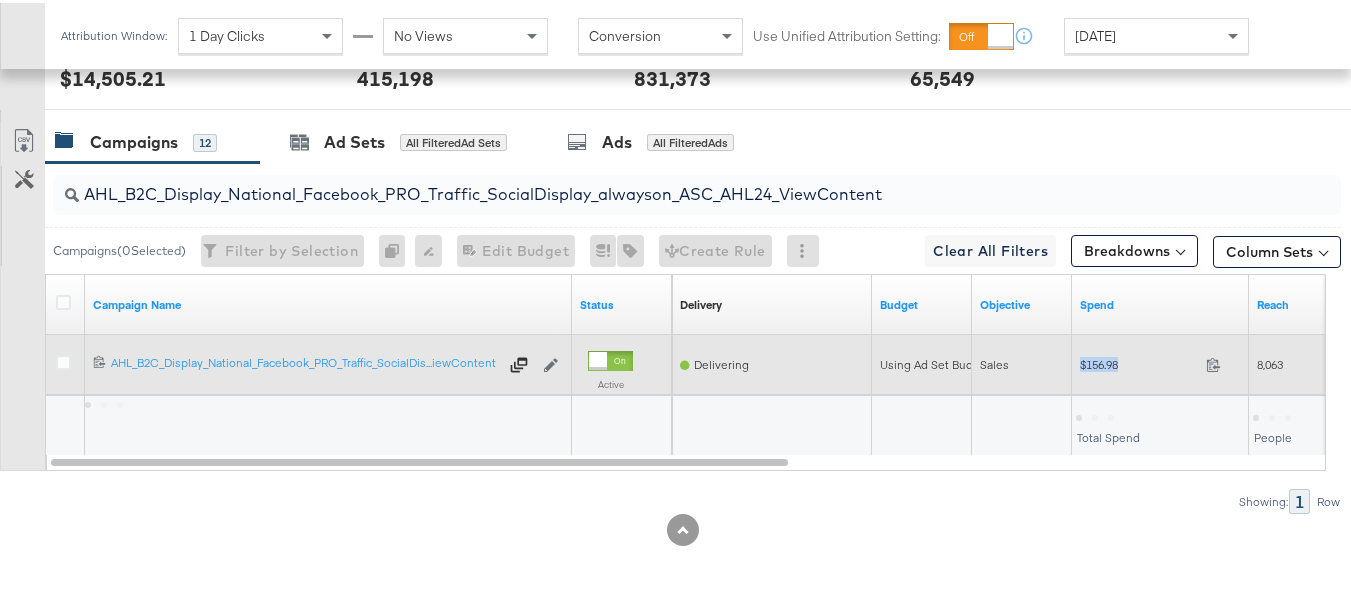 click on "$156.98   156.98" at bounding box center (1160, 361) 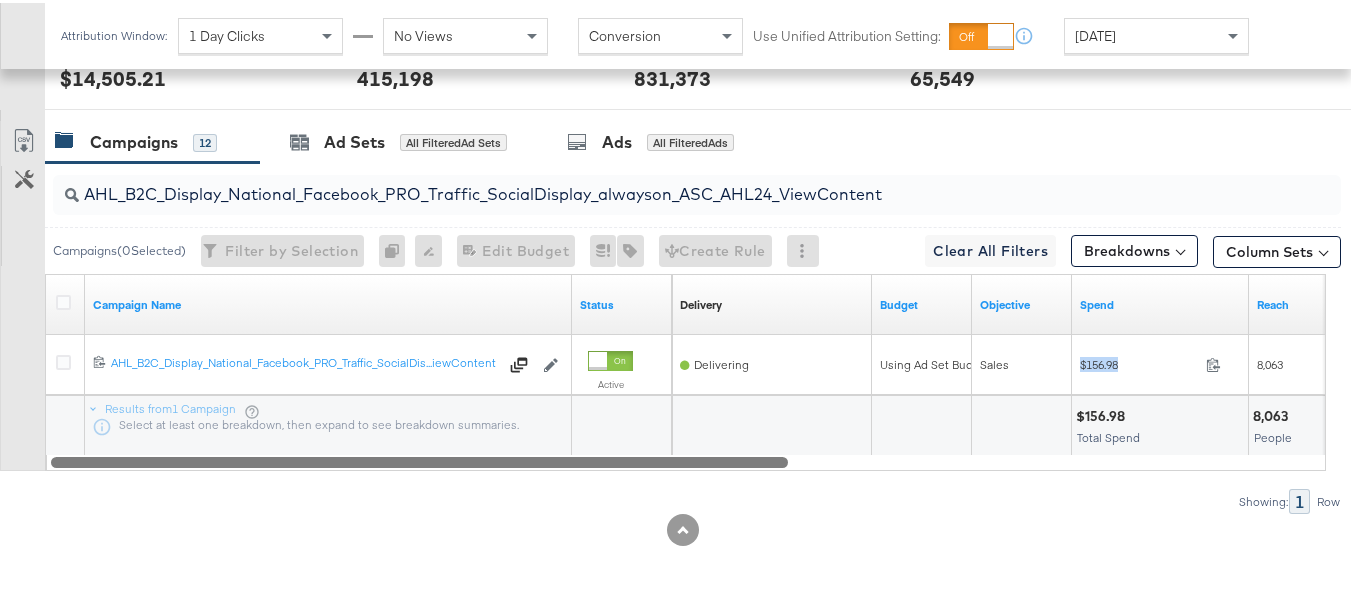 click at bounding box center [686, 458] 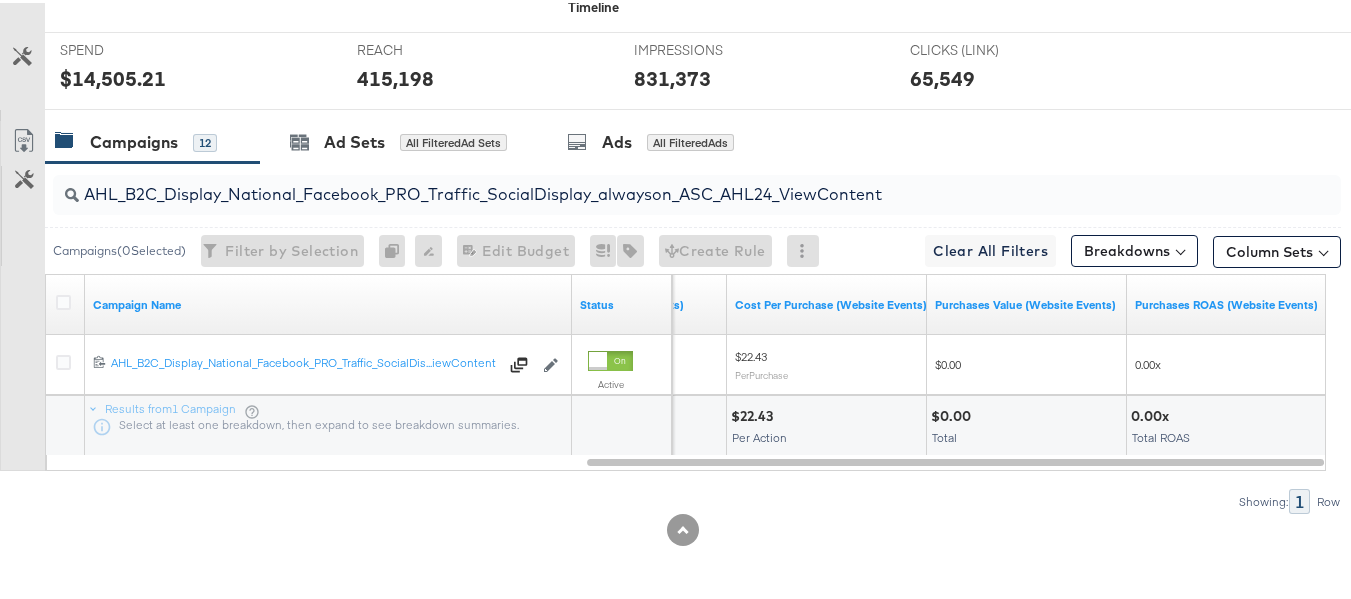 scroll, scrollTop: 0, scrollLeft: 0, axis: both 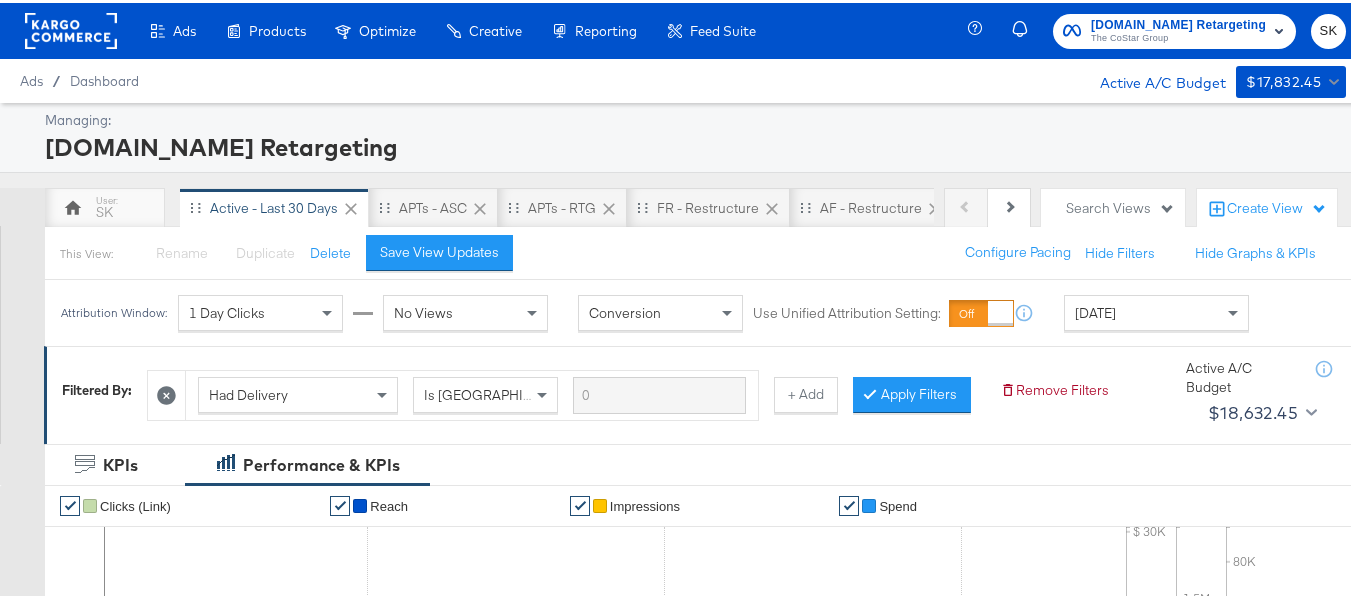 click on "Apartments.com Retargeting The CoStar Group SK" at bounding box center (1170, 28) 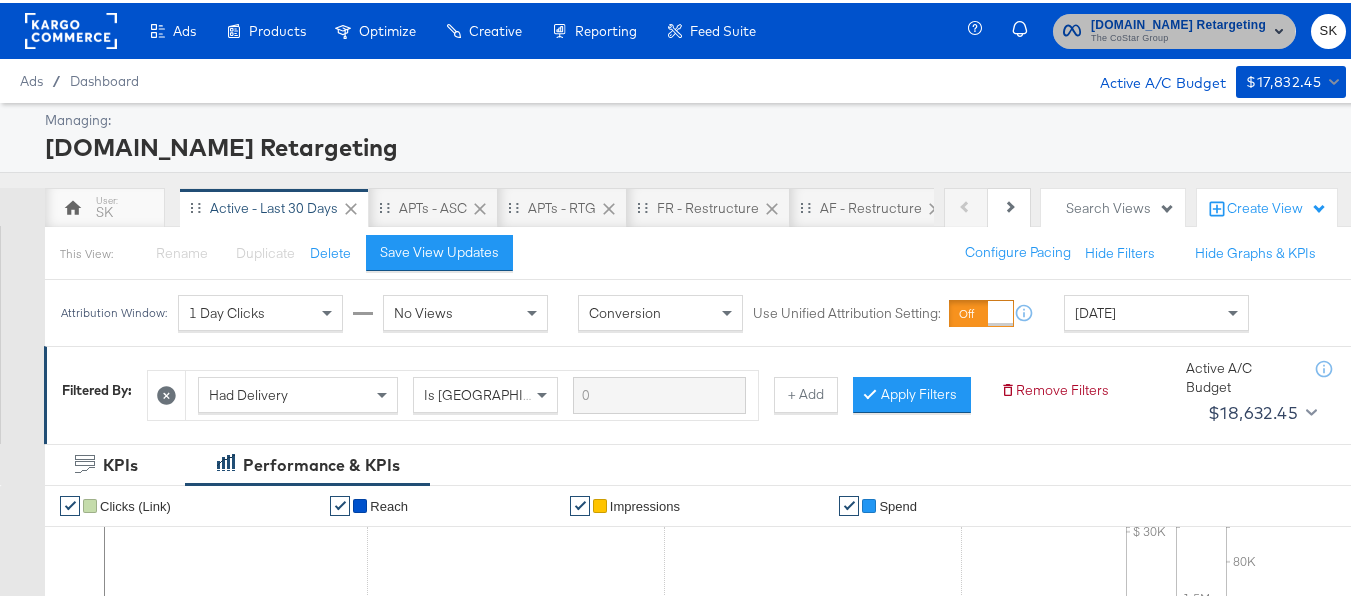click on "The CoStar Group" at bounding box center [1178, 36] 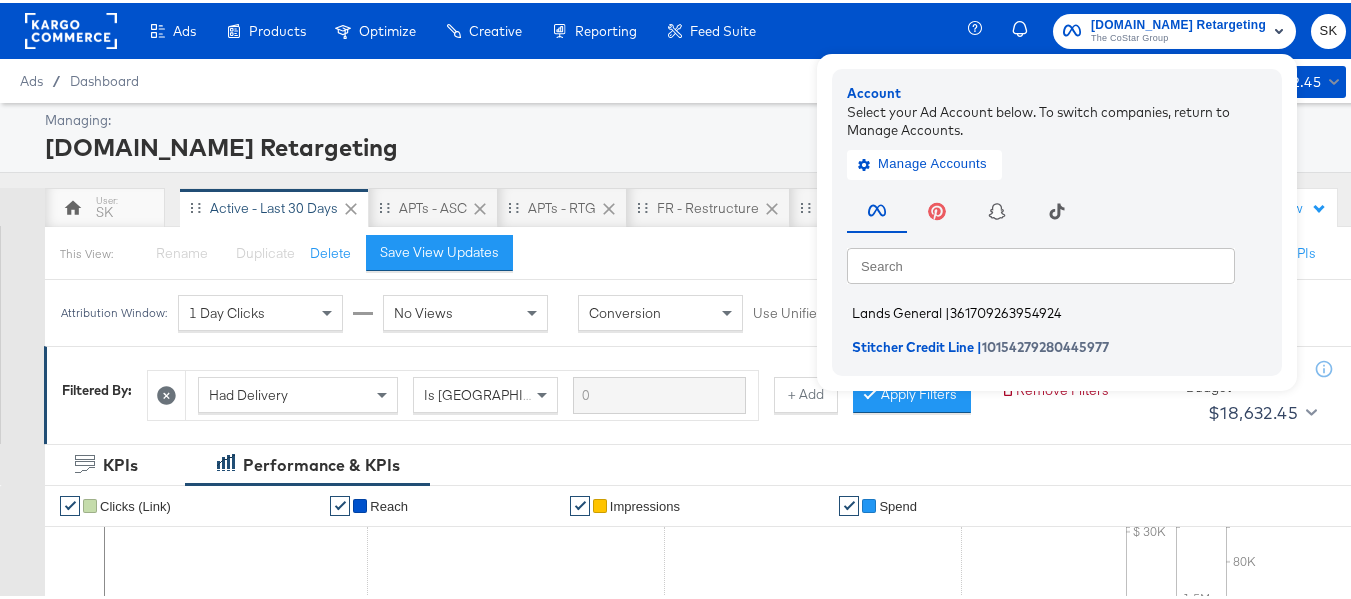 click on "Lands General" at bounding box center [897, 310] 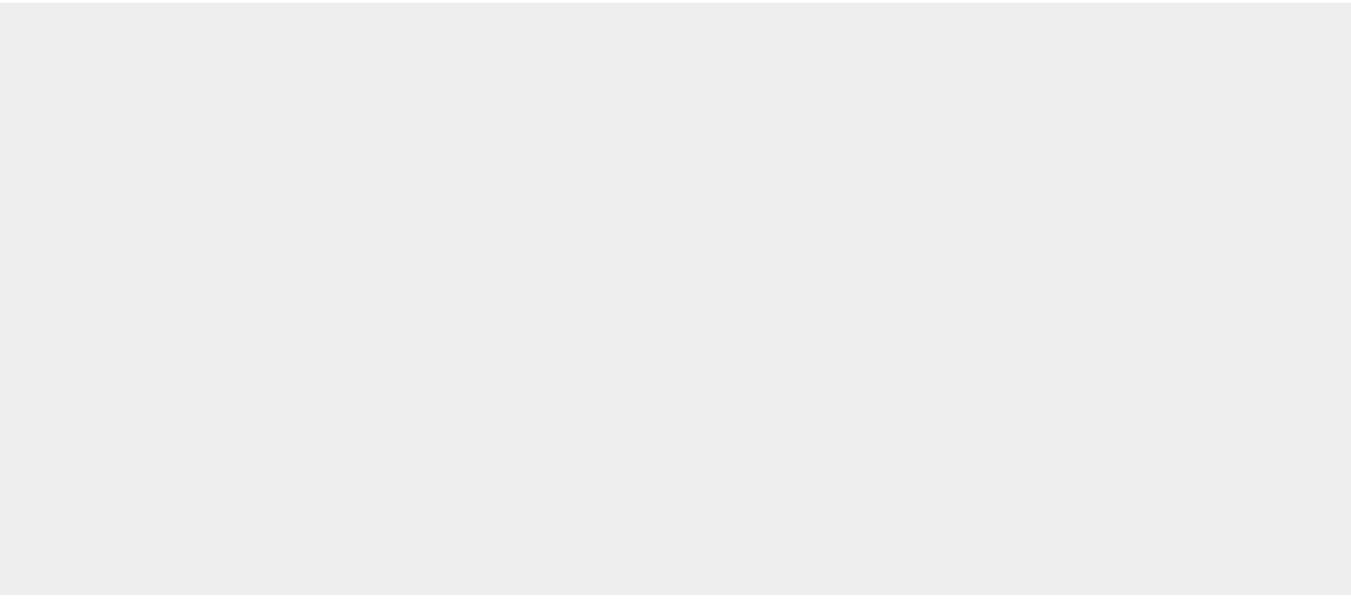 scroll, scrollTop: 0, scrollLeft: 0, axis: both 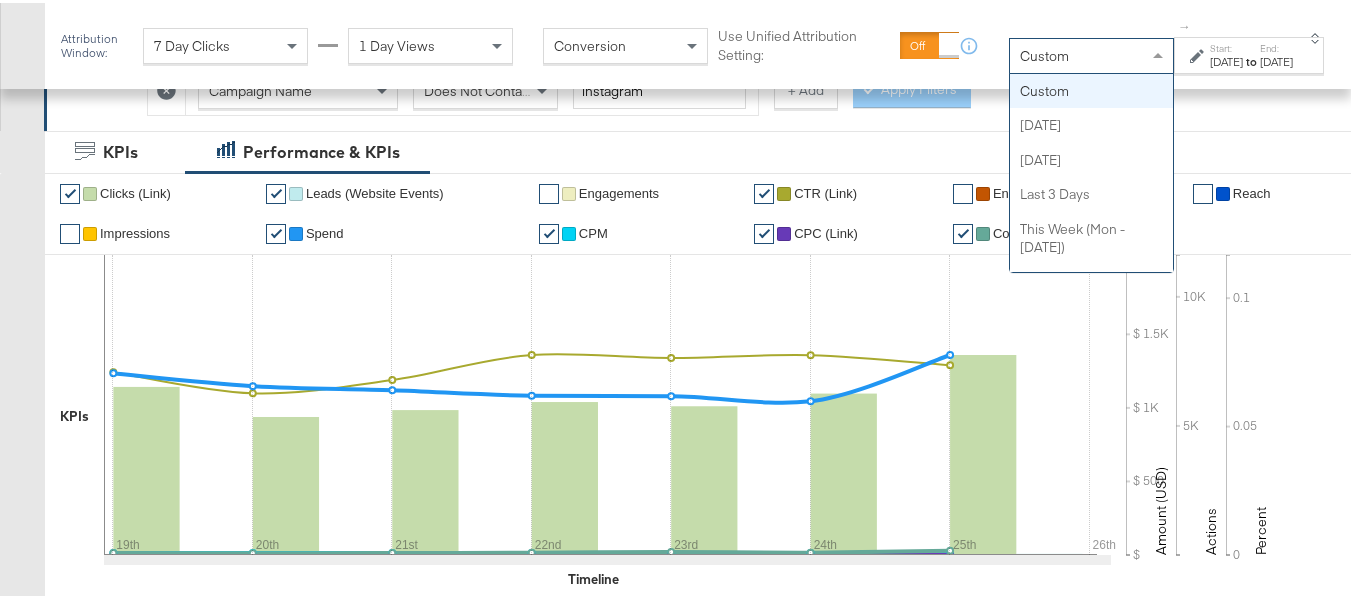 click on "Custom" at bounding box center (1044, 53) 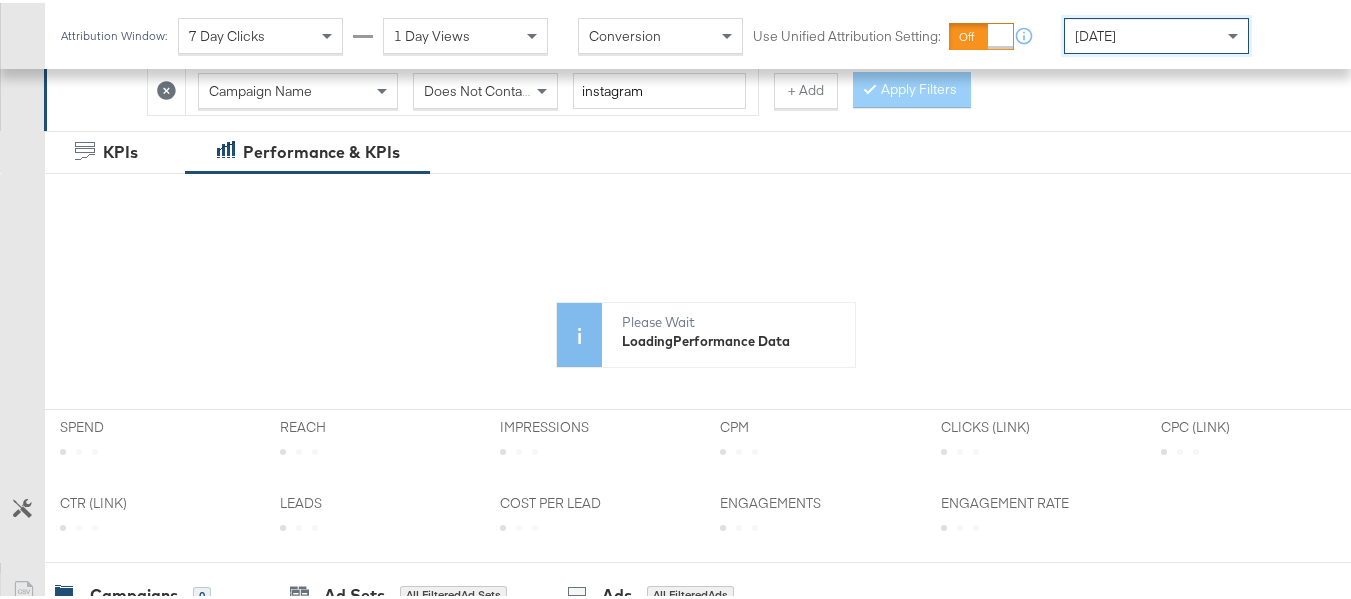 scroll, scrollTop: 0, scrollLeft: 0, axis: both 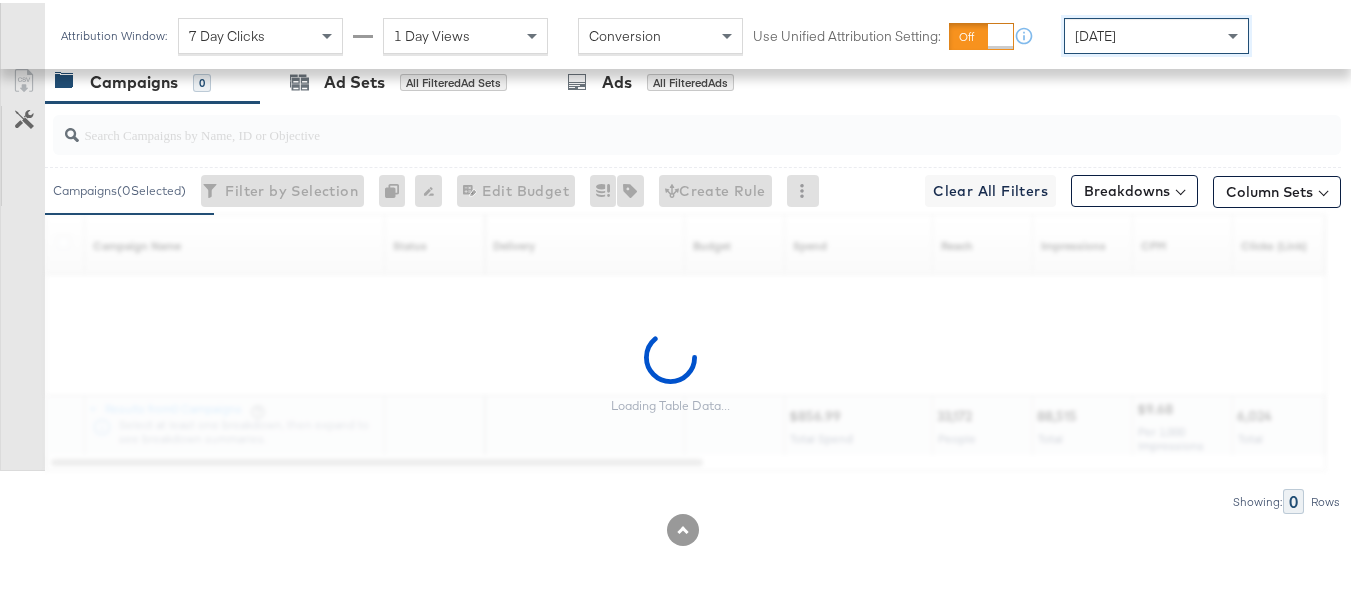 click at bounding box center (653, 123) 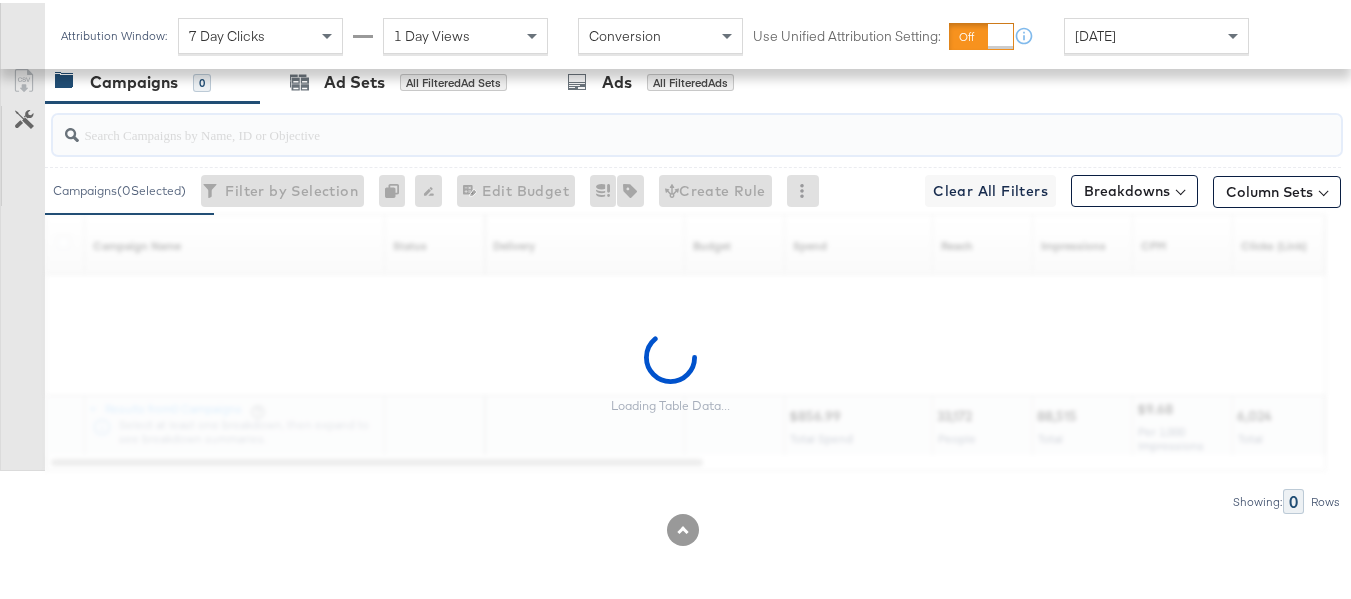 paste on "B2C_LAND_KC_RT_Sig_24" 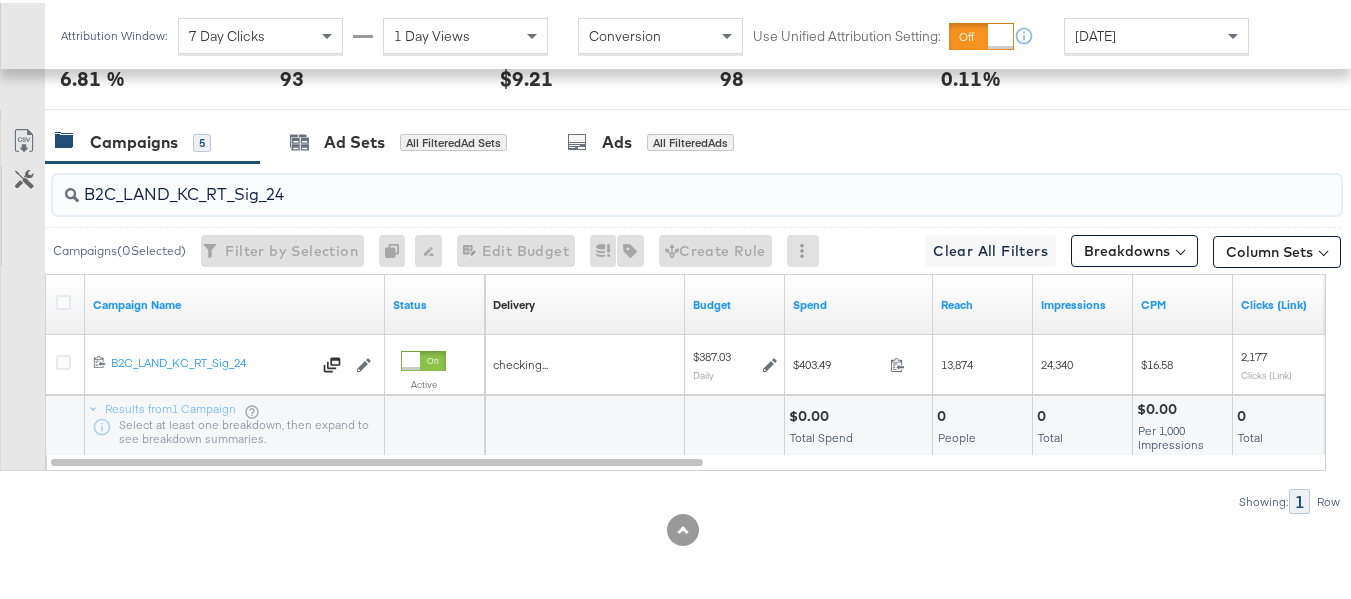 scroll, scrollTop: 1171, scrollLeft: 0, axis: vertical 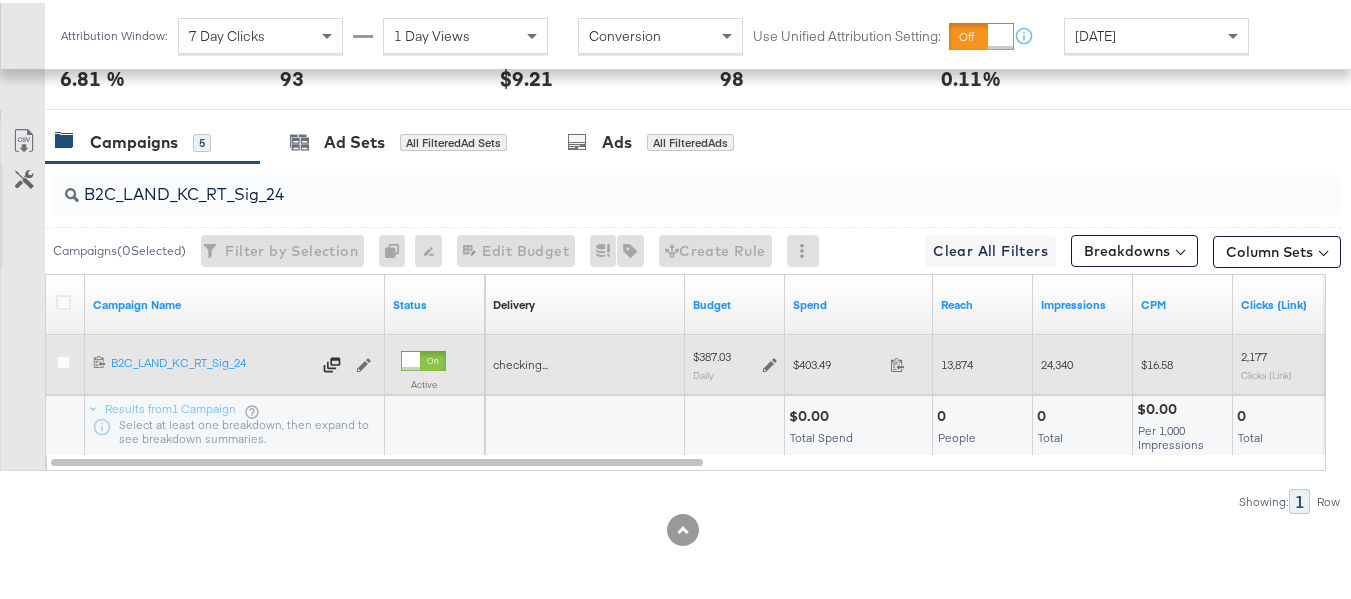 click on "$403.49" at bounding box center (837, 361) 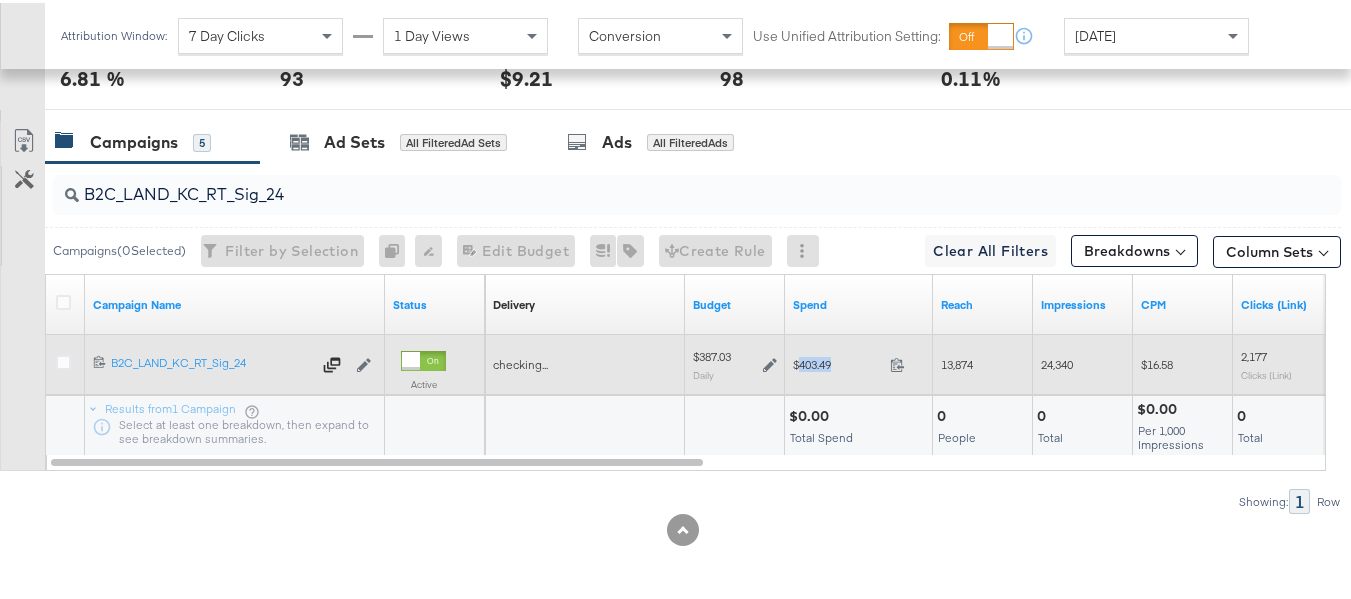 click on "$403.49" at bounding box center [837, 361] 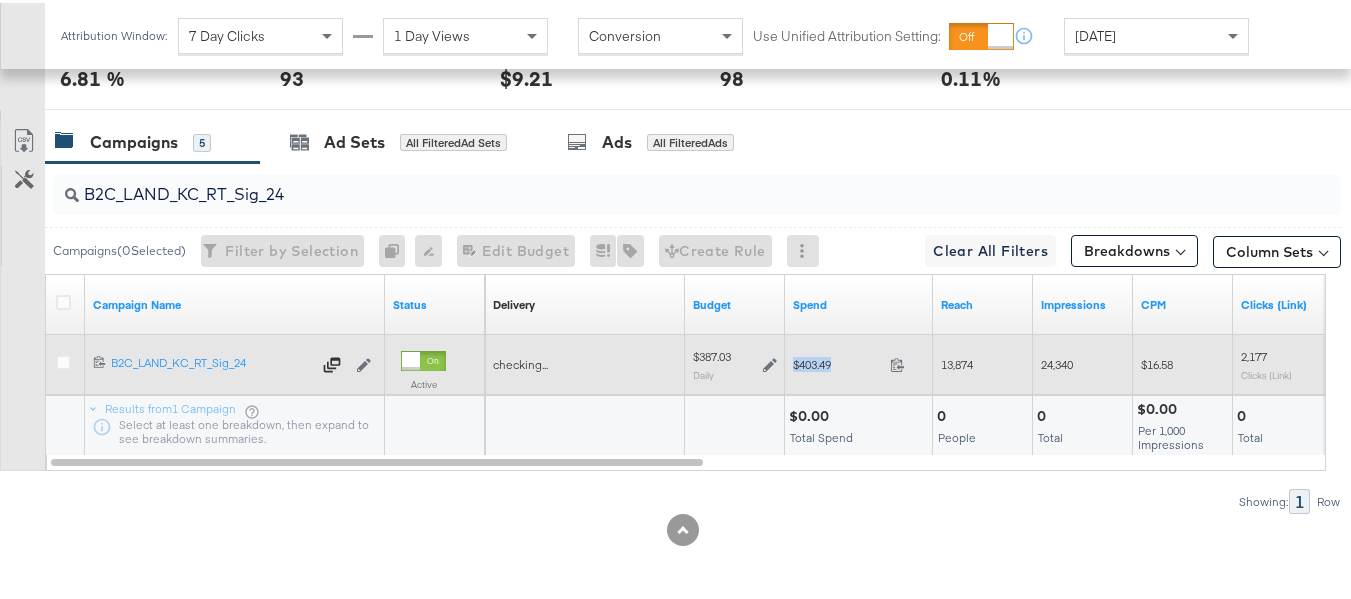 click on "$403.49" at bounding box center (837, 361) 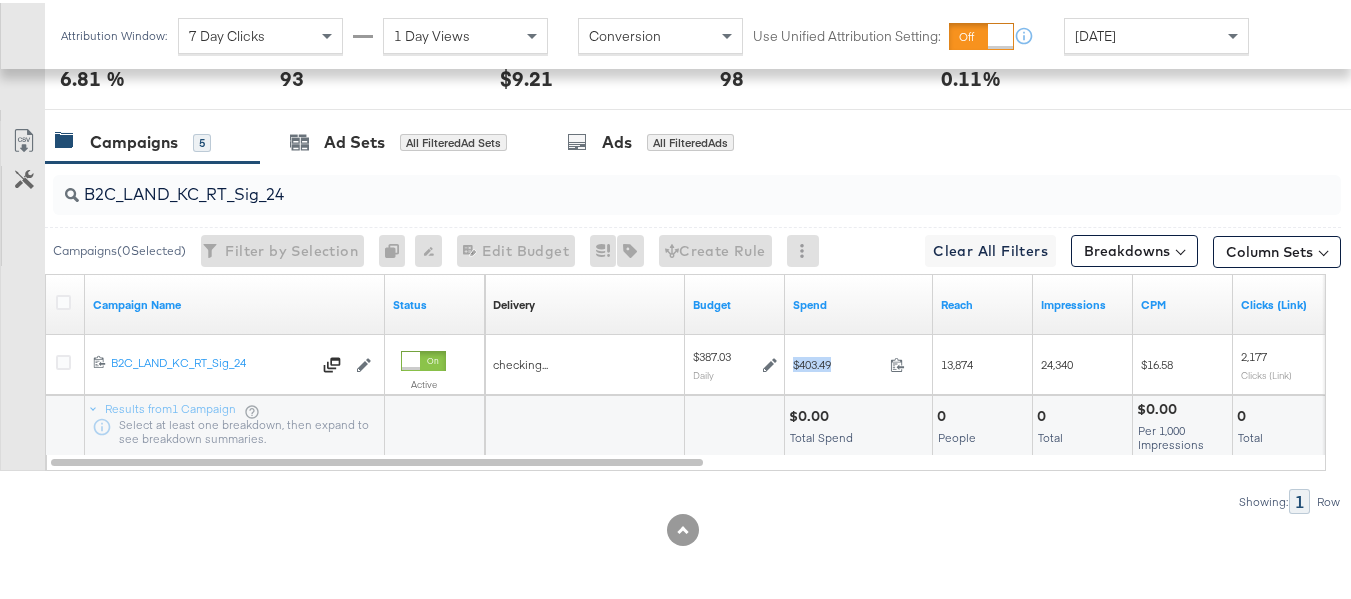 copy on "$403.49" 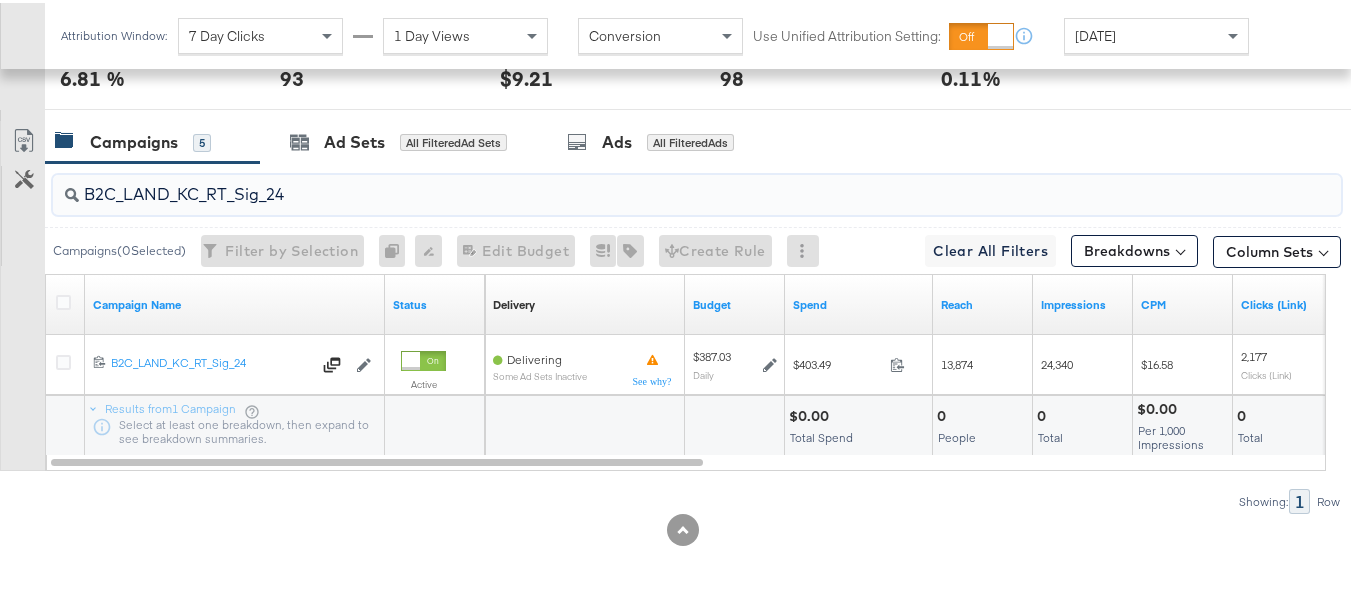 click on "B2C_LAND_KC_RT_Sig_24" at bounding box center [653, 183] 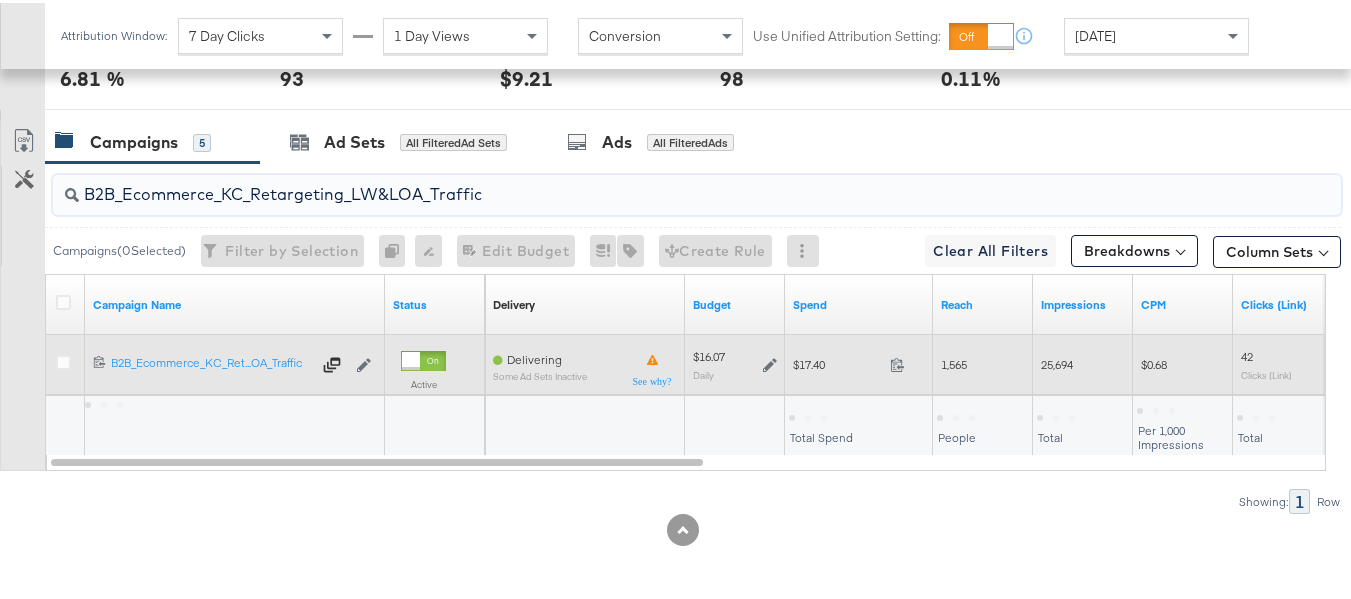 click on "$17.40" at bounding box center (837, 361) 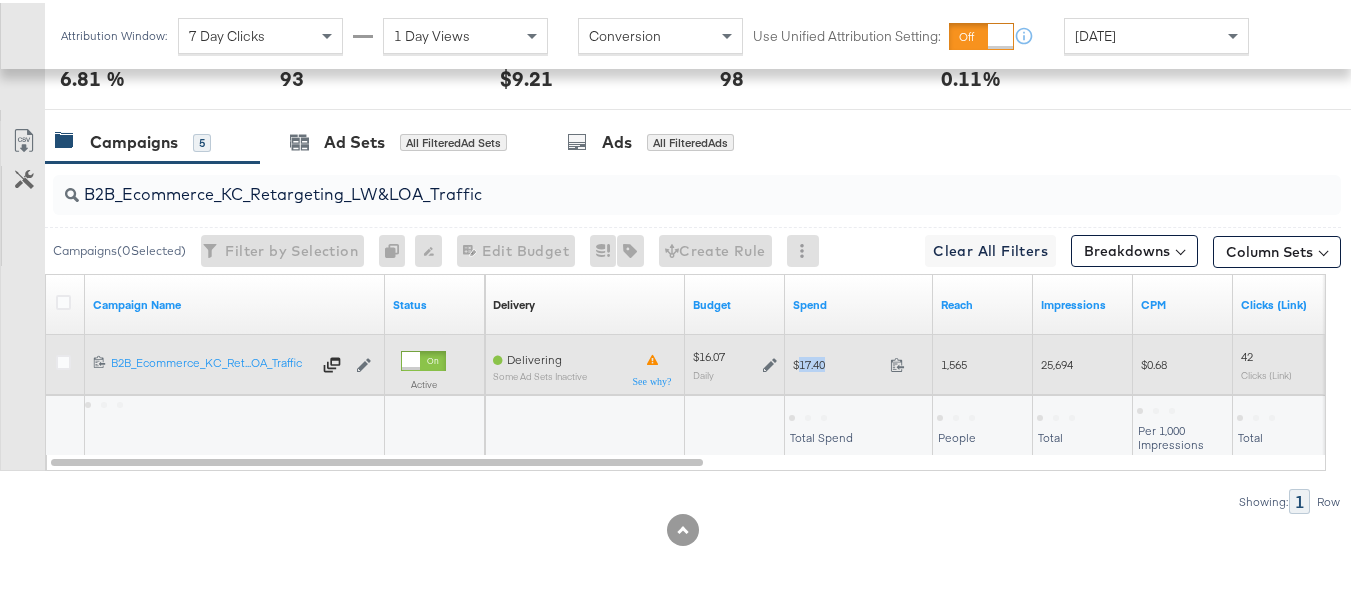 click on "$17.40" at bounding box center (837, 361) 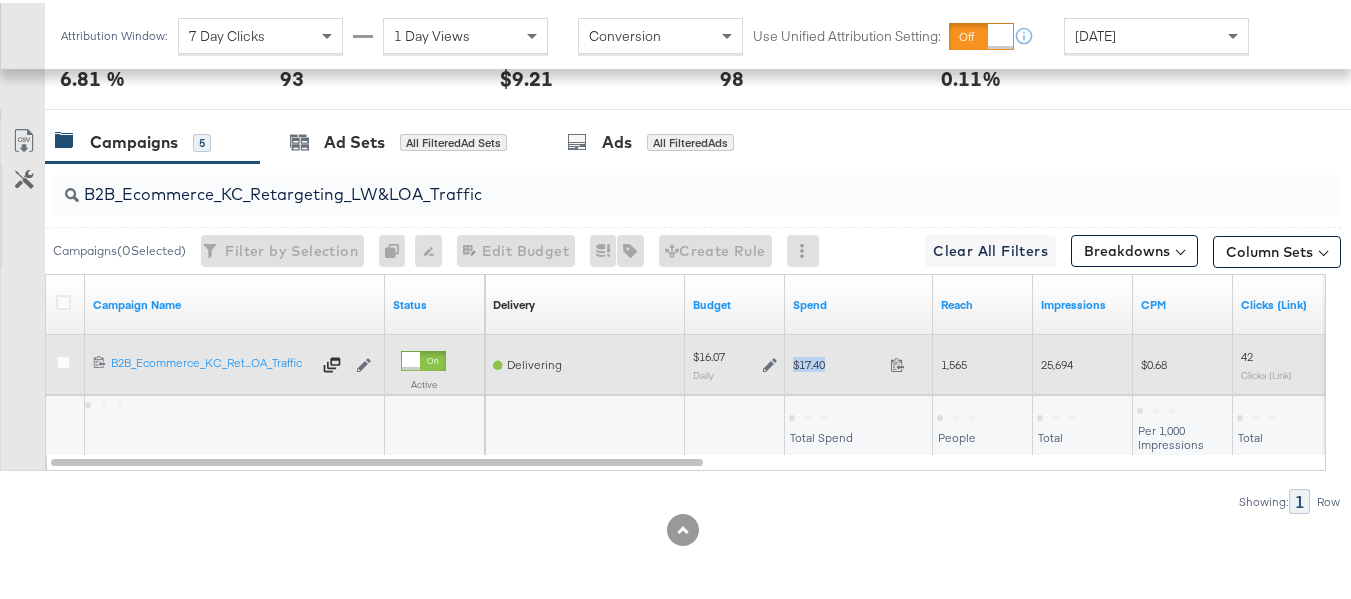 click on "$17.40" at bounding box center (837, 361) 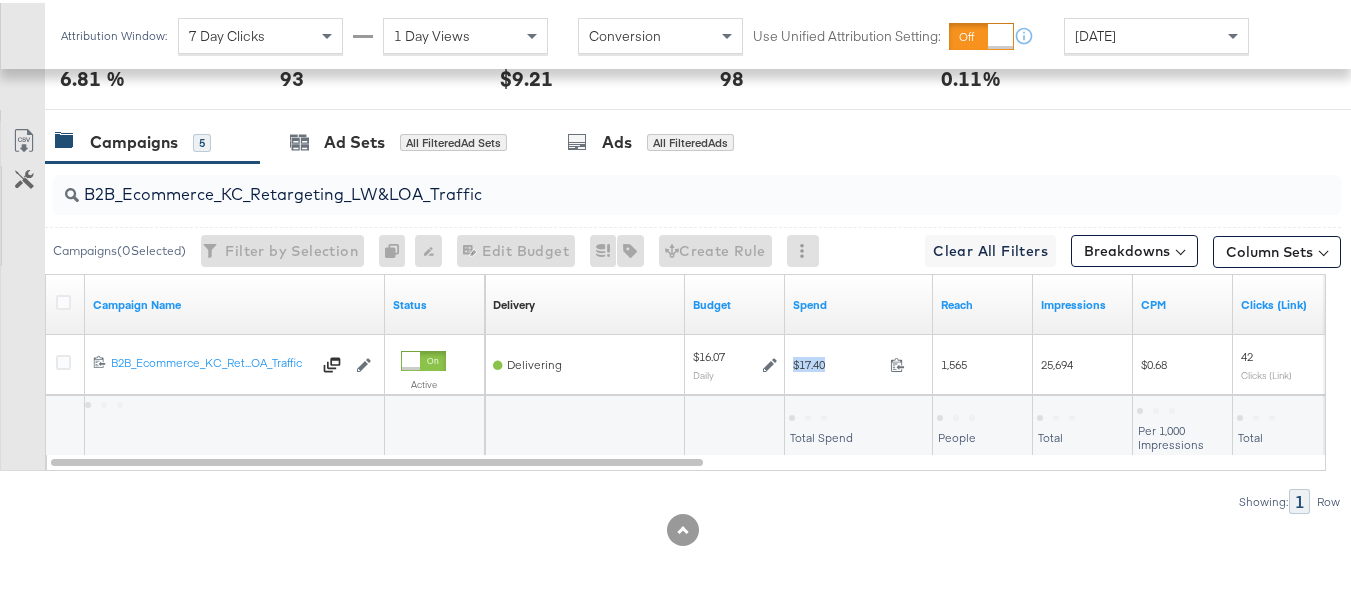 copy on "$17.40" 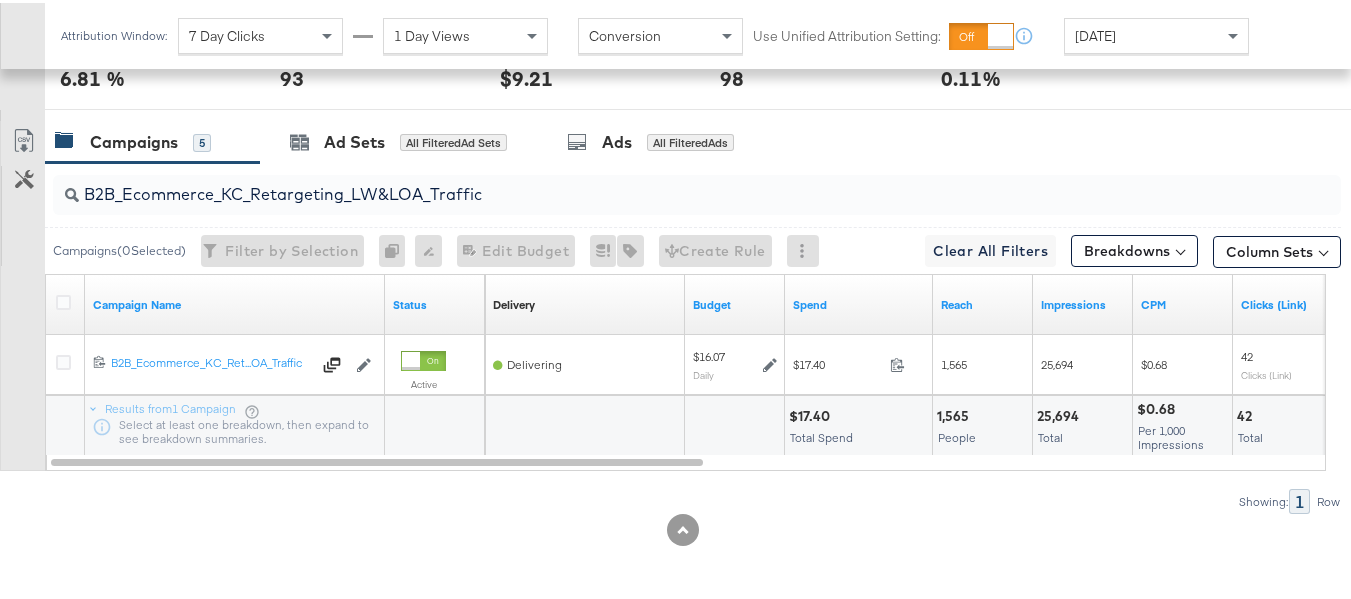 click on "B2B_Ecommerce_KC_Retargeting_LW&LOA_Traffic" at bounding box center (653, 183) 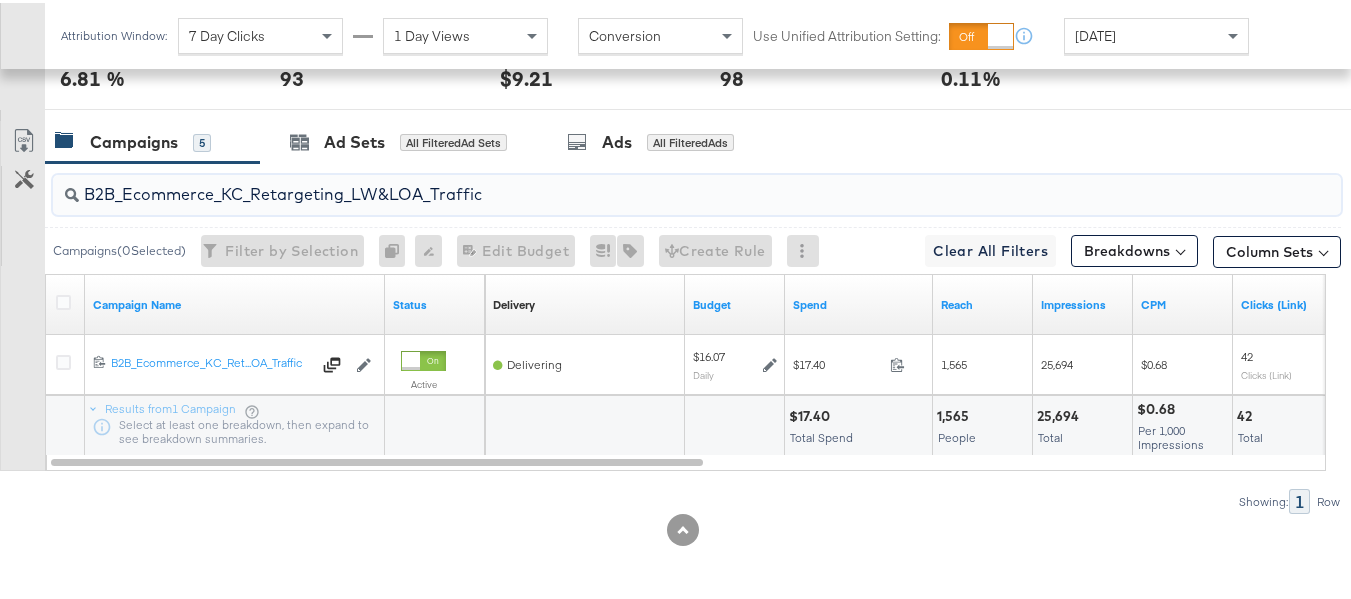 paste on "KC_Retargeting_Prospects & Clients_Conversions" 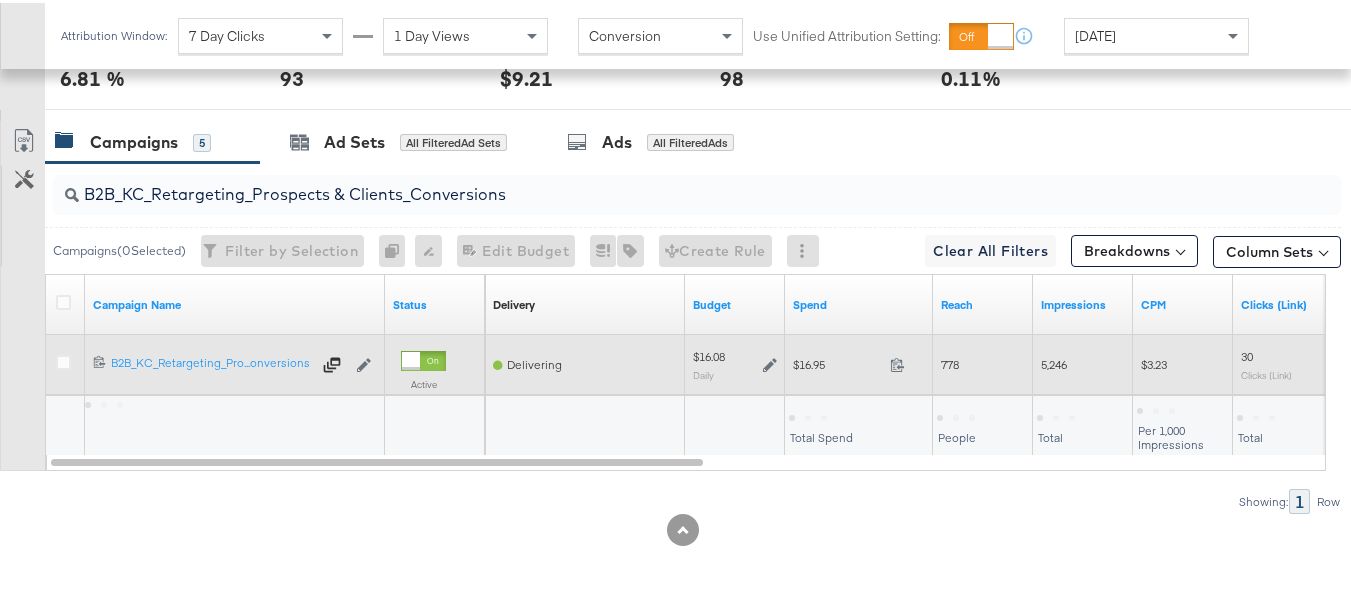 click on "$16.95" at bounding box center (837, 361) 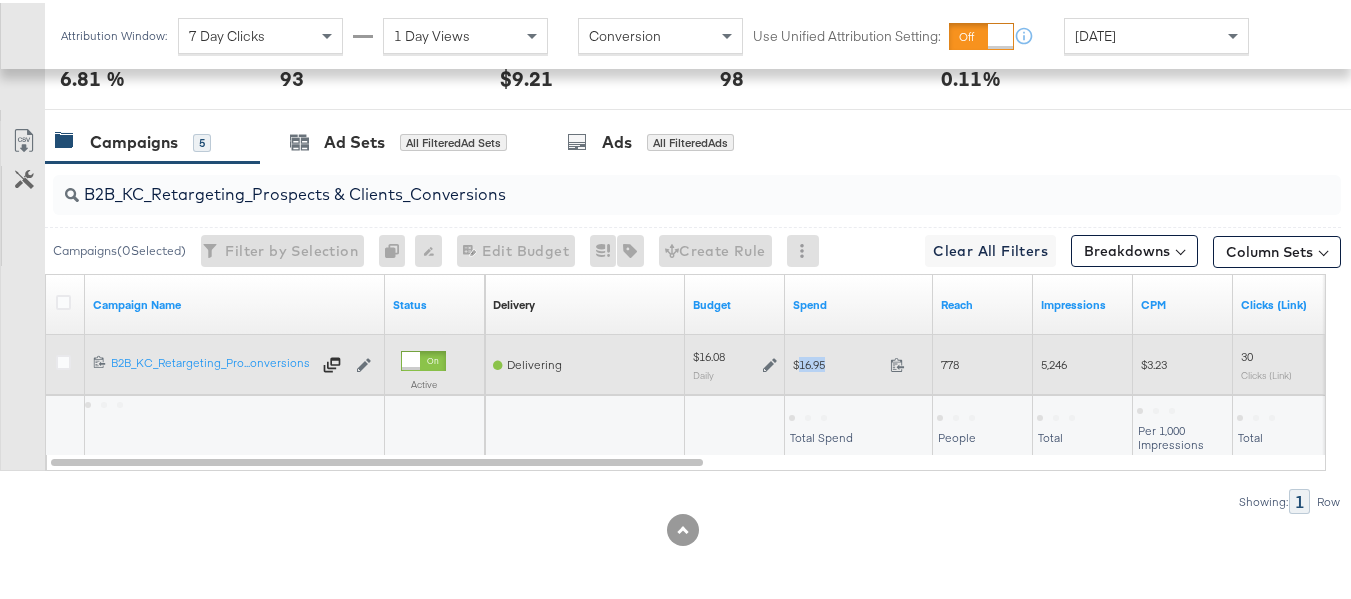 click on "$16.95" at bounding box center [837, 361] 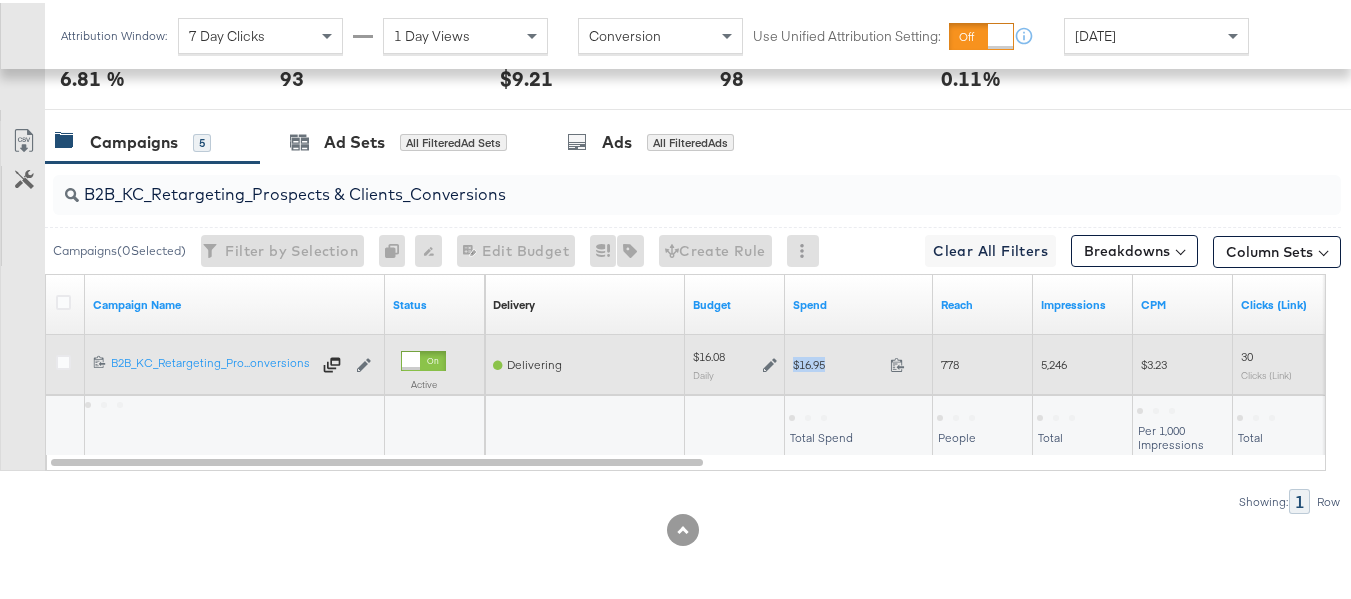 click on "$16.95" at bounding box center [837, 361] 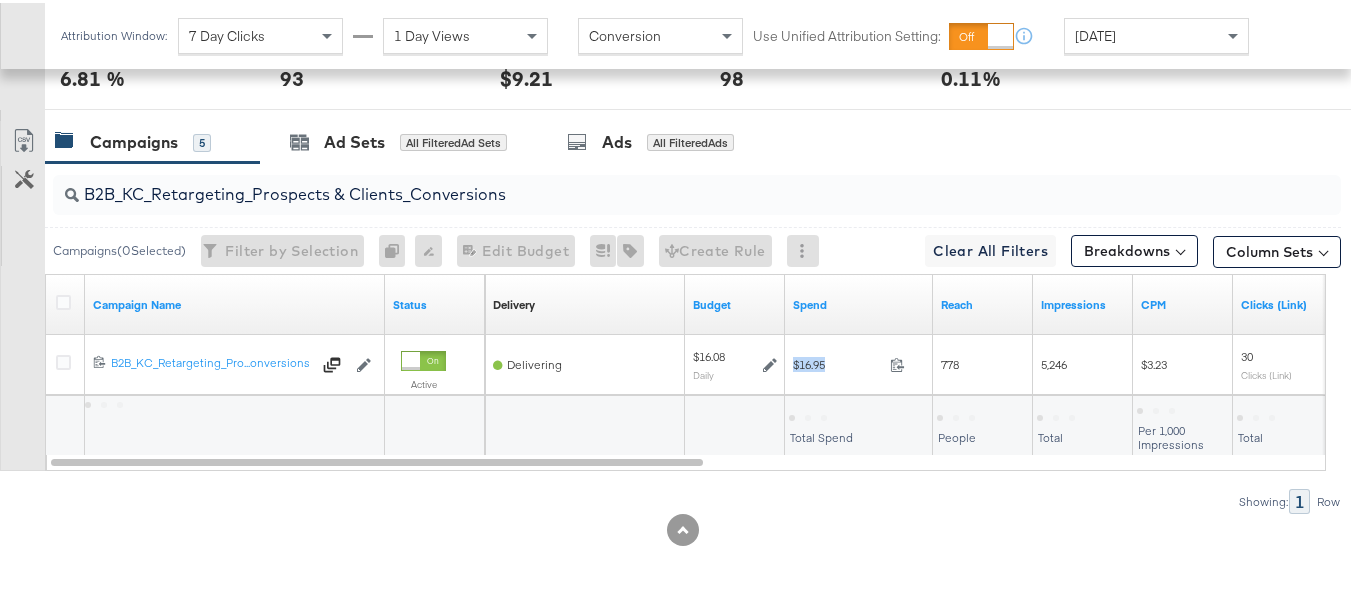 copy on "$16.95" 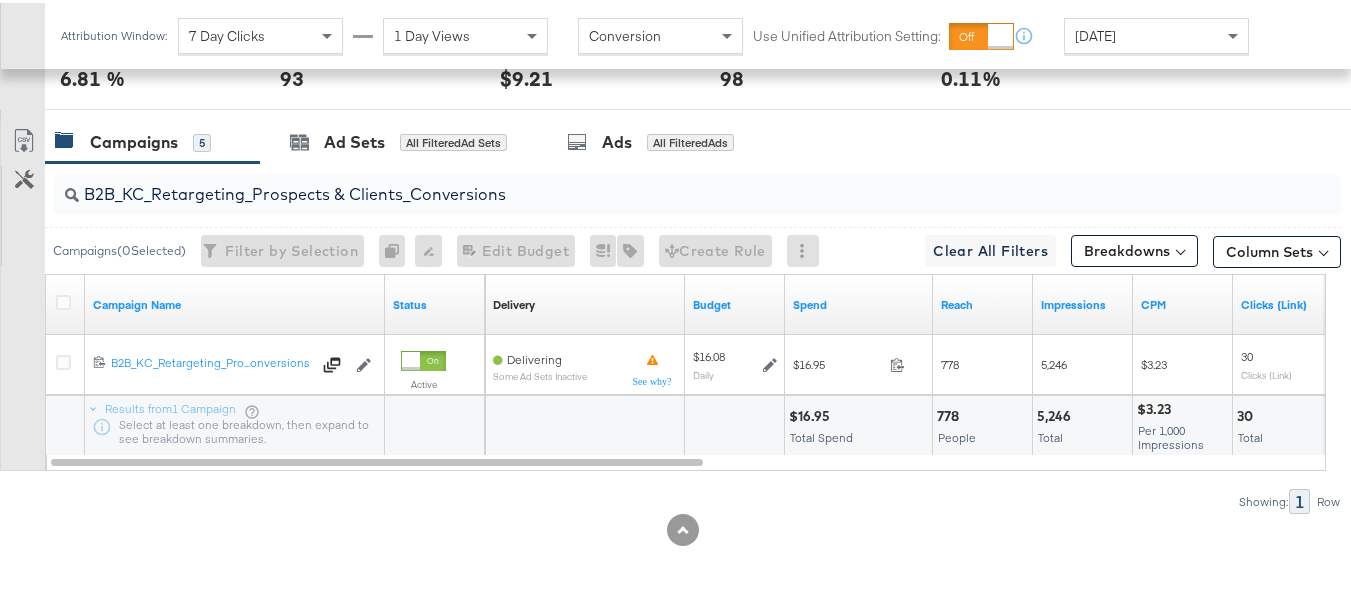 click on "B2B_KC_Retargeting_Prospects & Clients_Conversions" at bounding box center (697, 192) 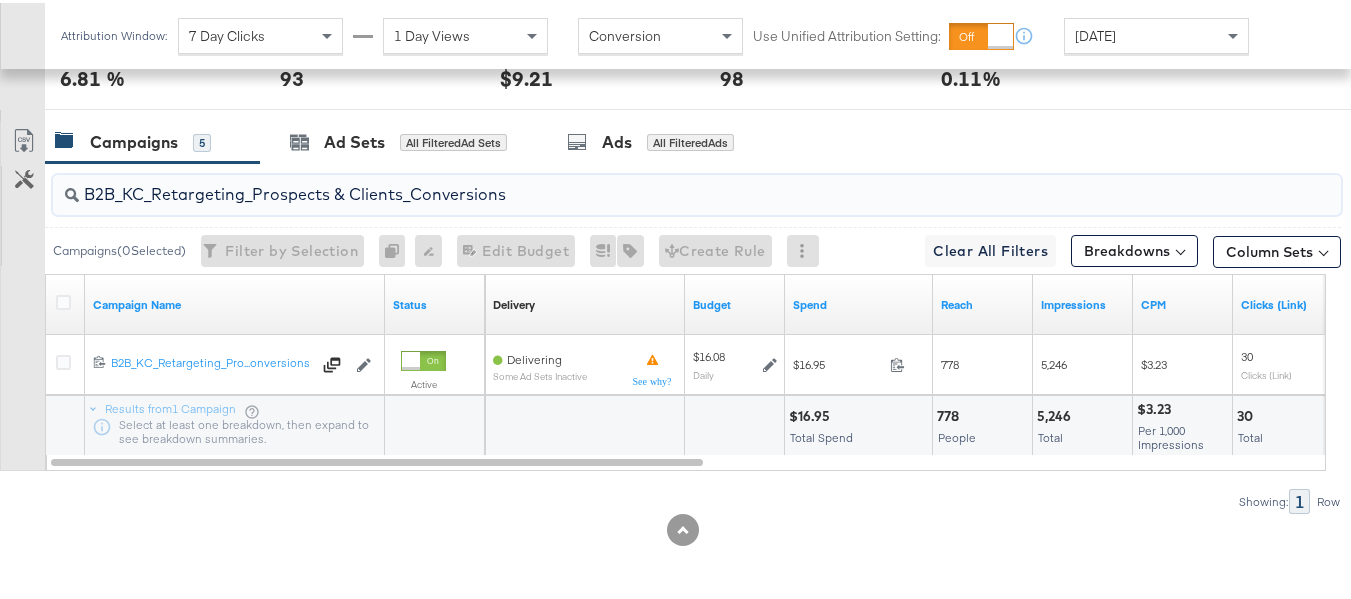 paste on "C_LAND_KC_Pros_Sig" 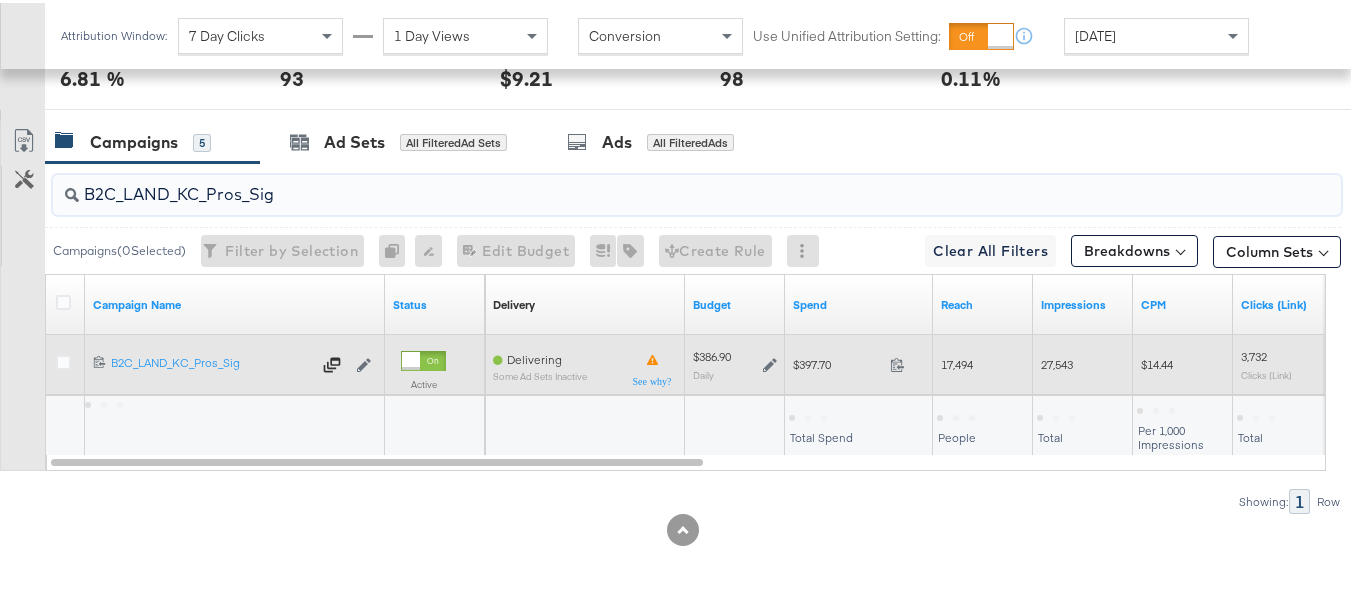 type on "B2C_LAND_KC_Pros_Sig" 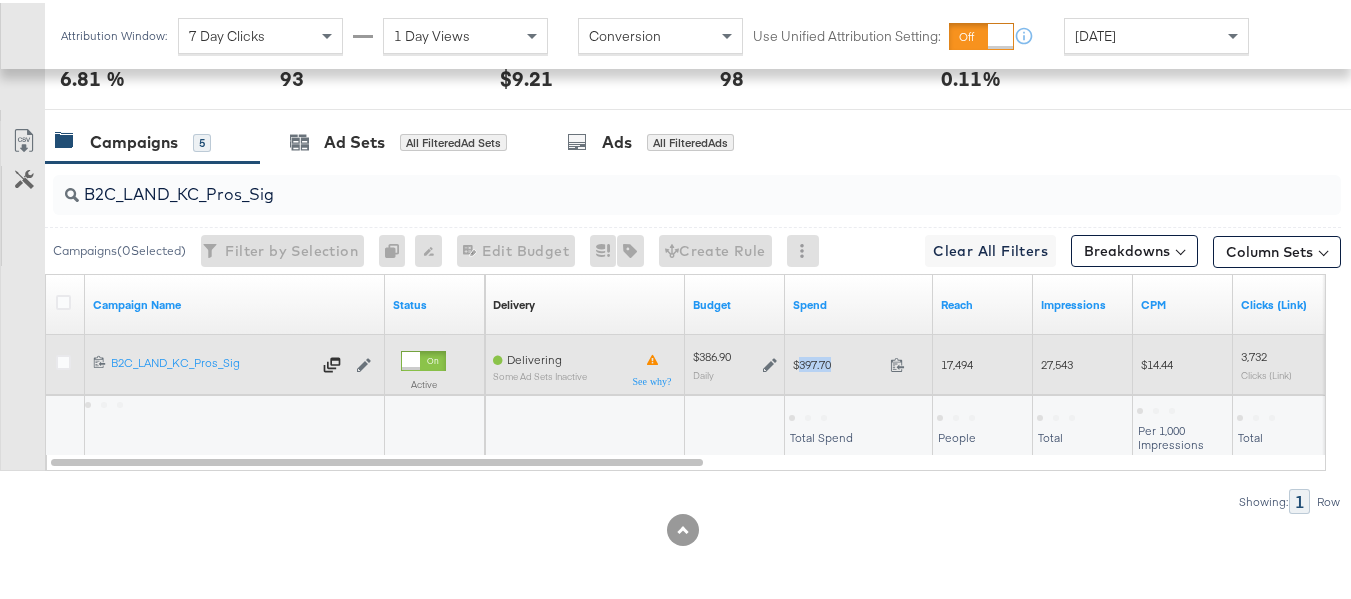 click on "$397.70   397.7" at bounding box center (859, 361) 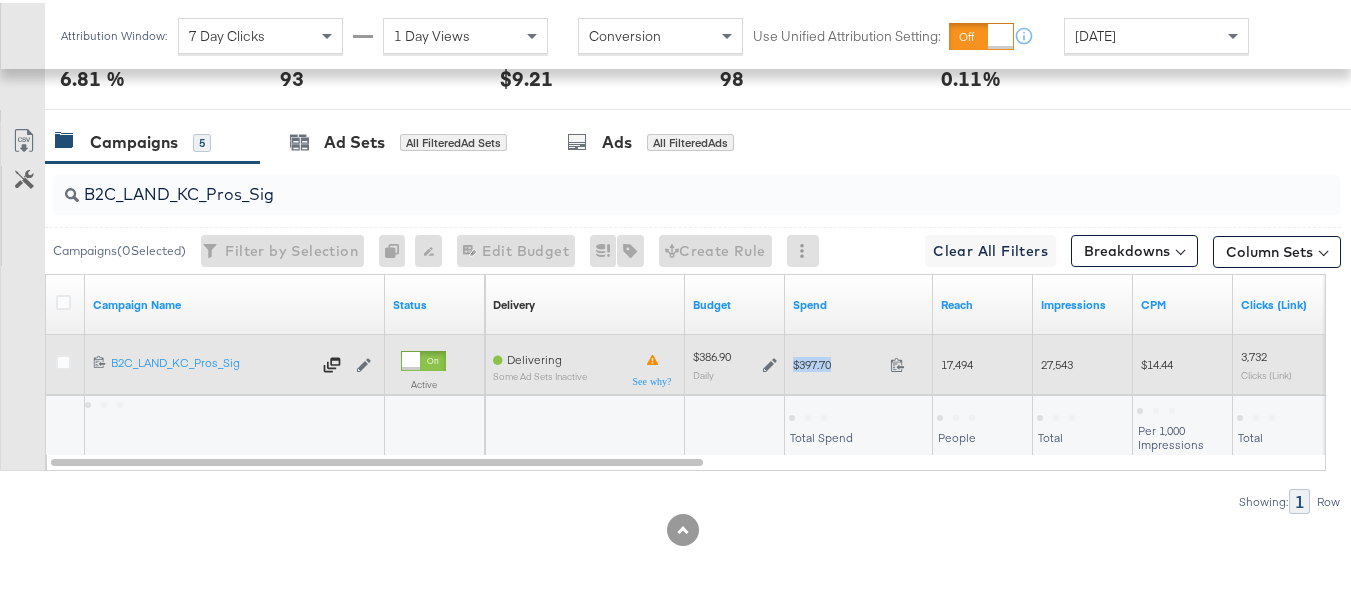 click on "$397.70   397.7" at bounding box center (859, 361) 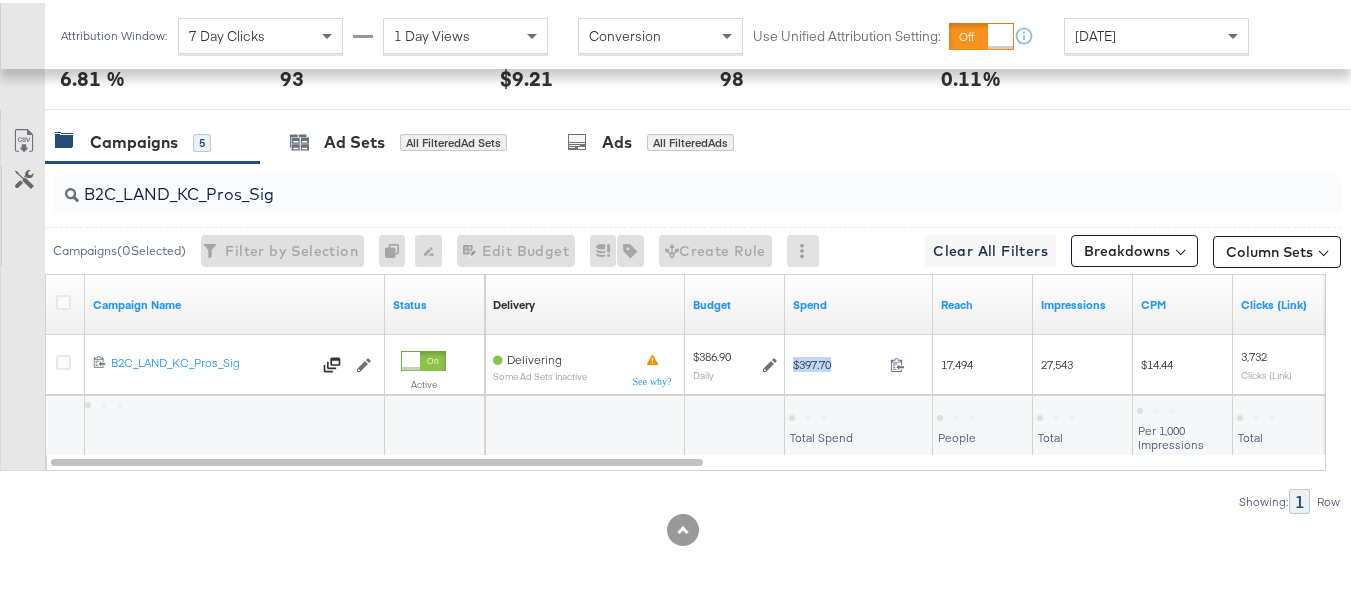 copy on "$397.70" 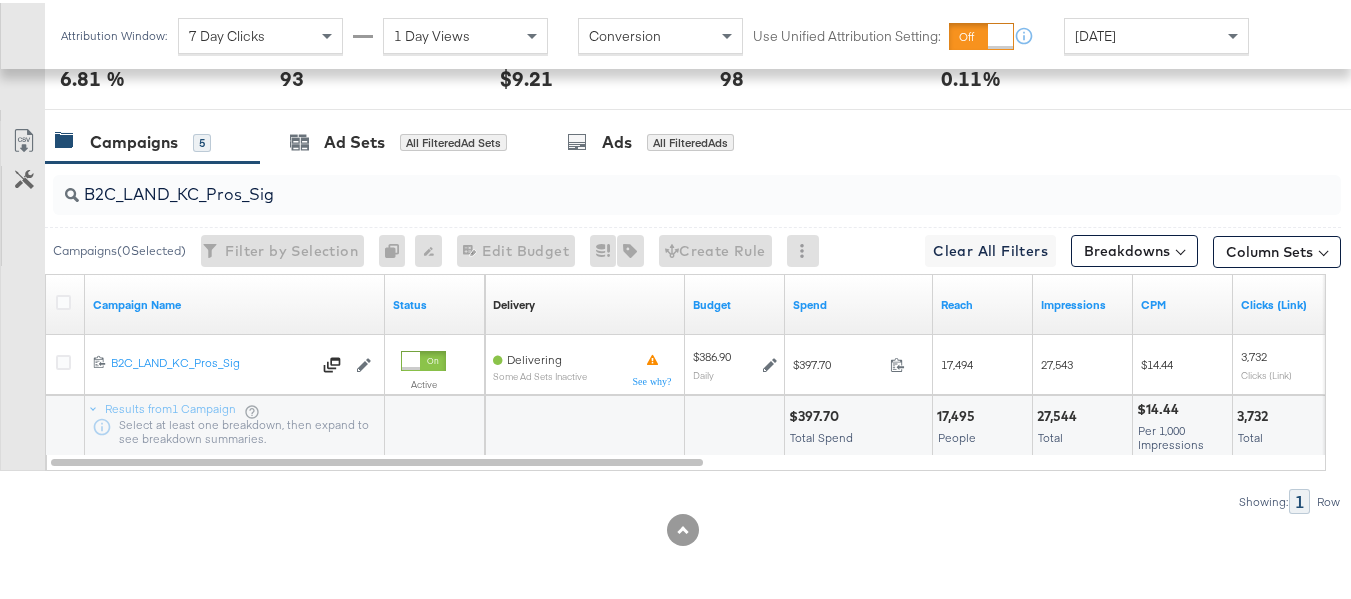 click on "B2C_LAND_KC_Pros_Sig Campaigns  ( 0  Selected) Filter by Selection Filter  0 campaigns 0 Rename  0 campaigns   Edit  0  Campaign  Budgets Edit Budget Edit Spending Limit For  0 campaigns Tags for  0 campaigns   Create Rule Clear All Filters This clears all applied filters Breakdowns Column Sets Customize KPIs Export as CSV Campaign Name Status Delivery Sorting Unavailable Budget Spend Reach Impressions CPM Clicks (Link) 6256247380279 B2C_LAND_KC_Pros_Sig B2C_LAND_KC_Pros_Sig Edit Campaign   Active   Delivering Some Ad Sets Inactive   $386.90 Daily   $397.70   397.7 17,494   27,543   $14.44   3,732 Clicks (Link)   Results from  1   Campaign Select at least one breakdown, then expand to see breakdown summaries.          $397.70    Total Spend 17,495    People 27,544    Total $14.44    Per 1,000 Impressions 3,732    Total Showing:   1    Row" at bounding box center (670, 335) 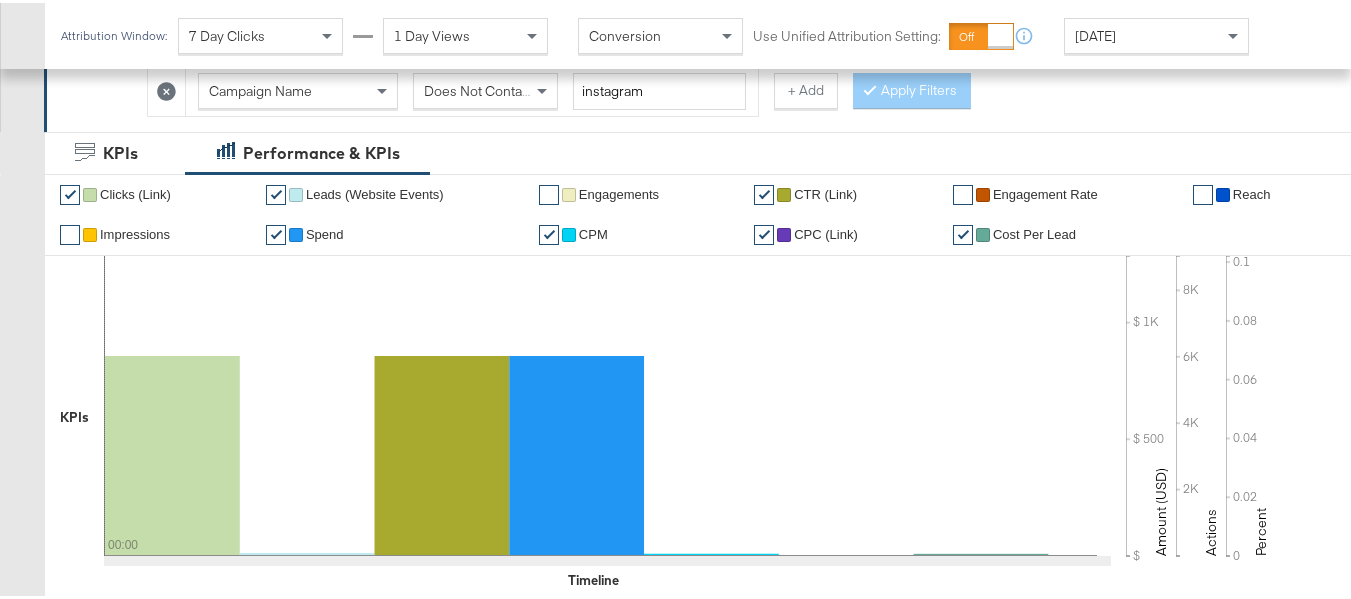 scroll, scrollTop: 0, scrollLeft: 0, axis: both 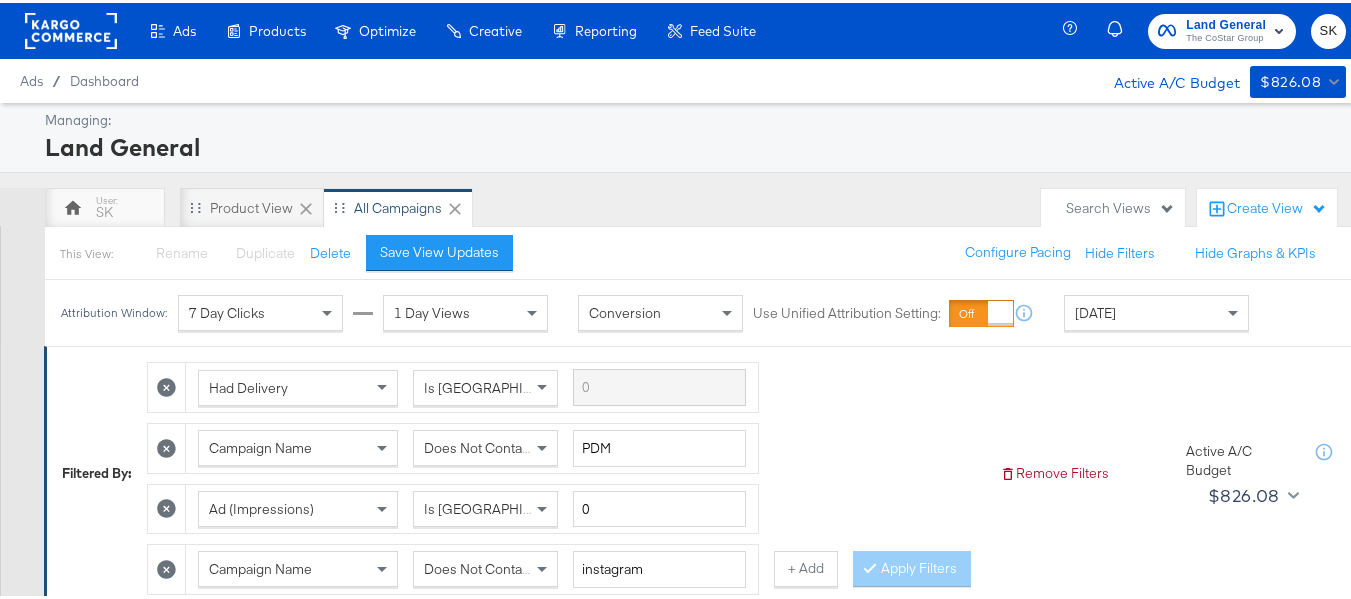 click 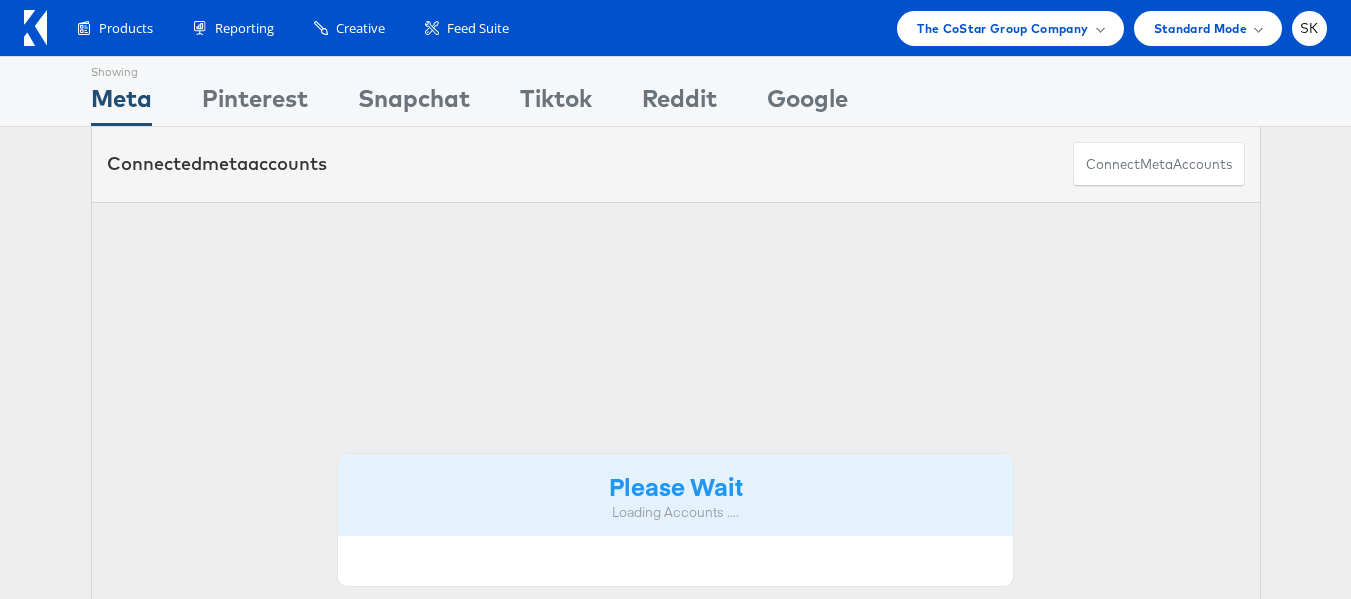 scroll, scrollTop: 0, scrollLeft: 0, axis: both 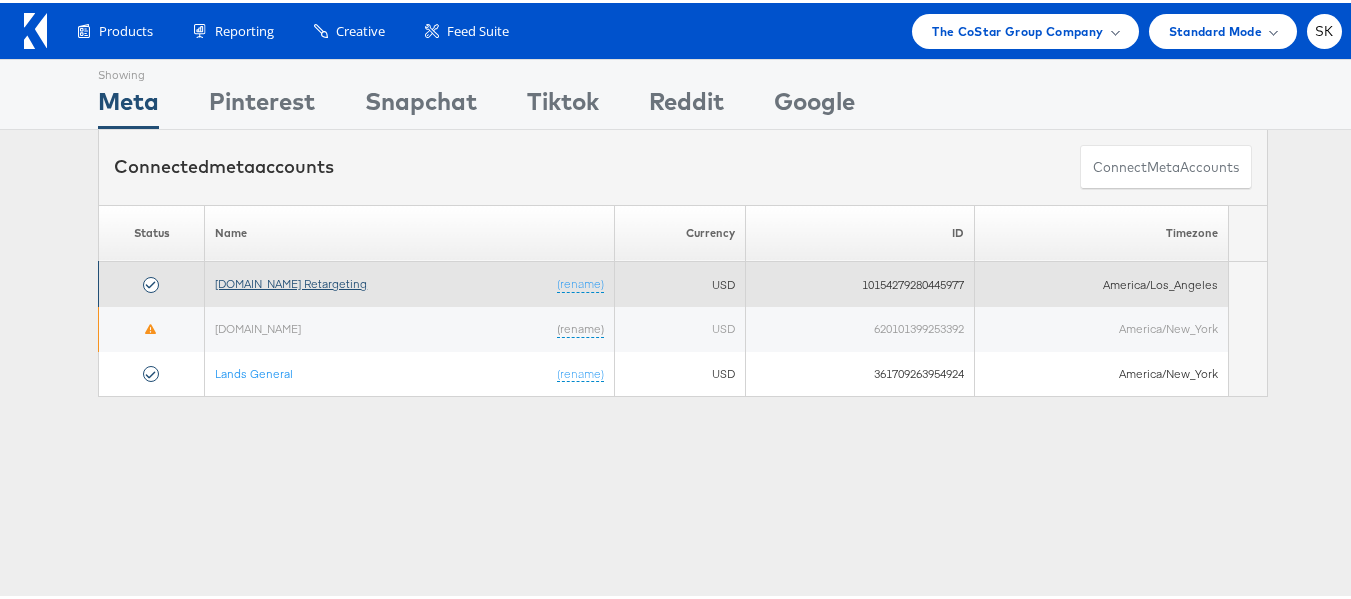 click on "[DOMAIN_NAME] Retargeting" at bounding box center (291, 280) 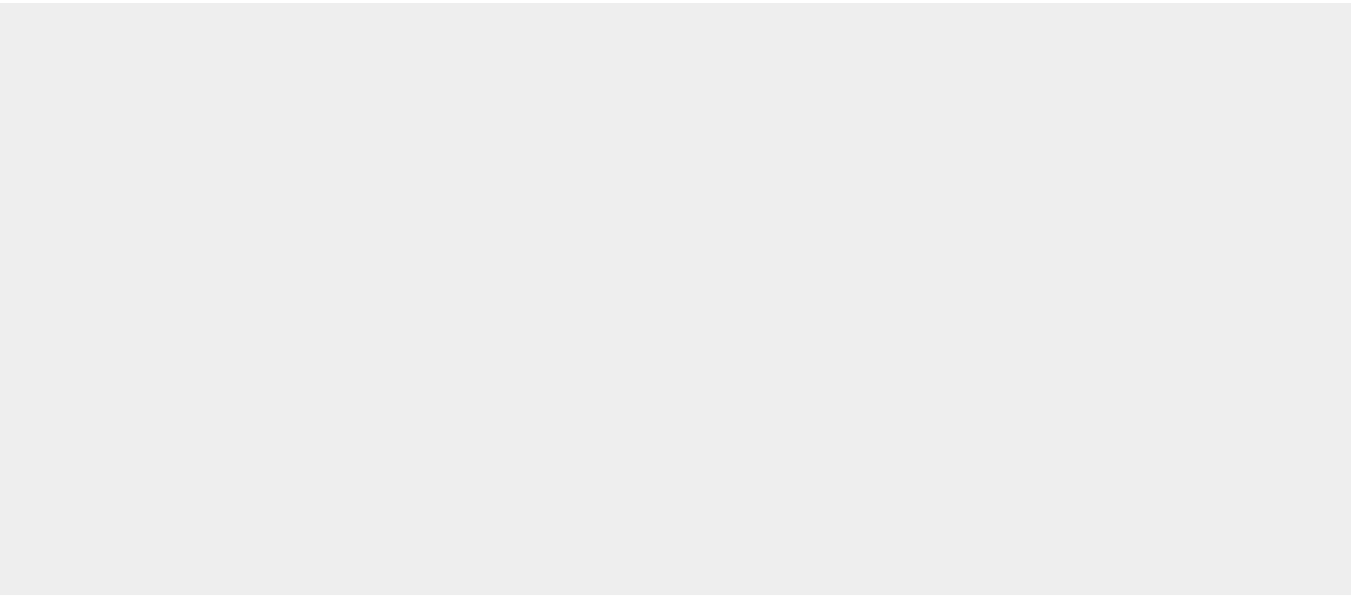 scroll, scrollTop: 0, scrollLeft: 0, axis: both 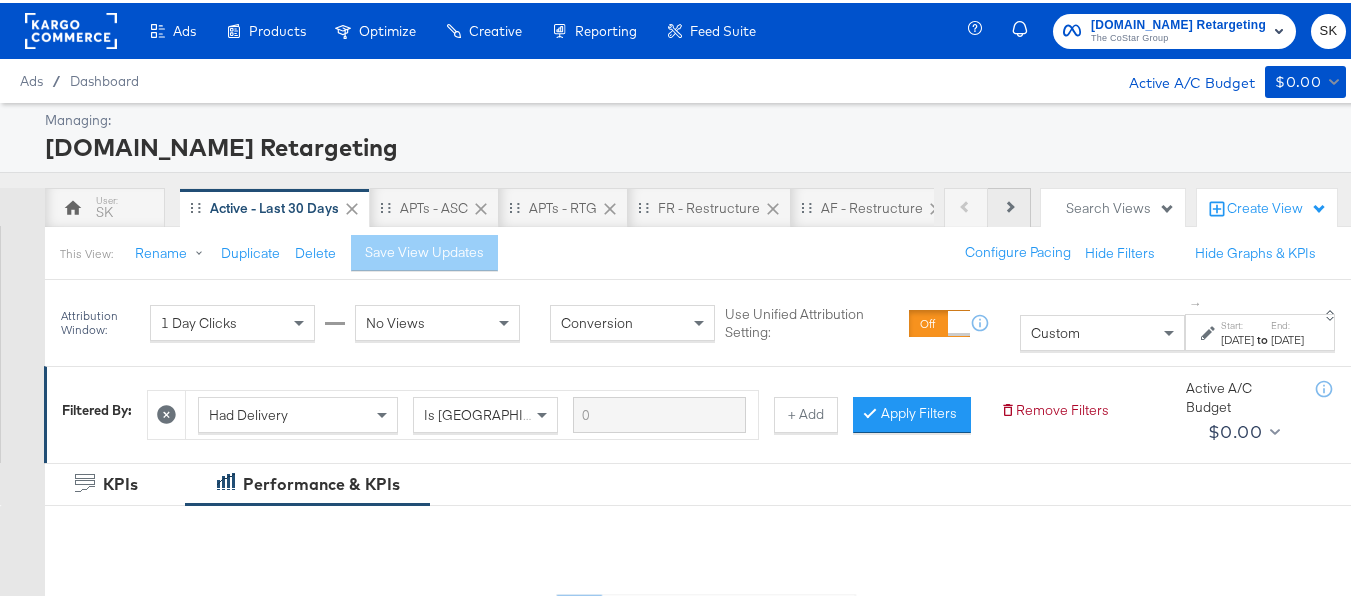click on "Previous Next" at bounding box center [987, 205] 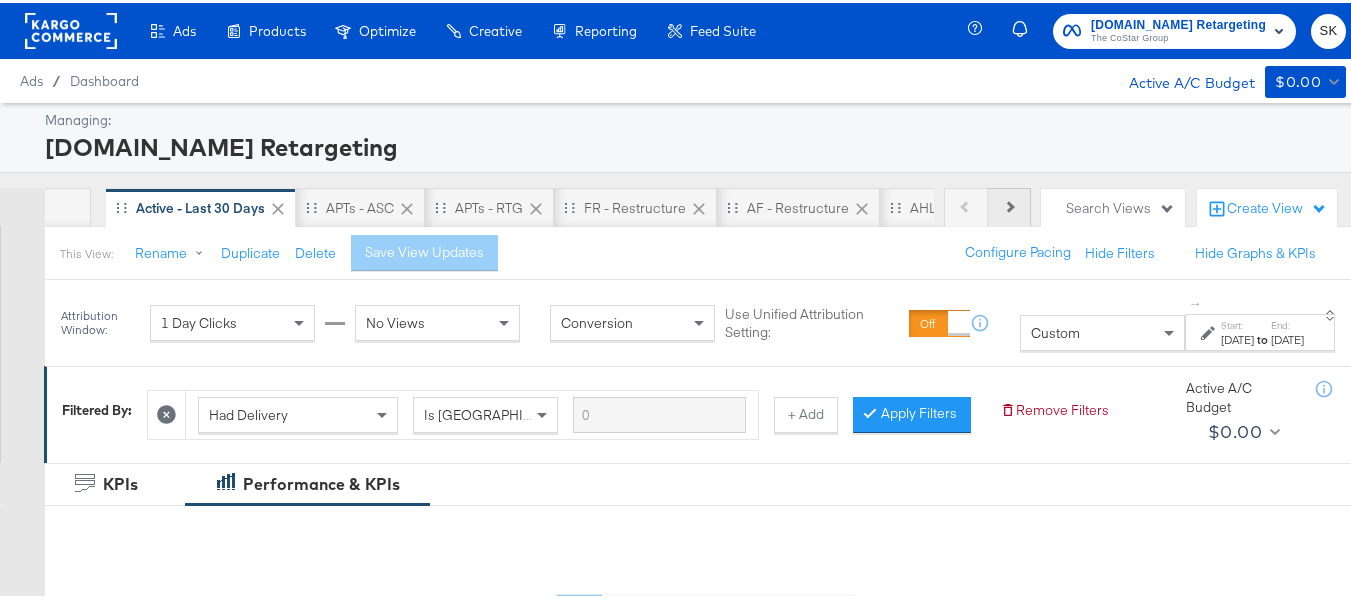 click on "Next" at bounding box center [1009, 205] 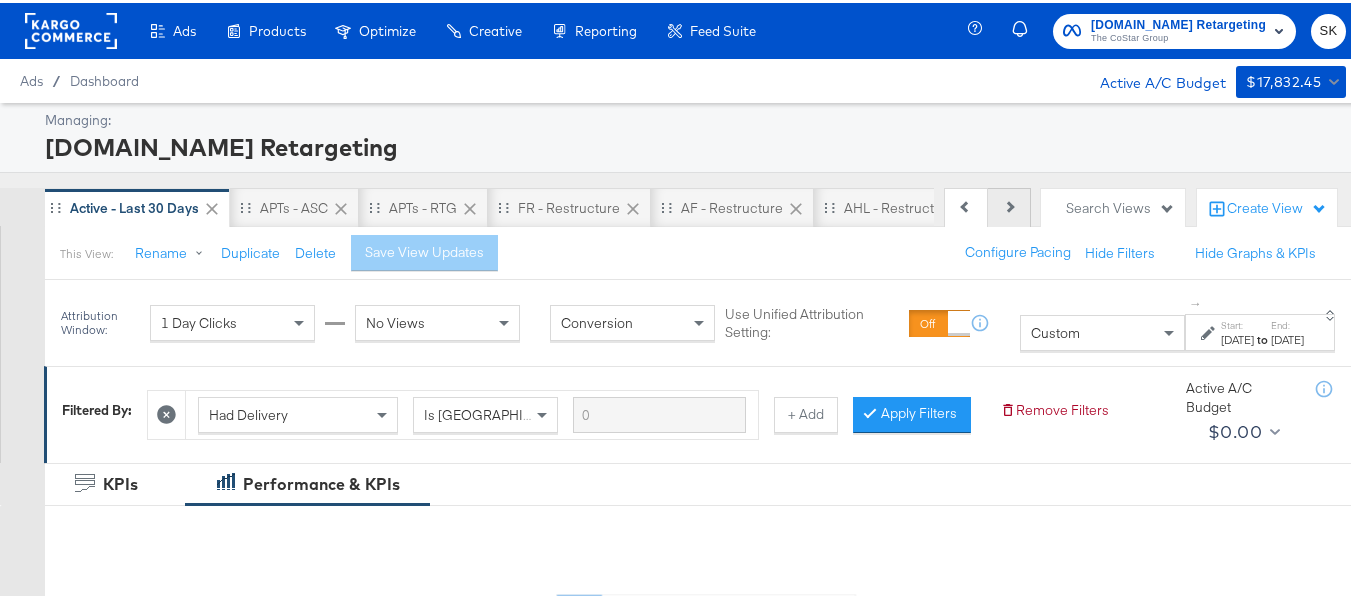 click on "Next" at bounding box center [1009, 205] 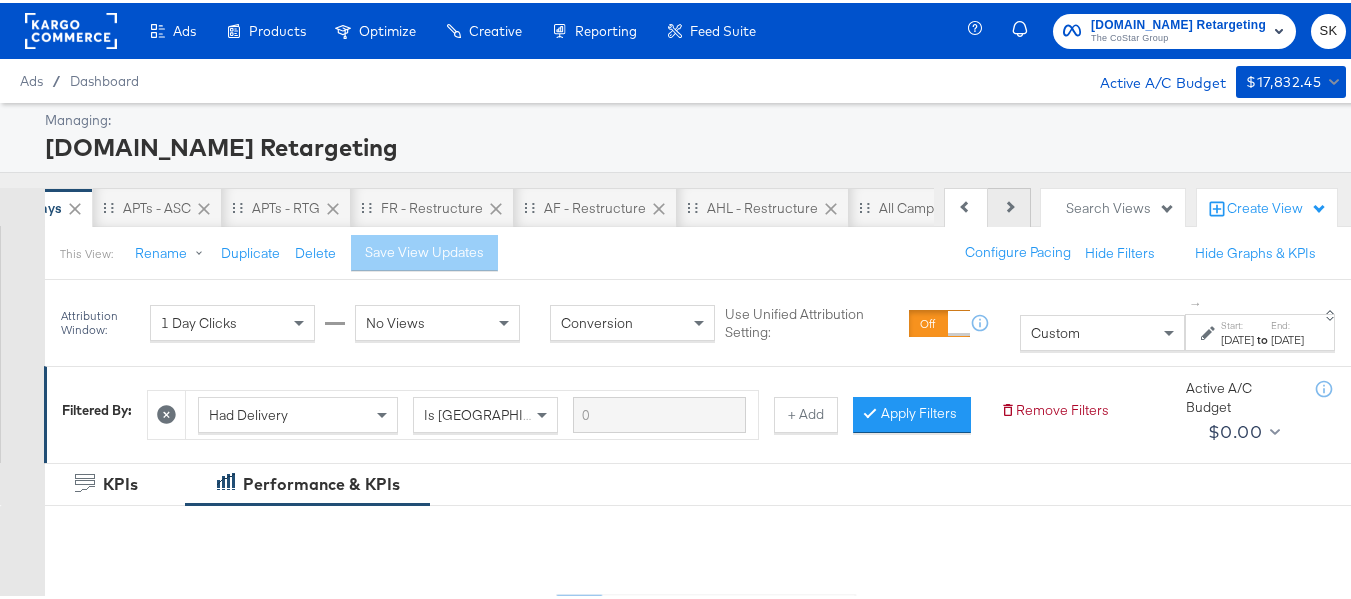 click on "Next" at bounding box center [1009, 205] 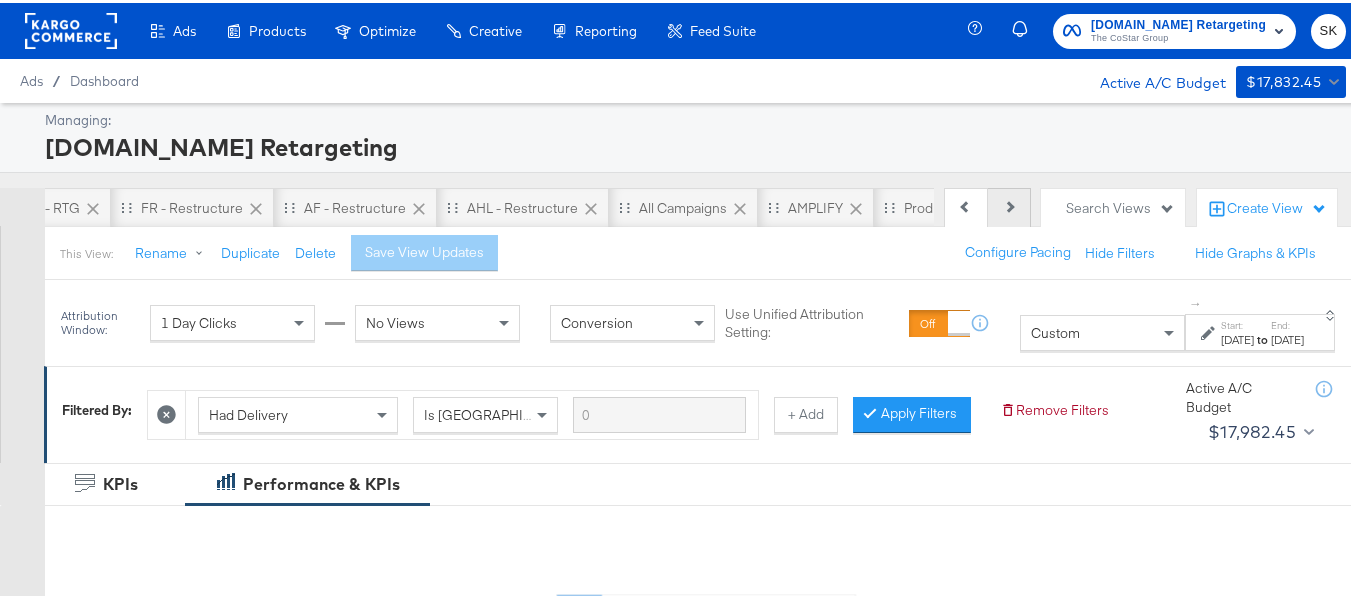 click on "Next" at bounding box center (1009, 205) 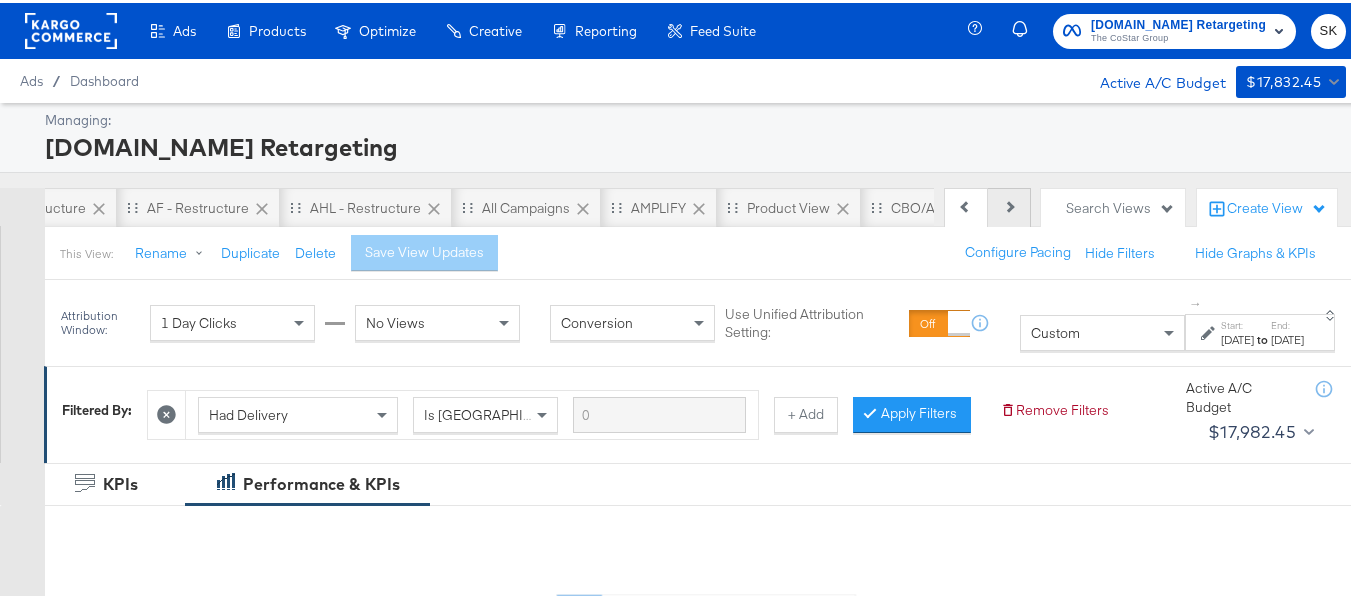click on "Next" at bounding box center [1009, 205] 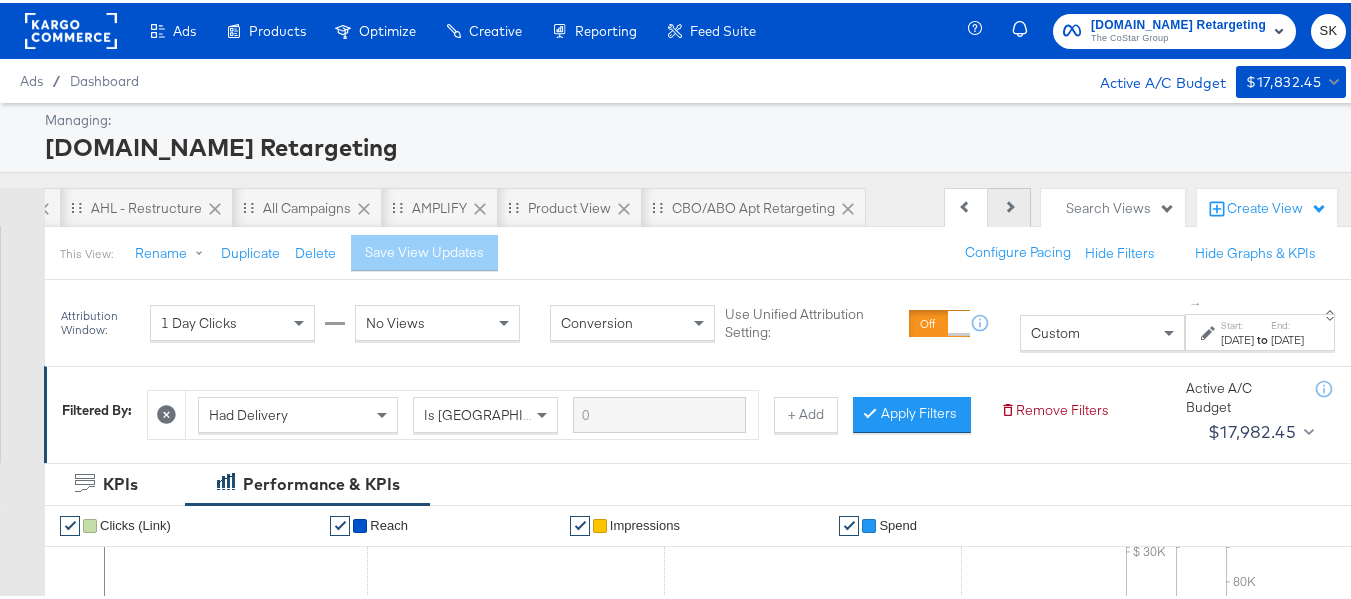 click on "Next" at bounding box center [1009, 205] 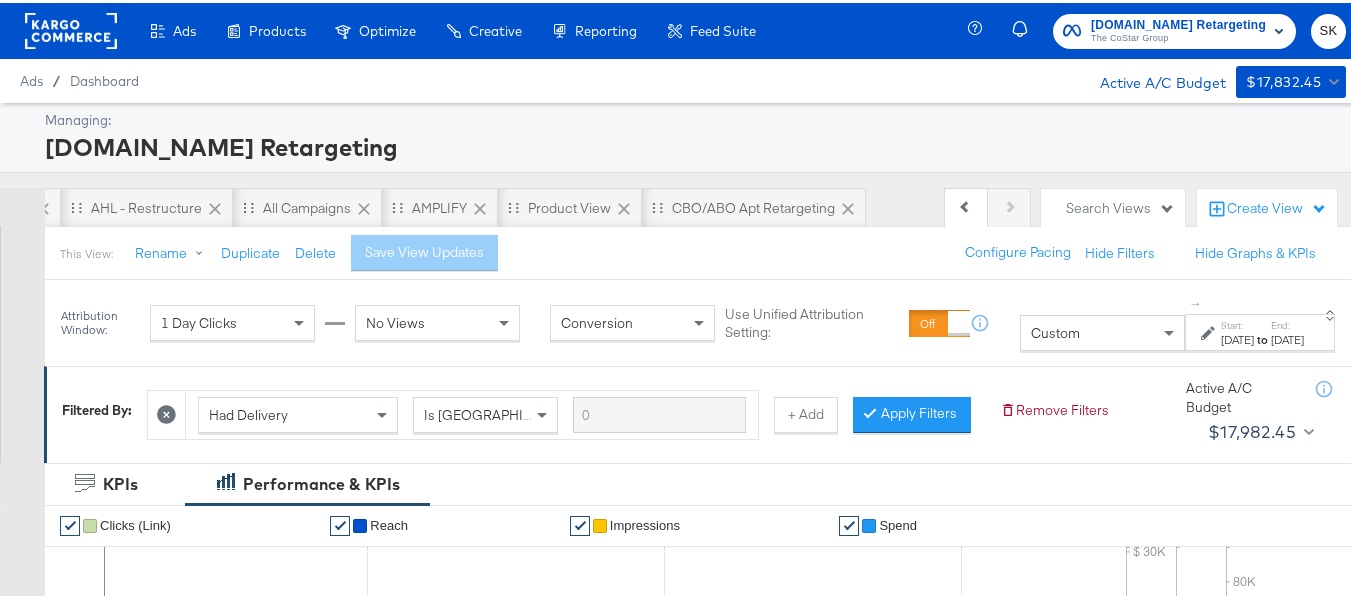 scroll, scrollTop: 0, scrollLeft: 898, axis: horizontal 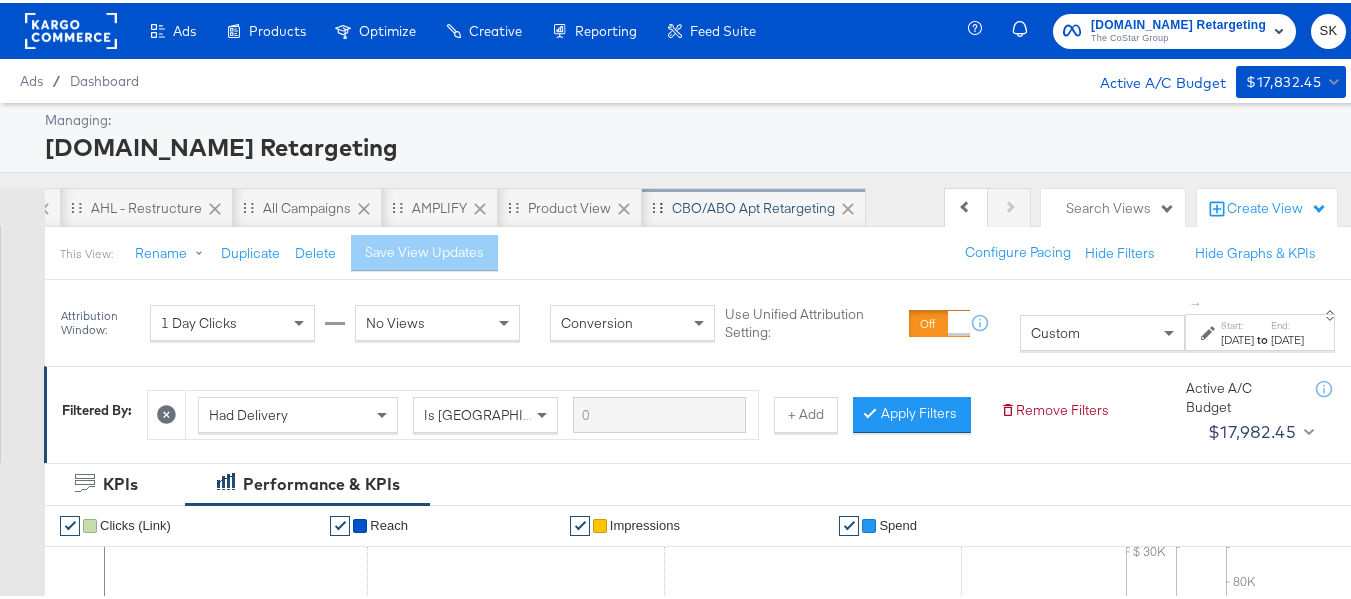 click on "CBO/ABO Apt Retargeting" at bounding box center [754, 205] 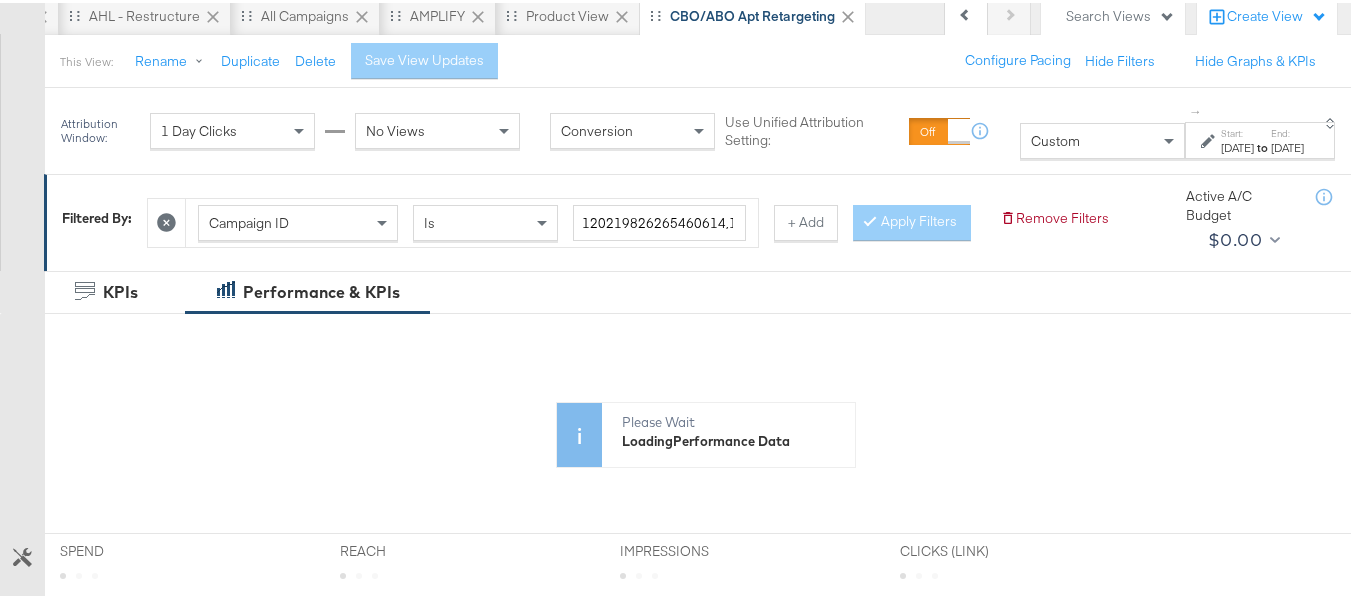 scroll, scrollTop: 300, scrollLeft: 0, axis: vertical 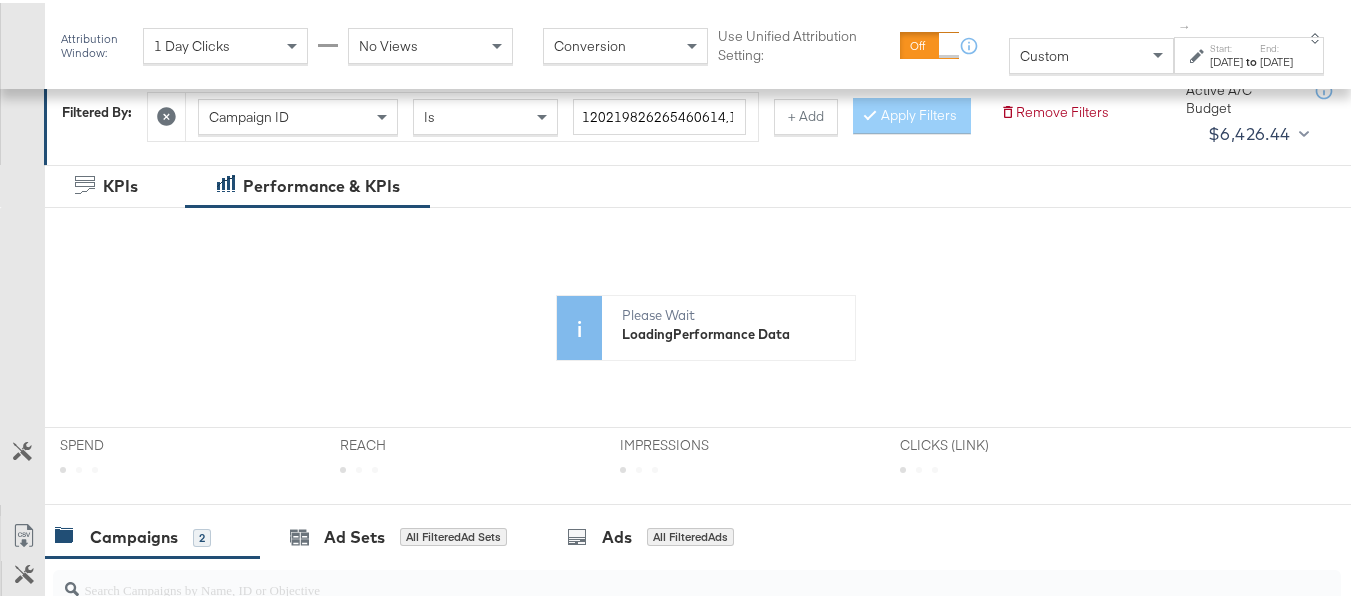 click on "Custom" at bounding box center (1091, 53) 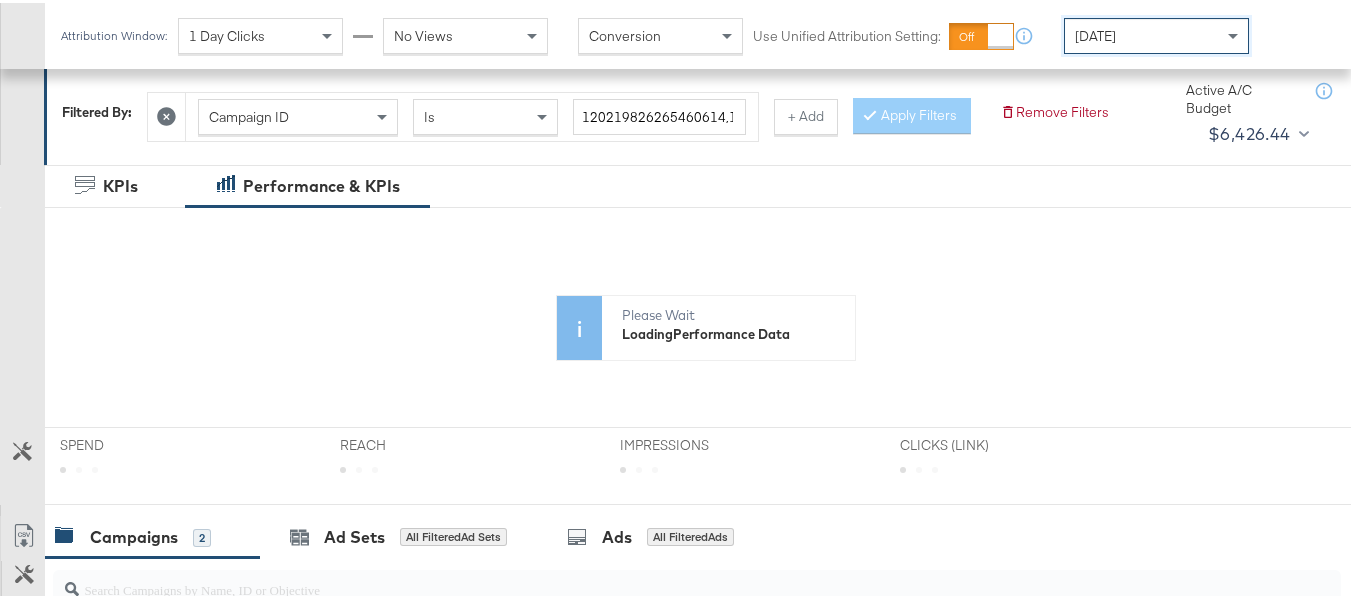 scroll, scrollTop: 762, scrollLeft: 0, axis: vertical 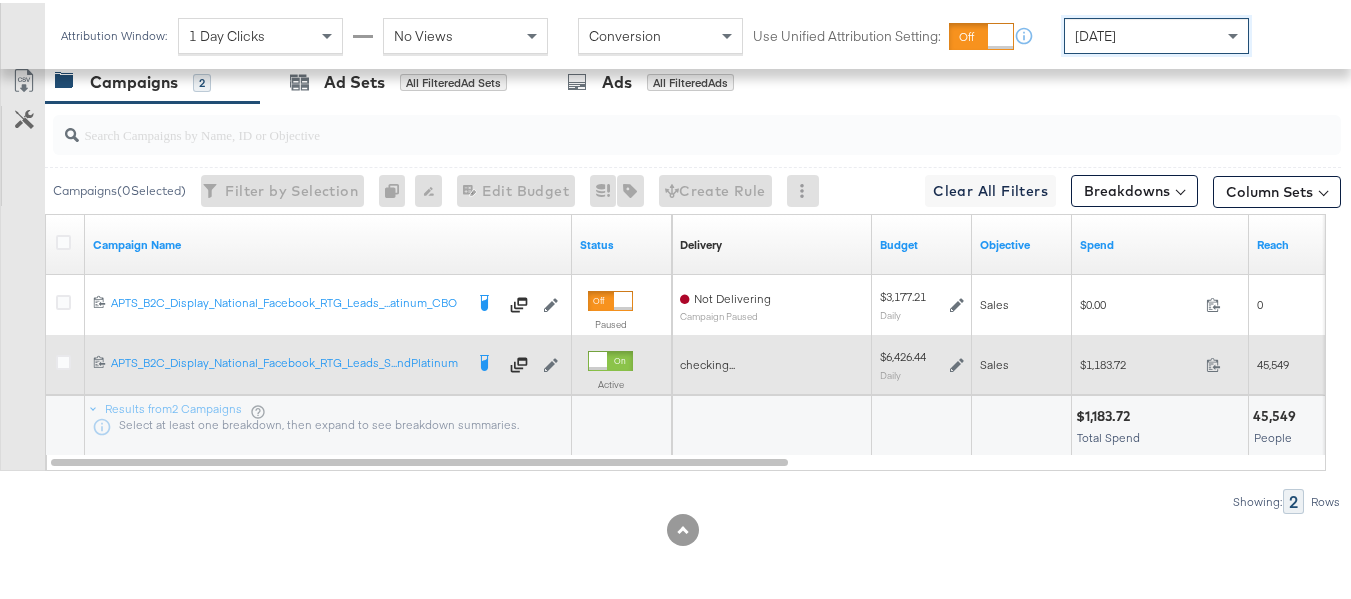 click on "$1,183.72" at bounding box center (1139, 361) 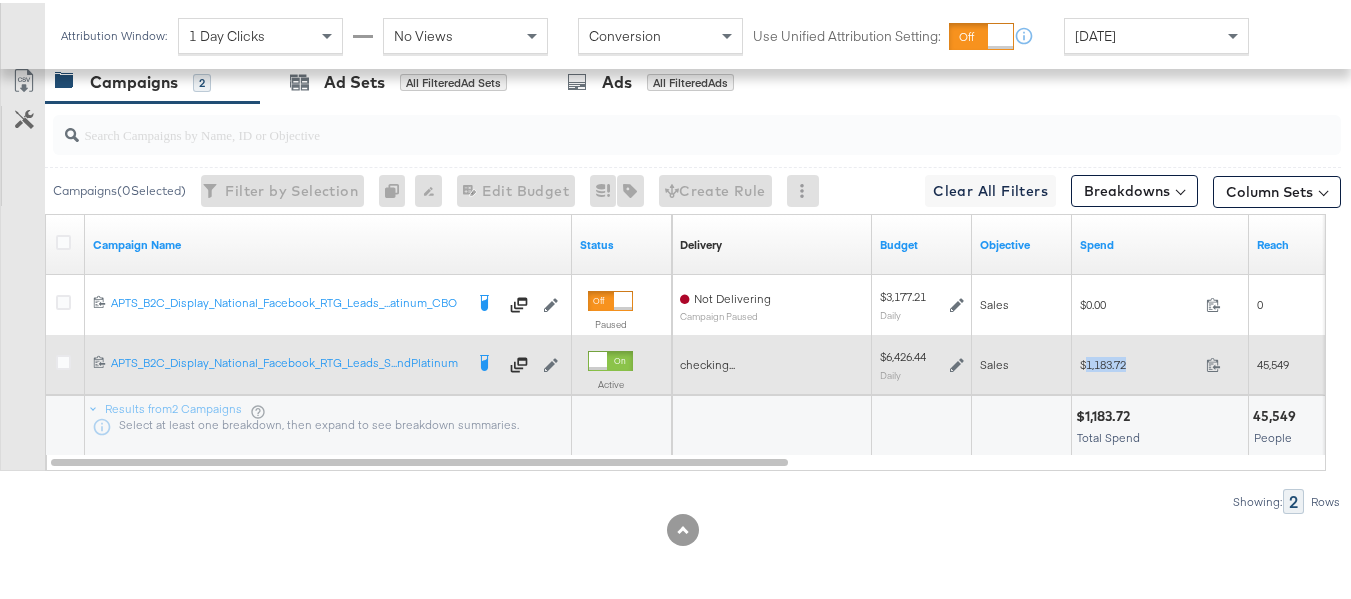 click on "$1,183.72" at bounding box center (1139, 361) 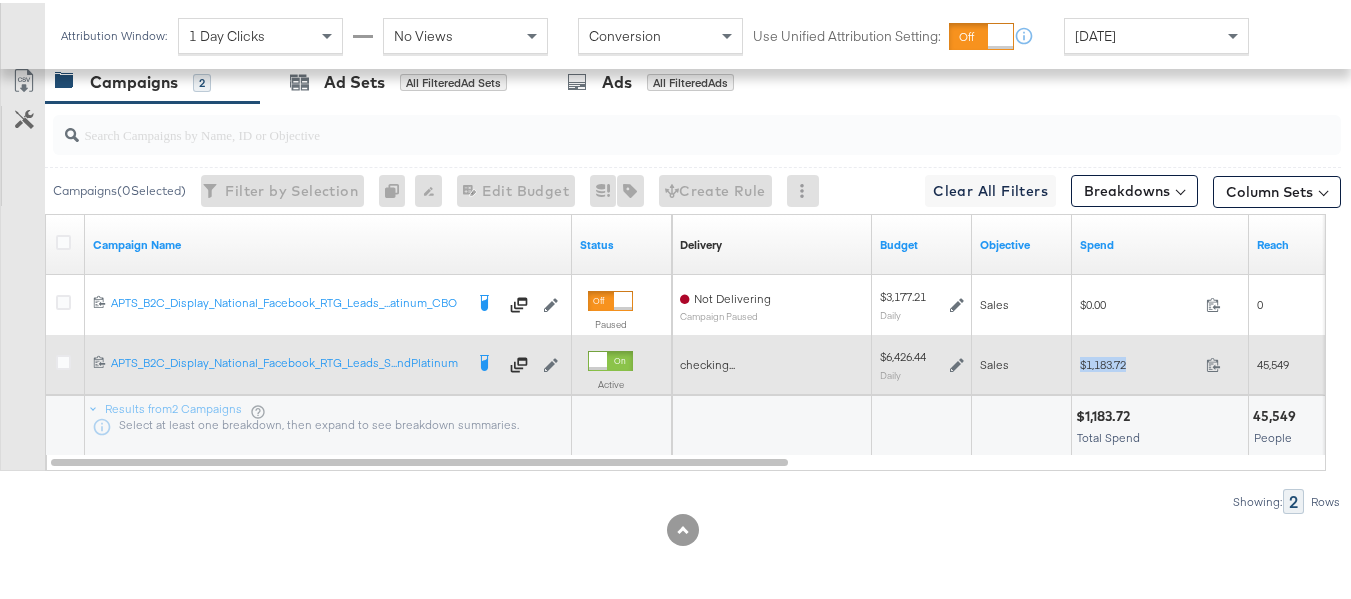 click on "$1,183.72" at bounding box center (1139, 361) 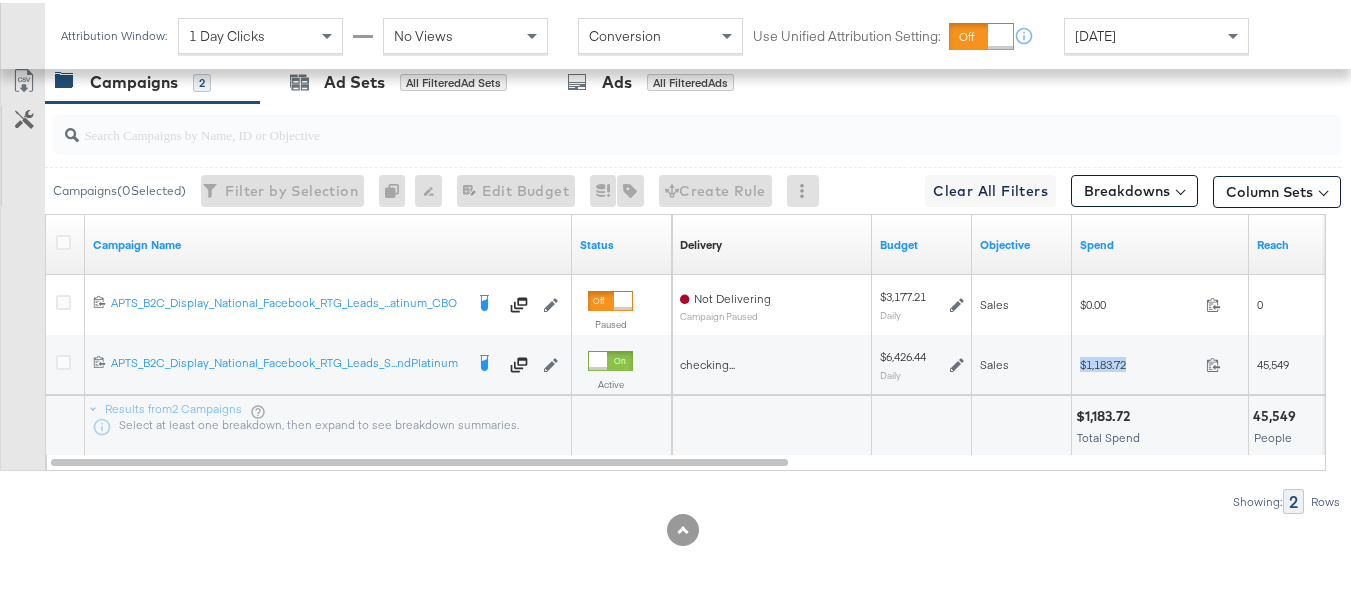 copy on "$1,183.72" 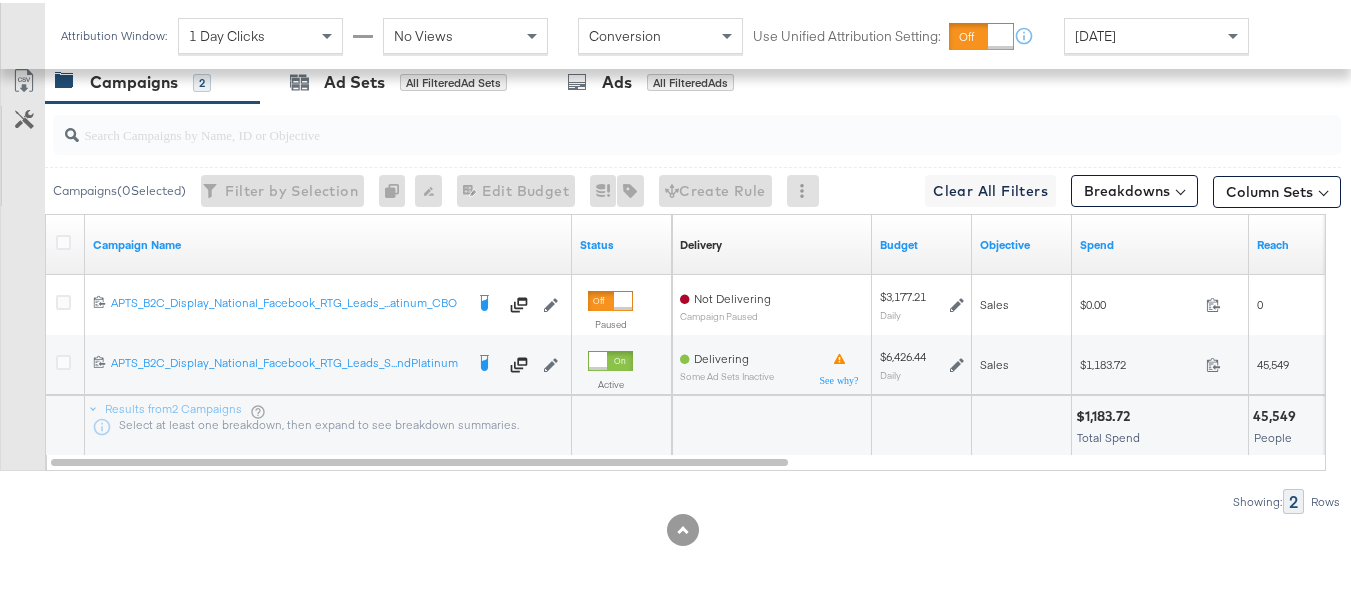 click at bounding box center (921, 423) 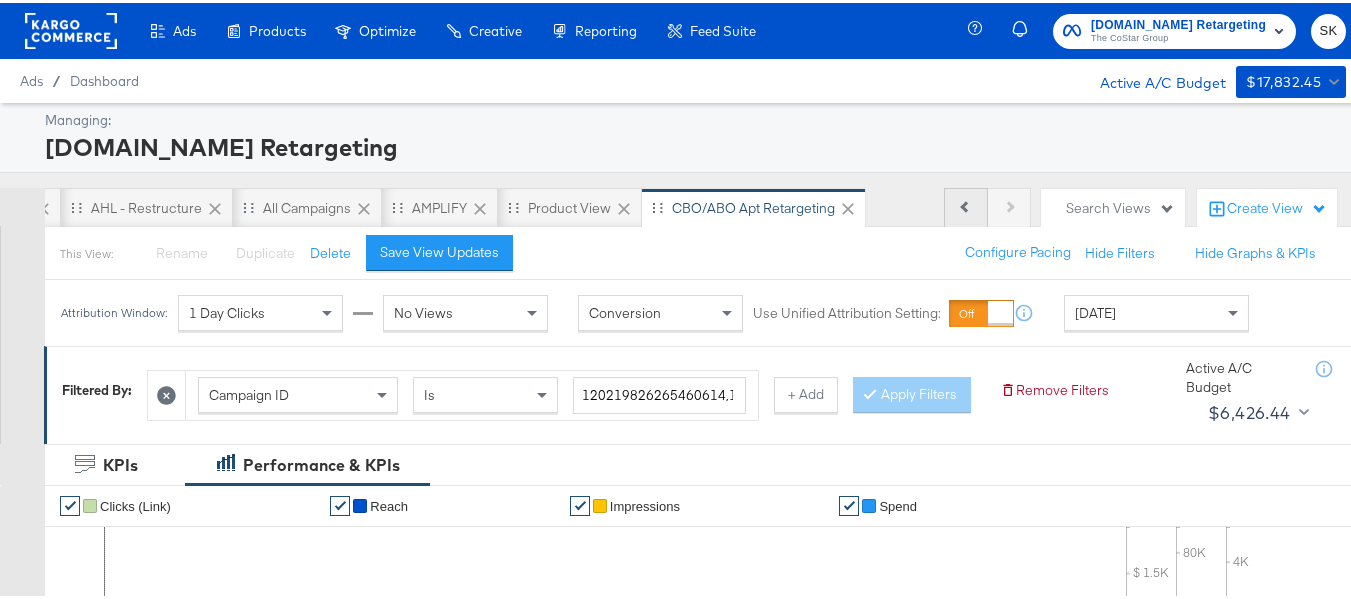 click on "Previous" at bounding box center (966, 205) 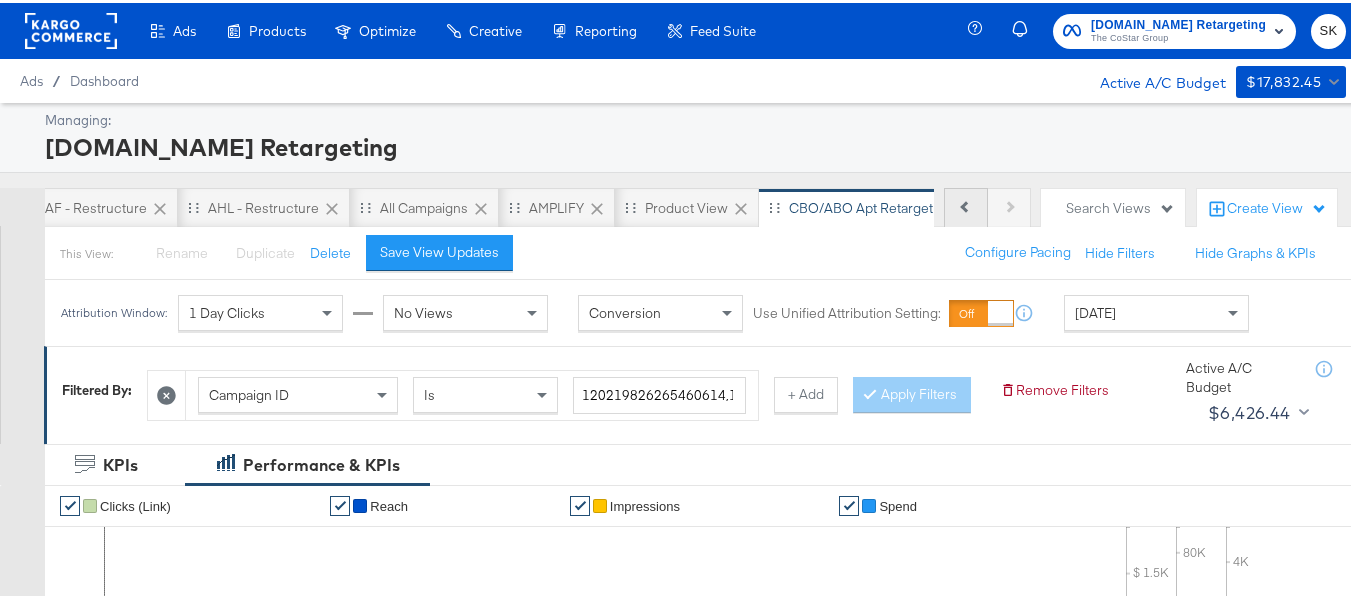 click on "Previous" at bounding box center (966, 205) 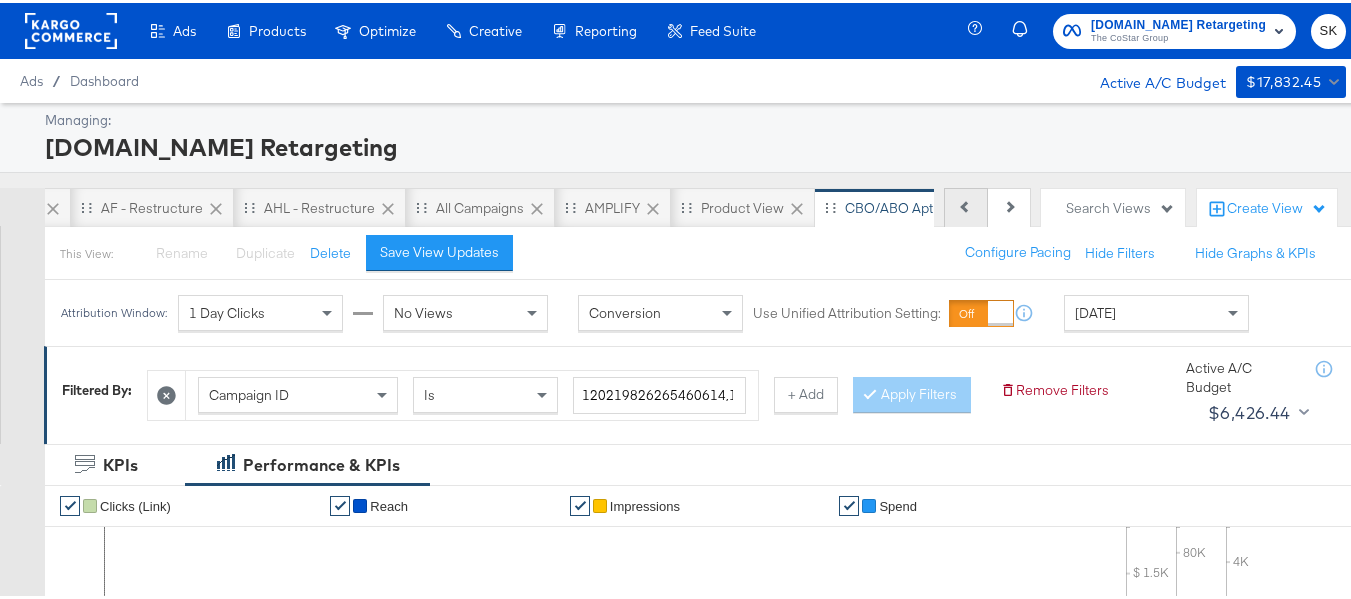 click on "Previous" at bounding box center [966, 205] 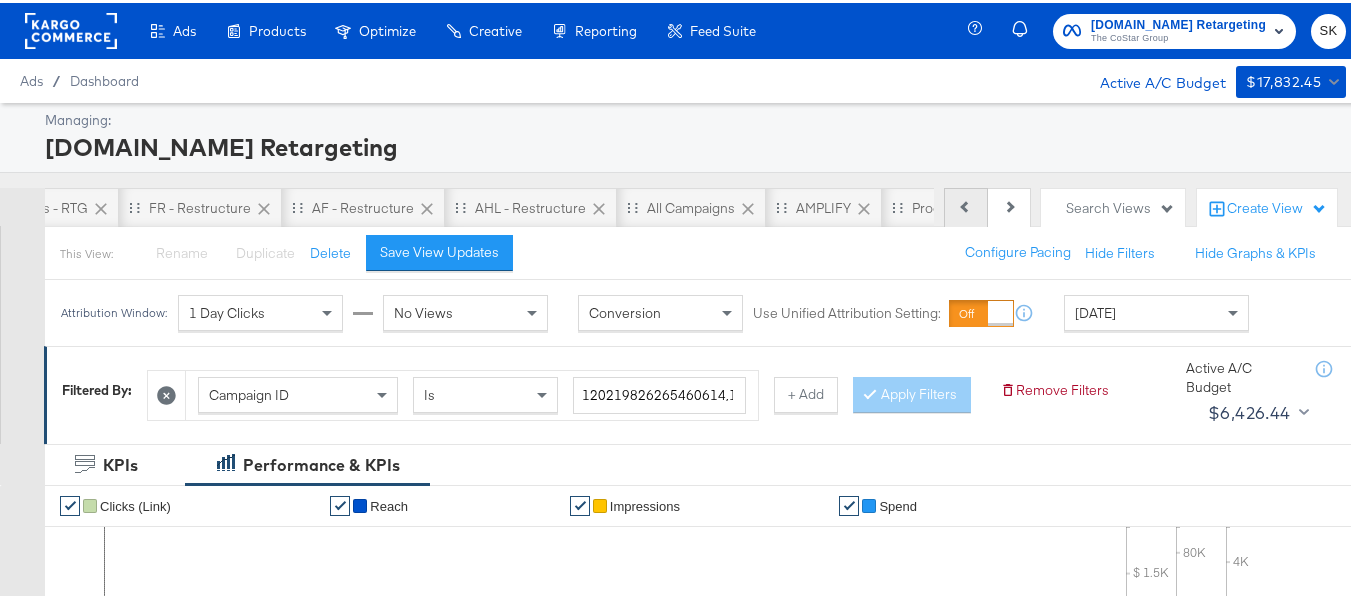click on "Previous" at bounding box center [966, 205] 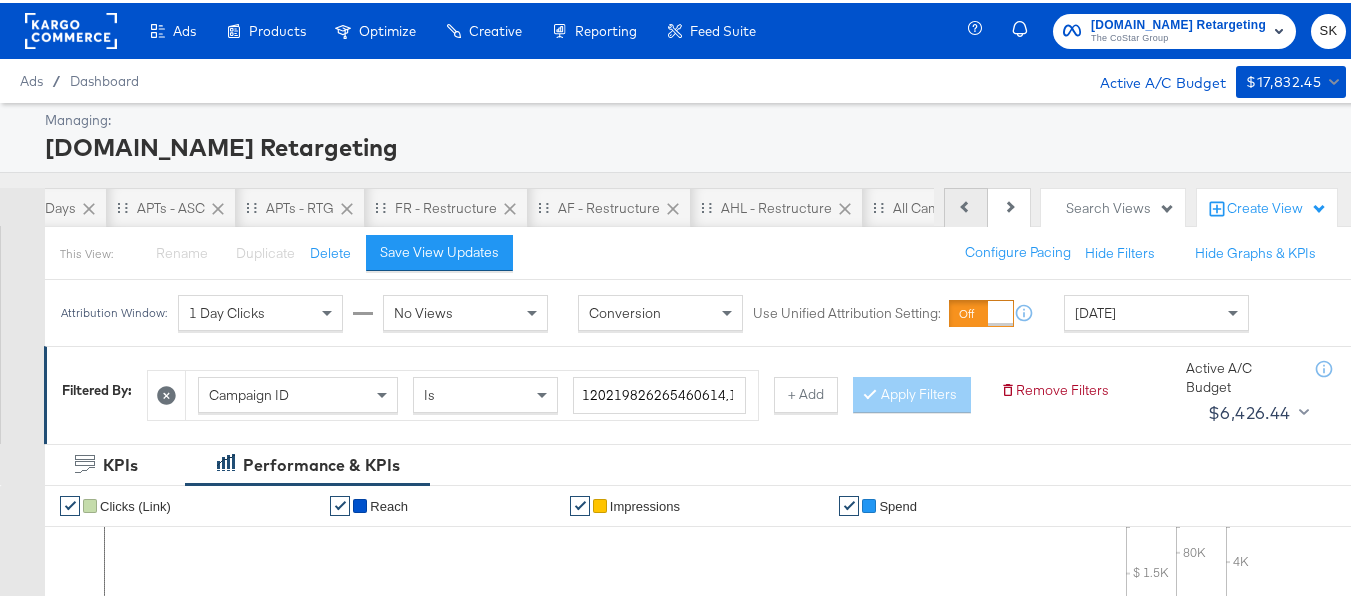 click on "Previous" at bounding box center [966, 205] 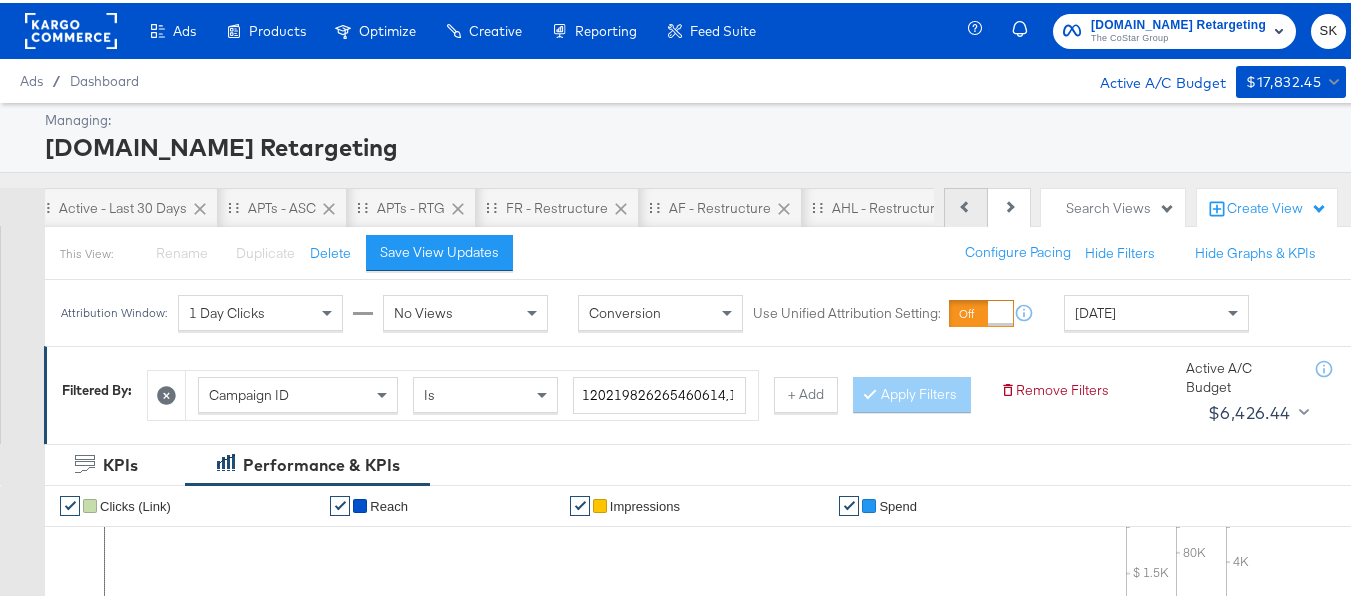 click on "Previous" at bounding box center (966, 205) 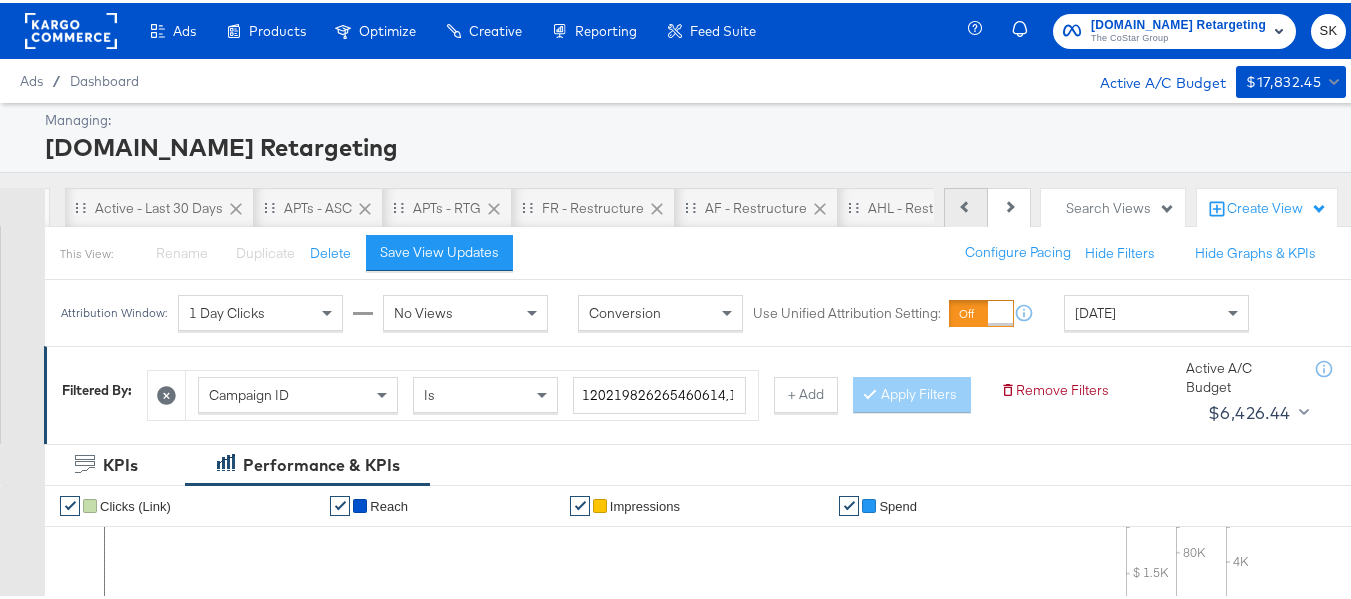 scroll, scrollTop: 0, scrollLeft: 0, axis: both 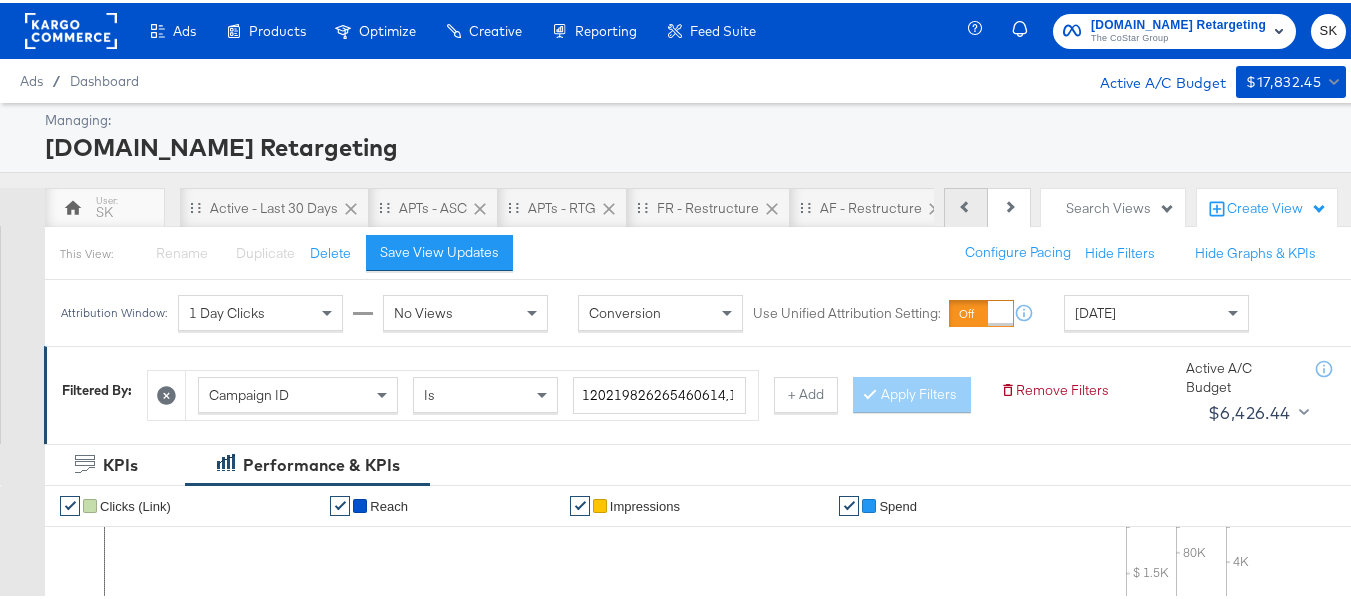click on "Previous Next" at bounding box center (987, 205) 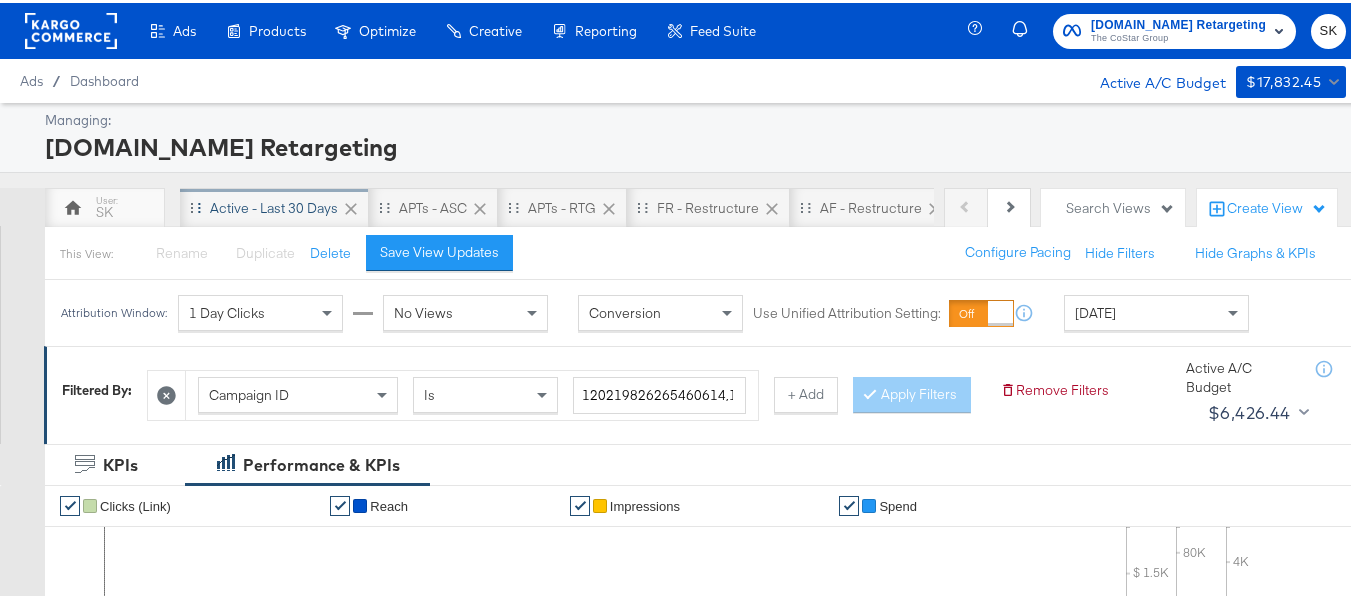 click on "Active - Last 30 Days" at bounding box center [274, 205] 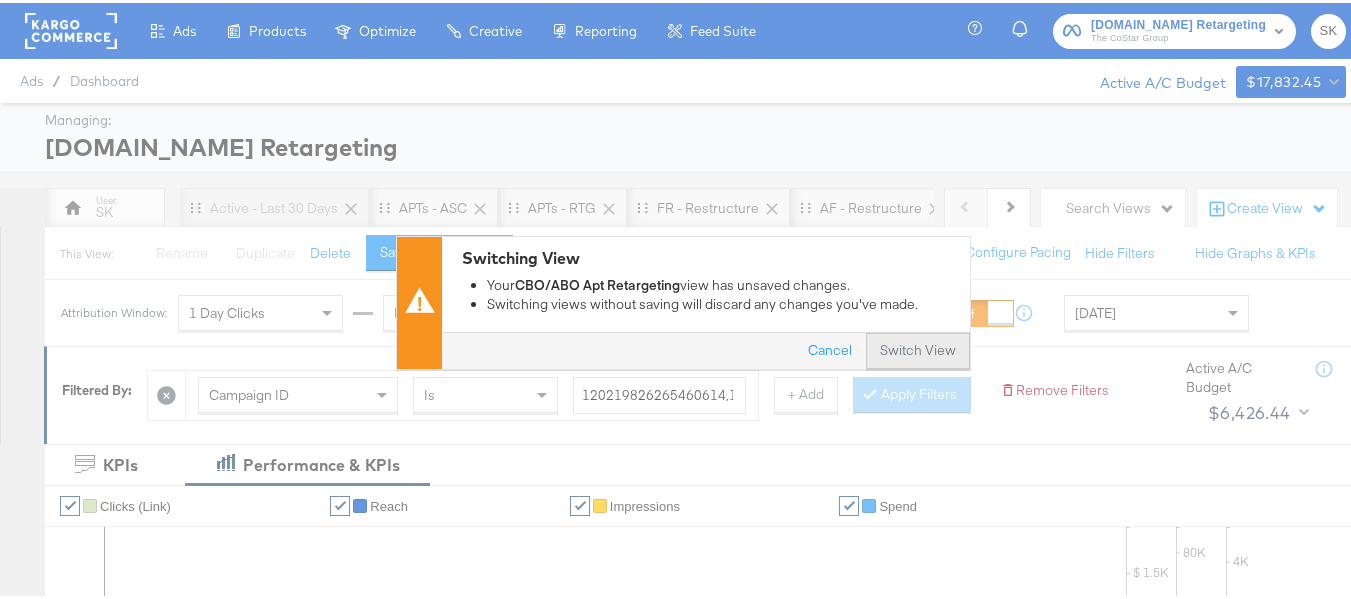 click on "Switch View" at bounding box center (918, 348) 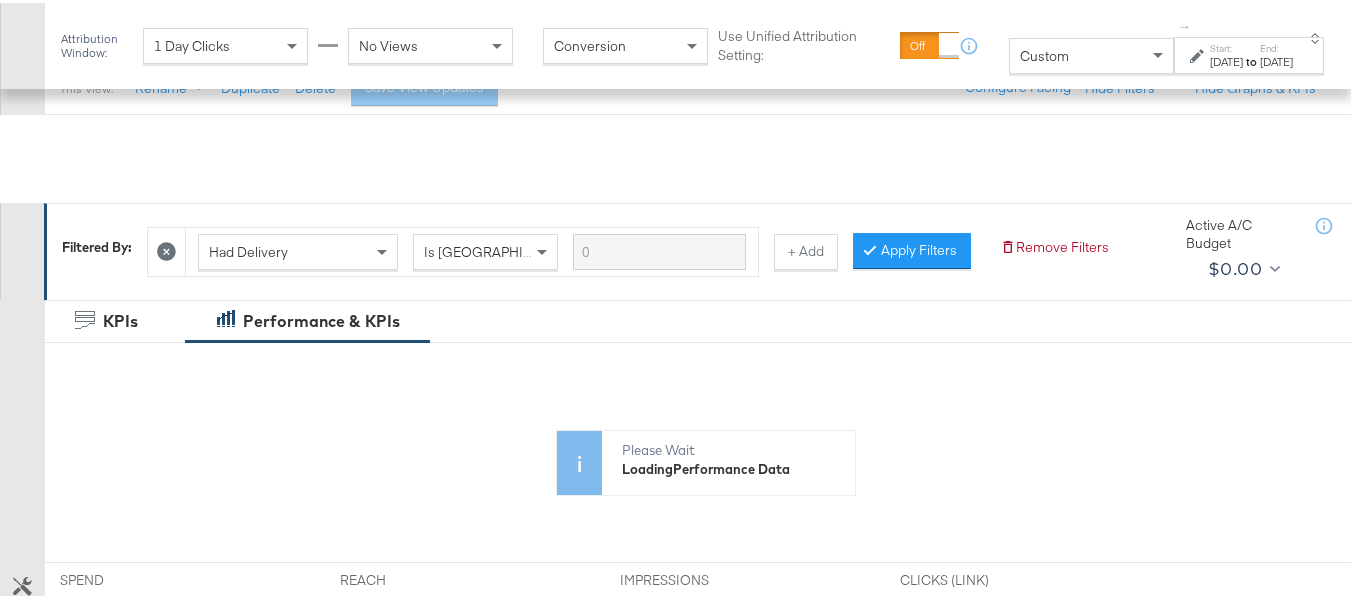 scroll, scrollTop: 300, scrollLeft: 0, axis: vertical 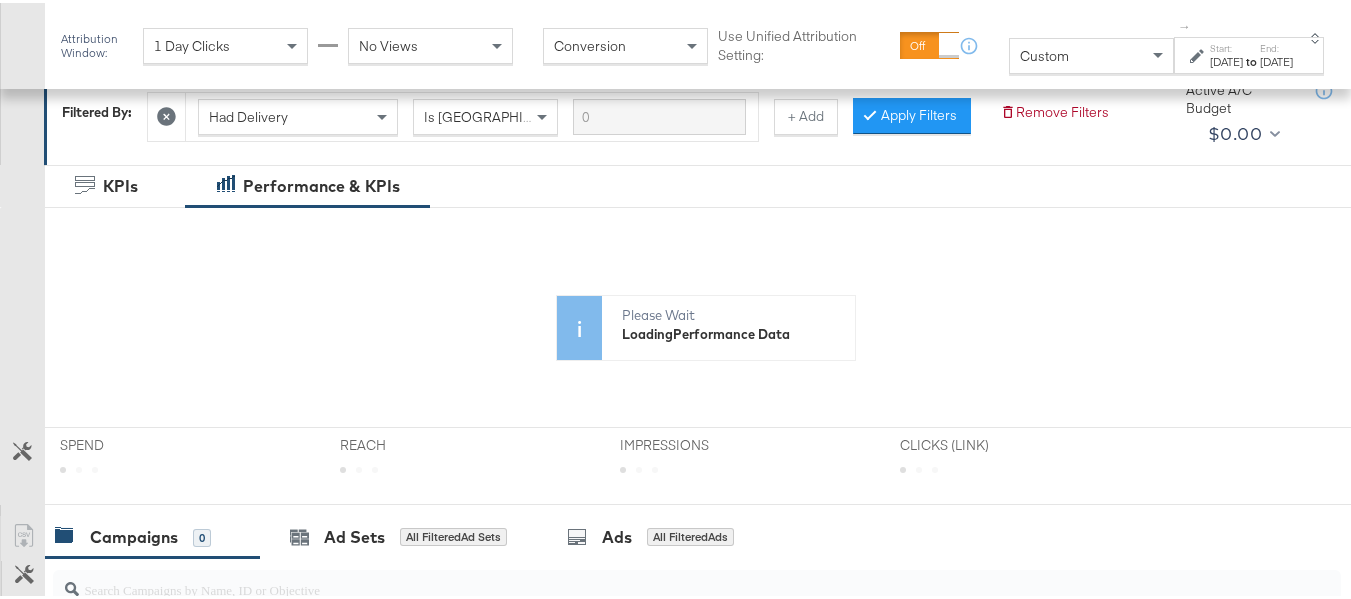 click on "Custom" at bounding box center [1091, 53] 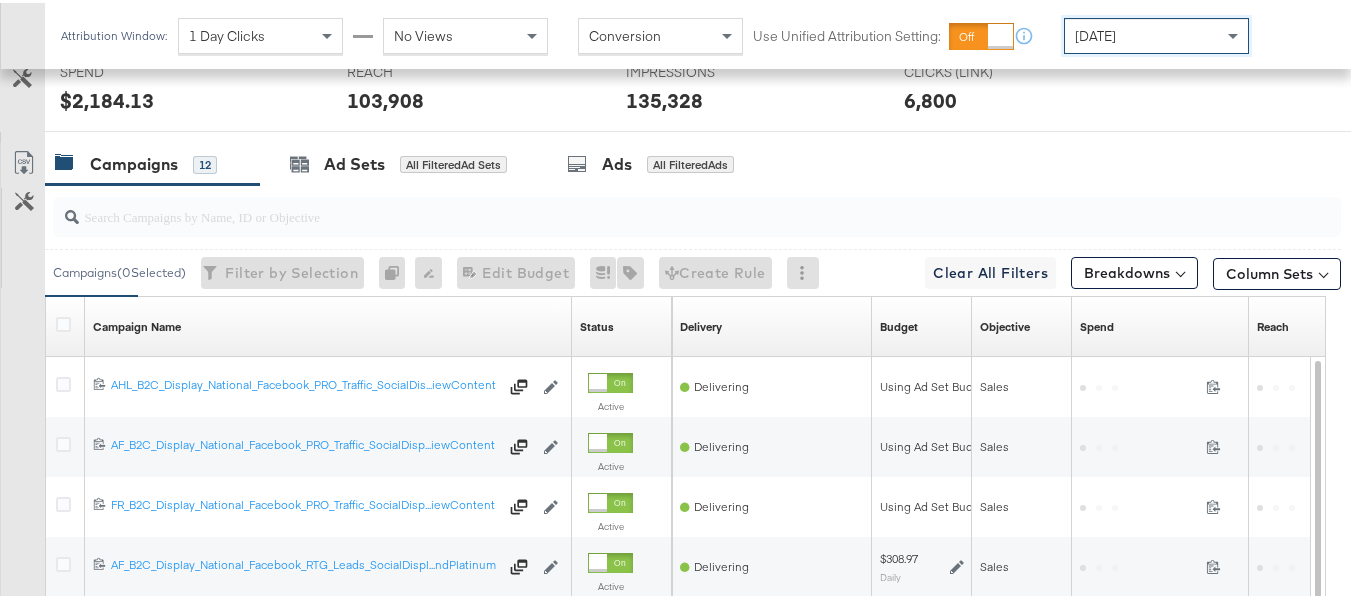 scroll, scrollTop: 733, scrollLeft: 0, axis: vertical 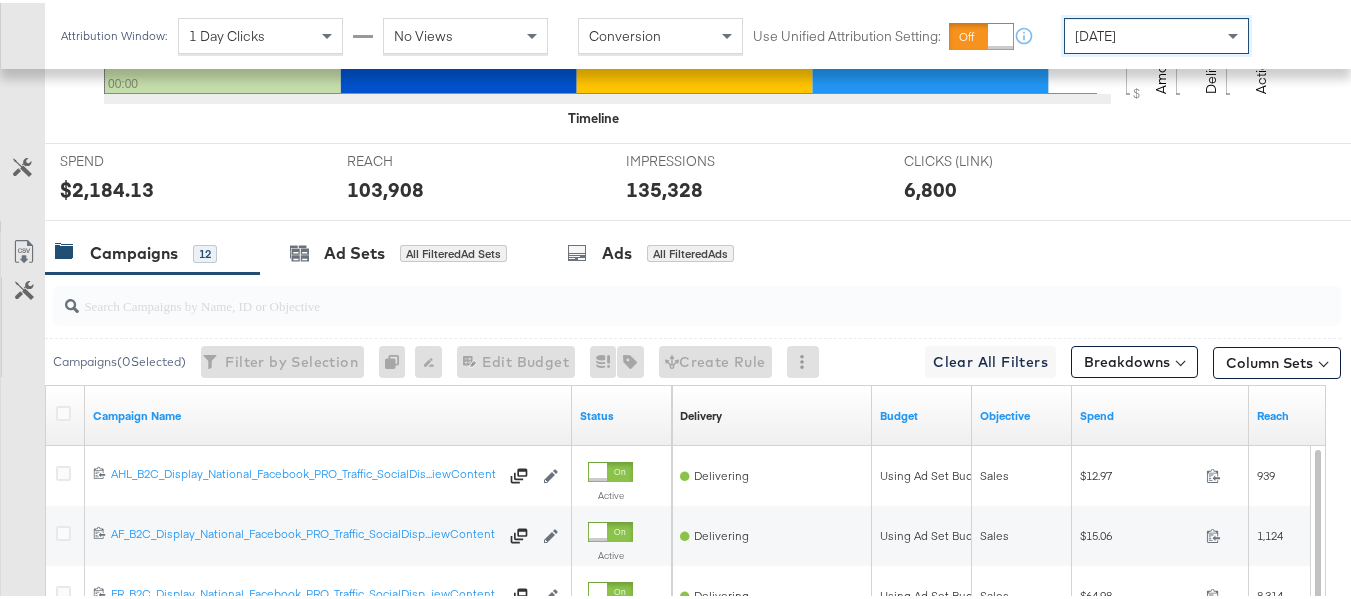 click at bounding box center [653, 294] 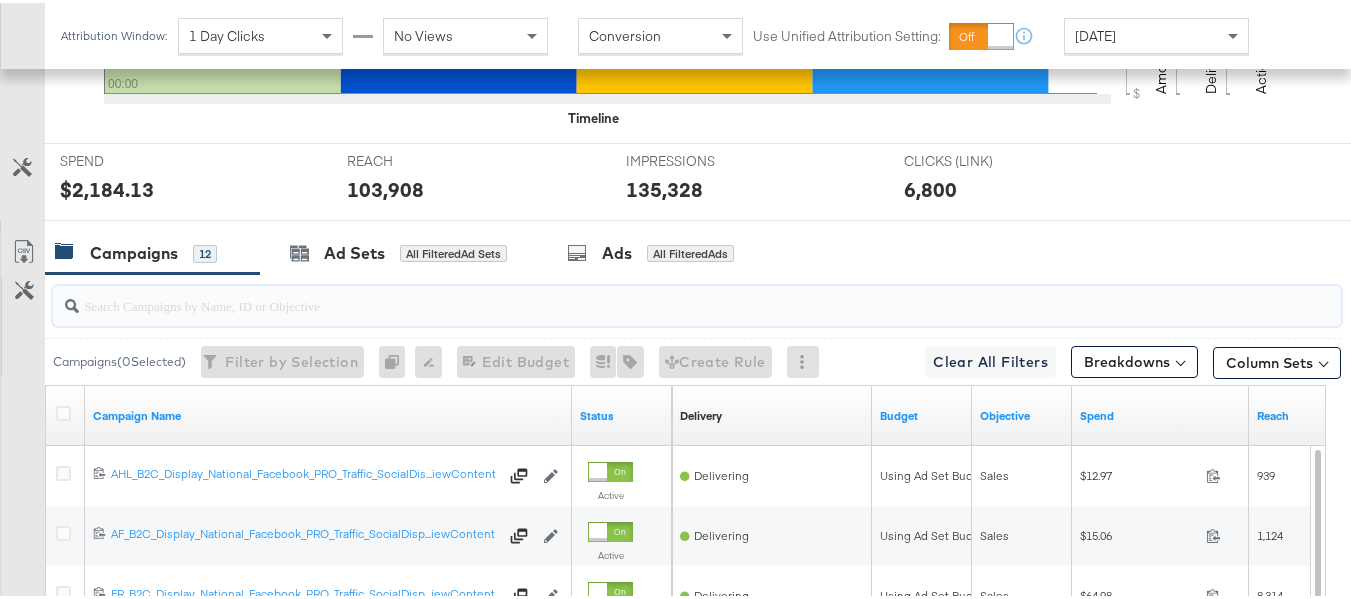 paste on "FR_B2C_Display_National_Facebook_RTG_Leads_SocialDisplay_alwayson_Retargeting_FR24_DiamondPlatinum" 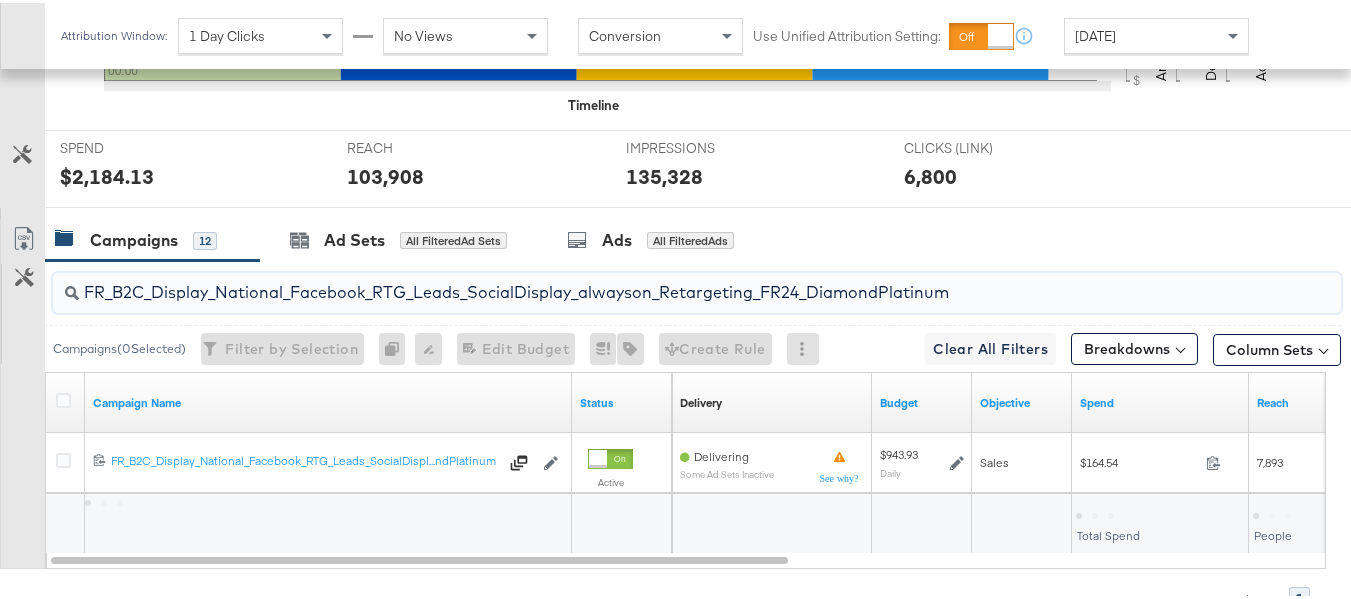 scroll, scrollTop: 873, scrollLeft: 0, axis: vertical 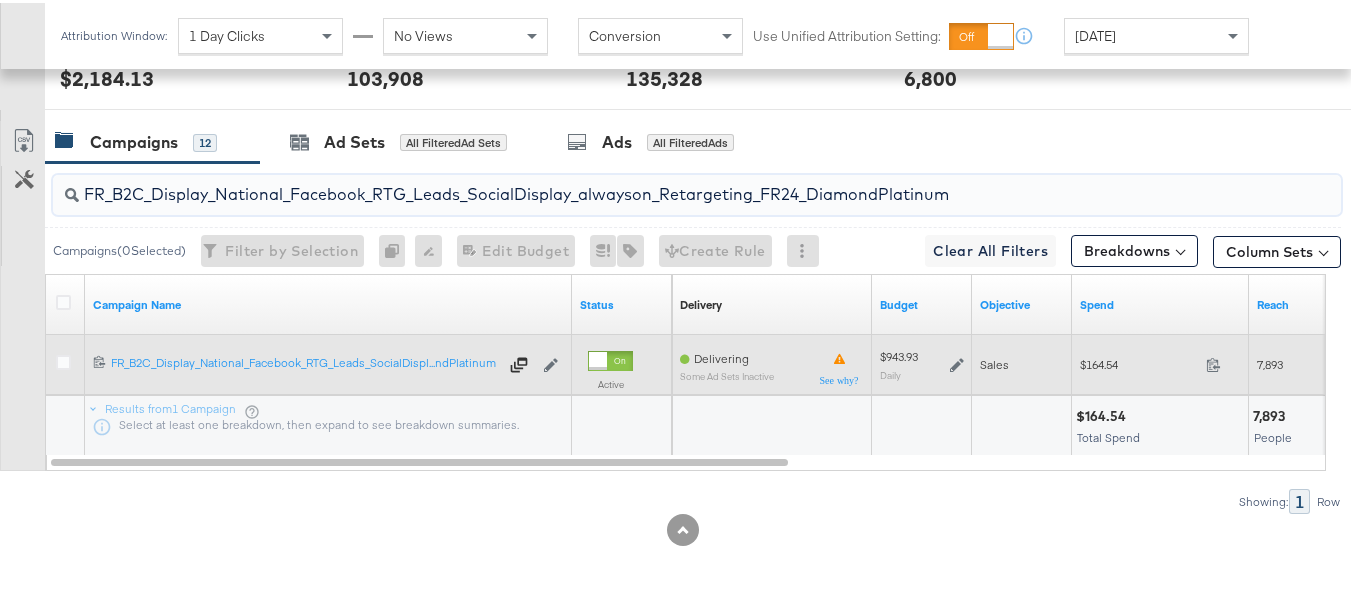 click on "$164.54" at bounding box center (1139, 361) 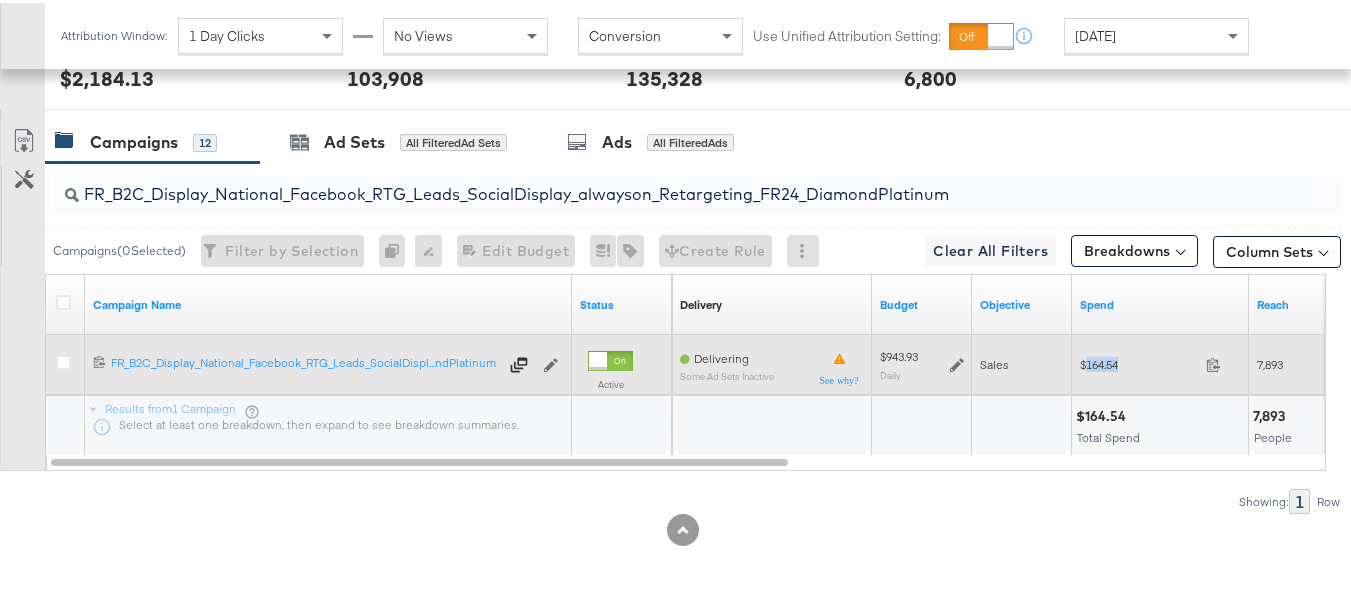 click on "$164.54" at bounding box center (1139, 361) 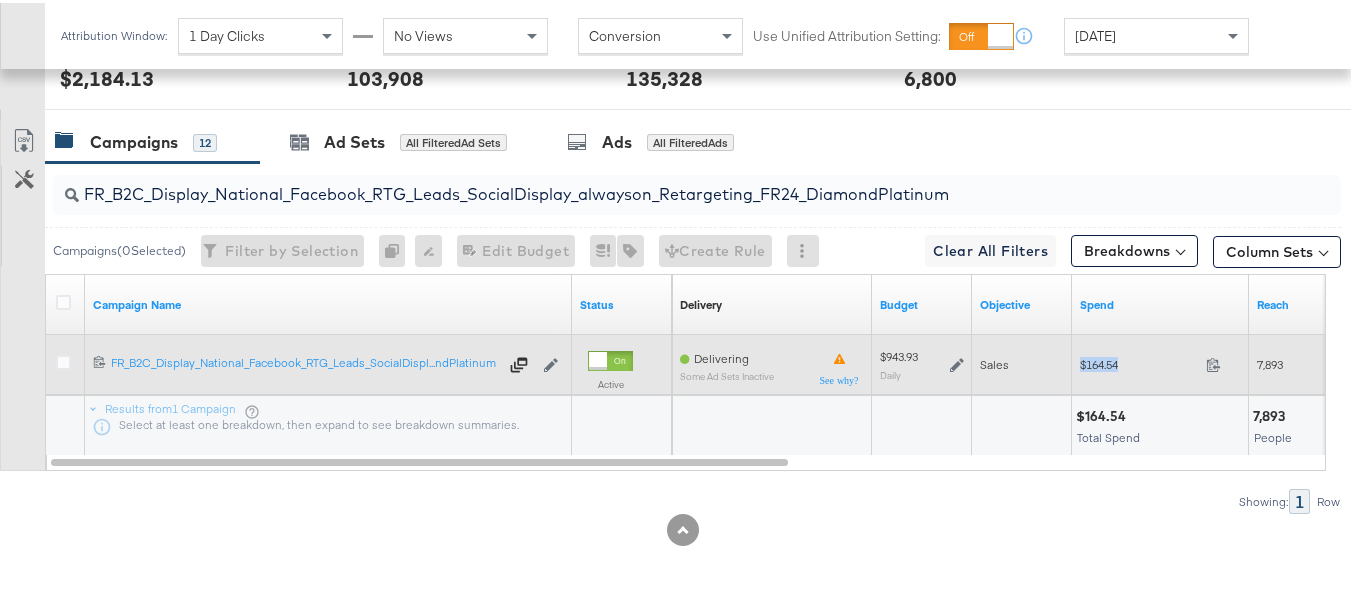 click on "$164.54" at bounding box center [1139, 361] 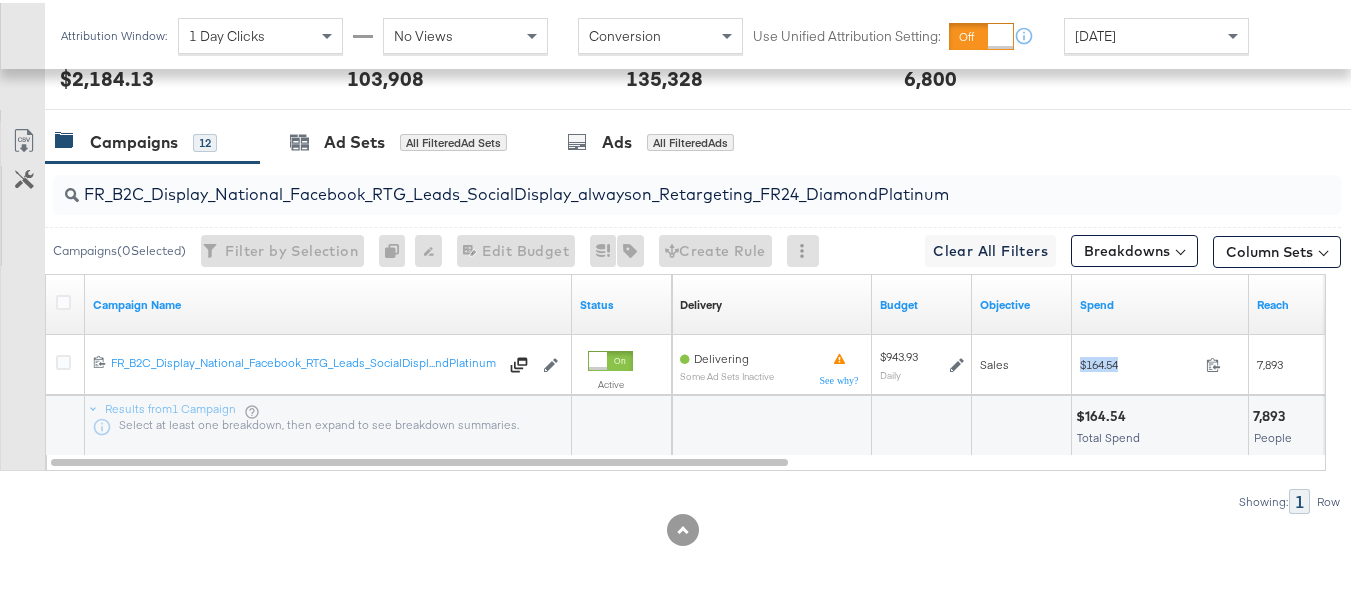 copy on "$164.54" 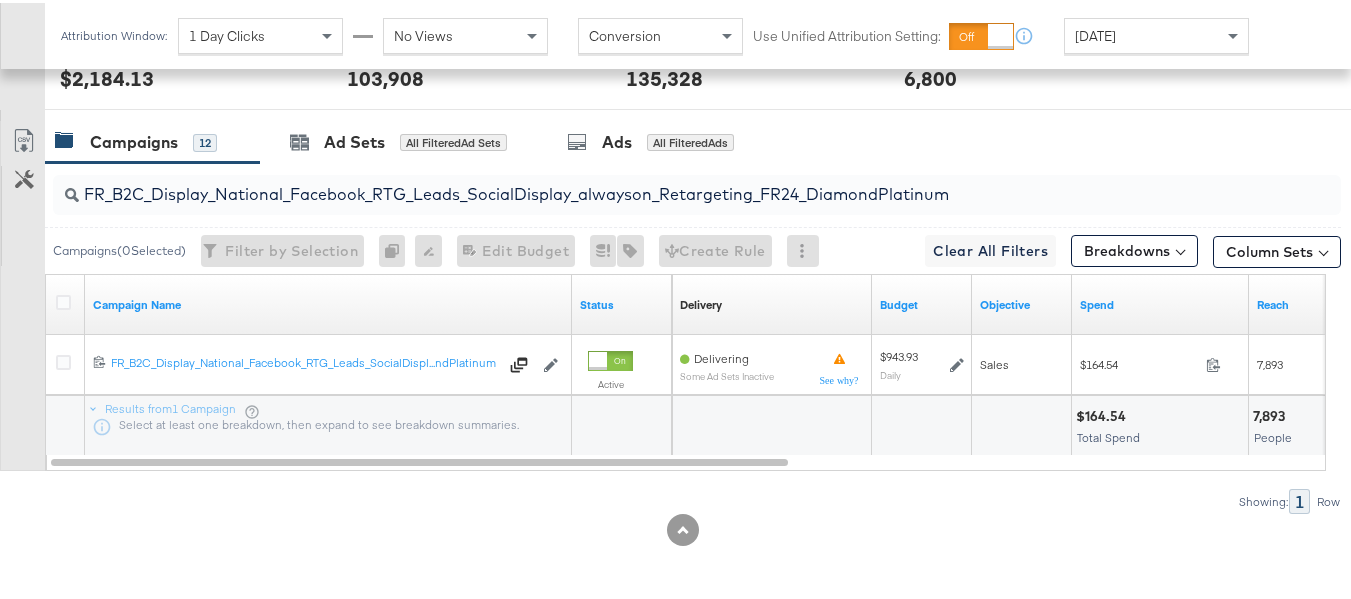 click on "FR_B2C_Display_National_Facebook_RTG_Leads_SocialDisplay_alwayson_Retargeting_FR24_DiamondPlatinum" at bounding box center [653, 183] 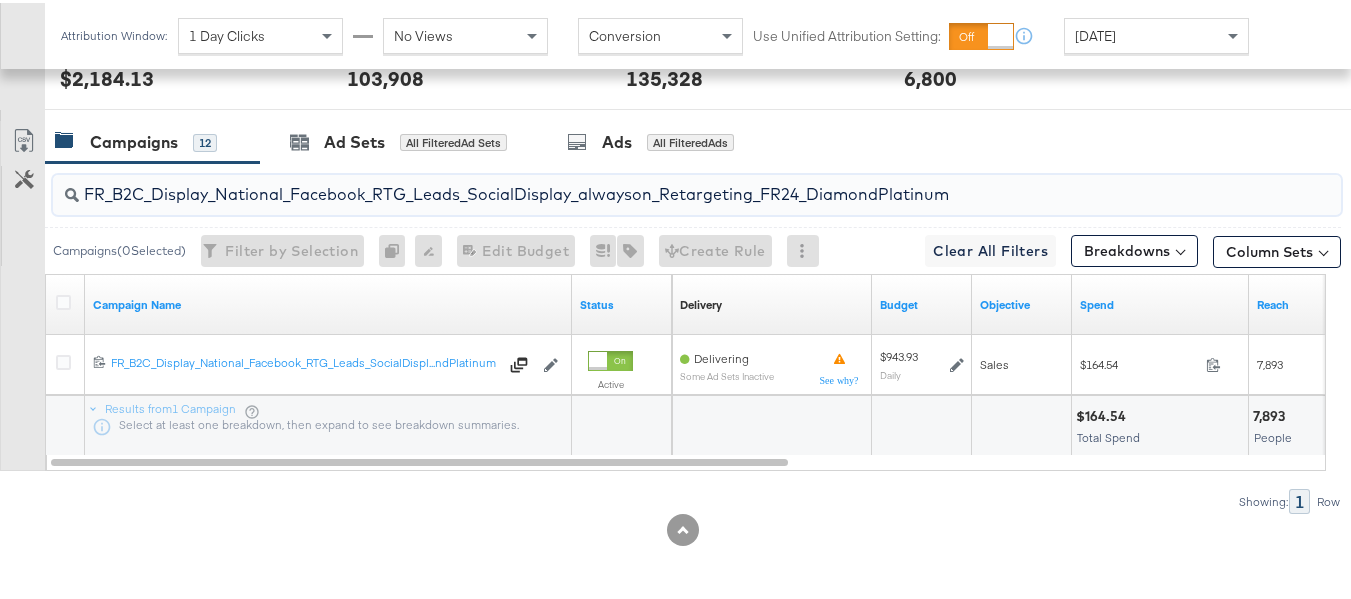 paste on "AF_B2C_Display_National_Facebook_RTG_Leads_SocialDisplay_alwayson_Retargeting_AF" 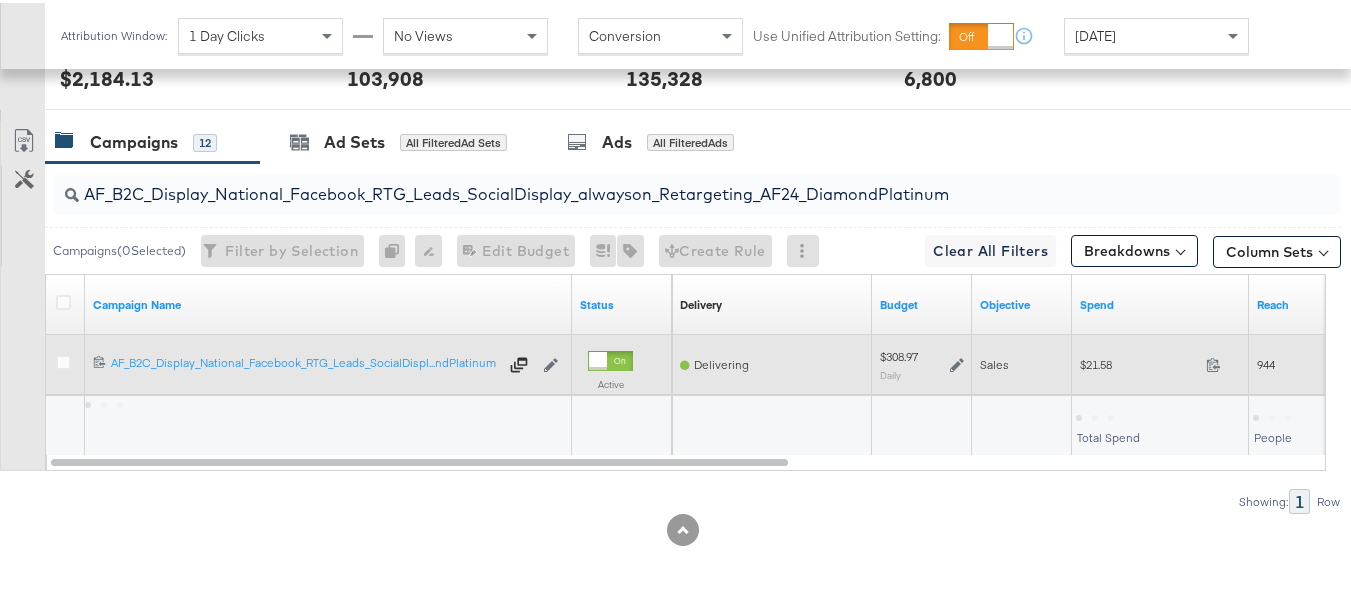 click on "$21.58   21.58" at bounding box center [1160, 361] 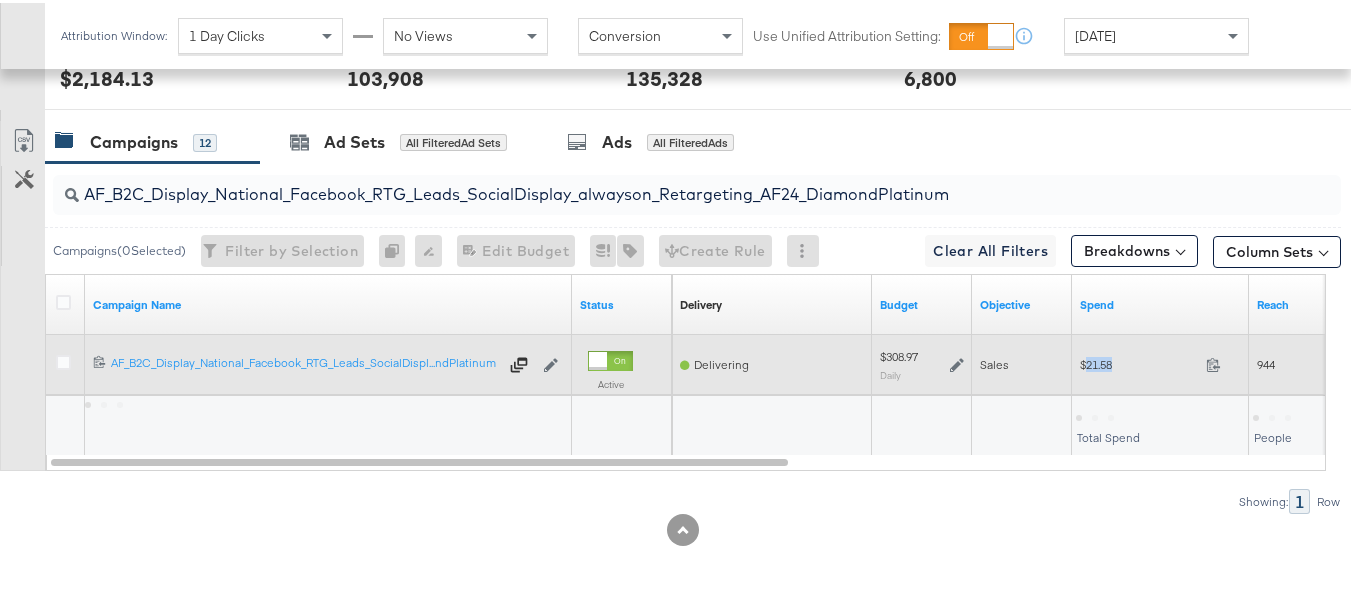 click on "$21.58   21.58" at bounding box center [1160, 361] 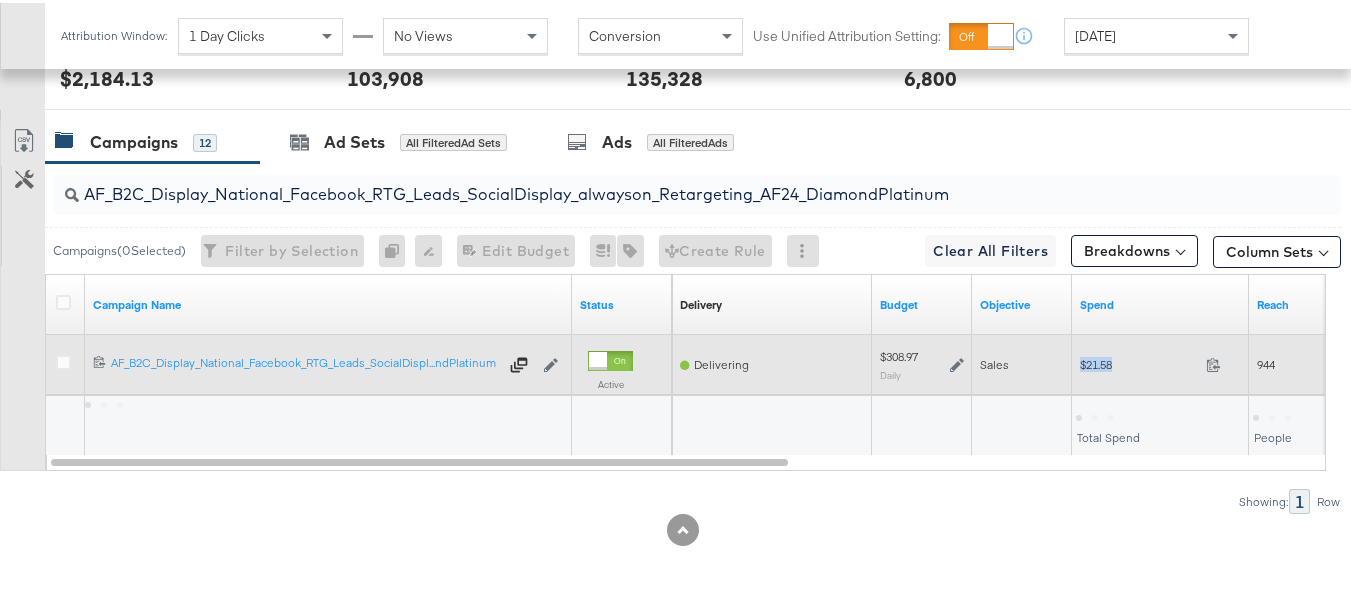 click on "$21.58   21.58" at bounding box center [1160, 361] 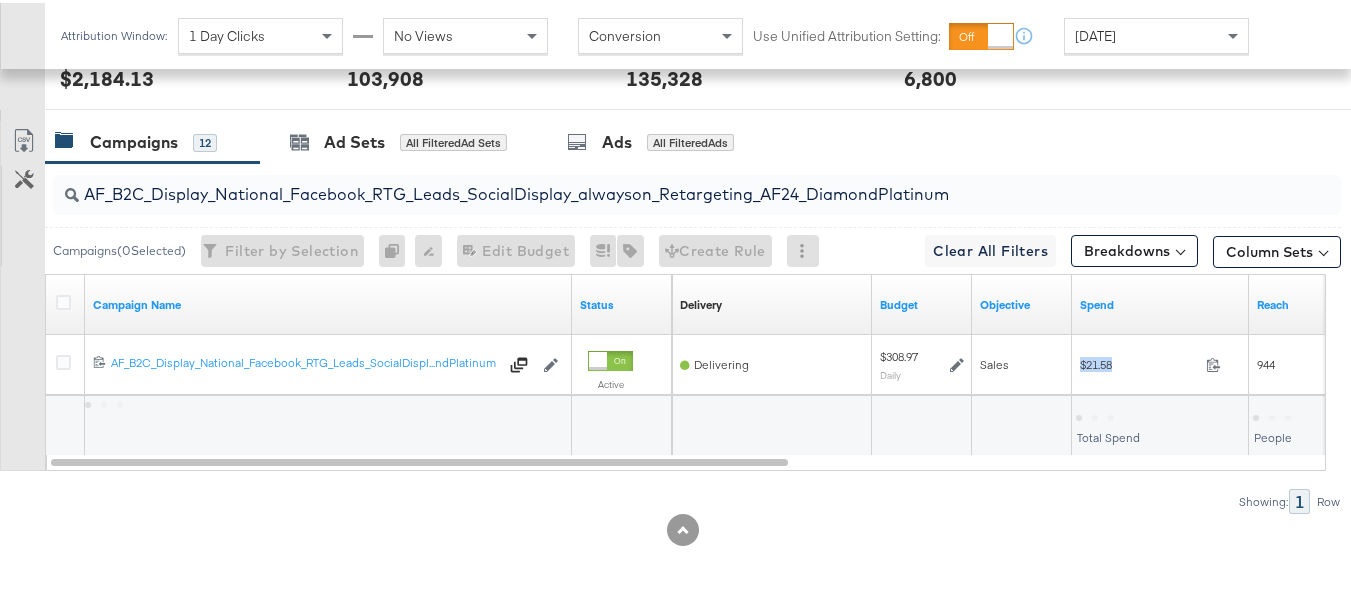 copy on "$21.58" 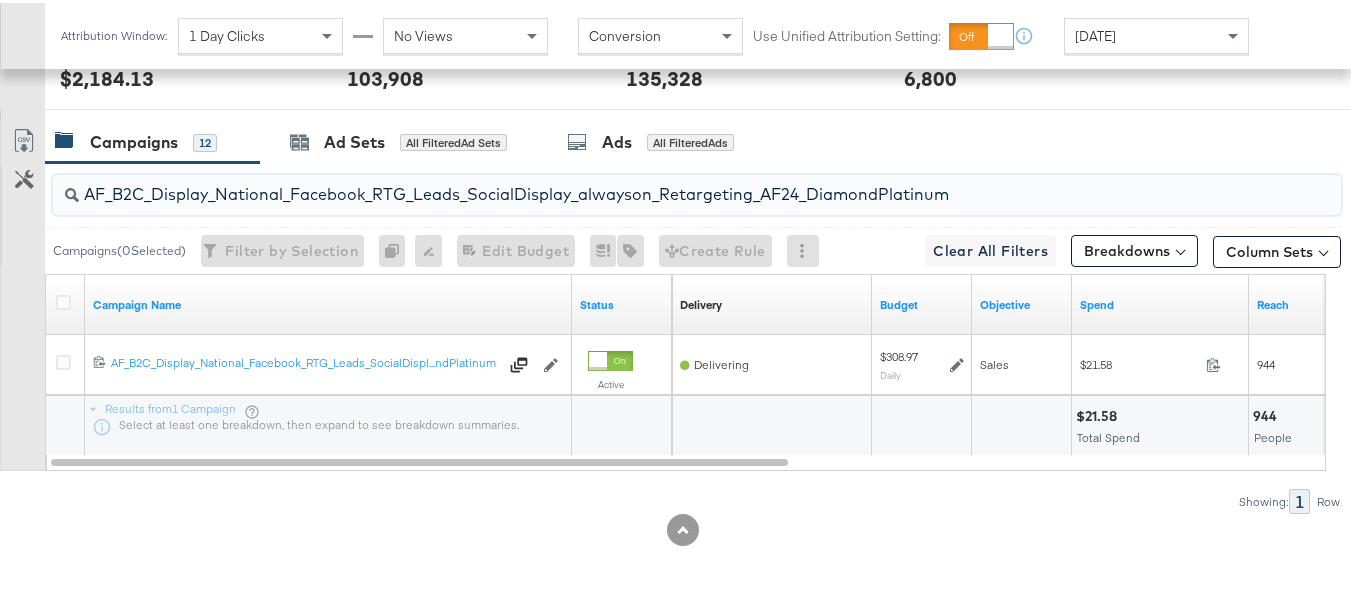 click on "AF_B2C_Display_National_Facebook_RTG_Leads_SocialDisplay_alwayson_Retargeting_AF24_DiamondPlatinum" at bounding box center (653, 183) 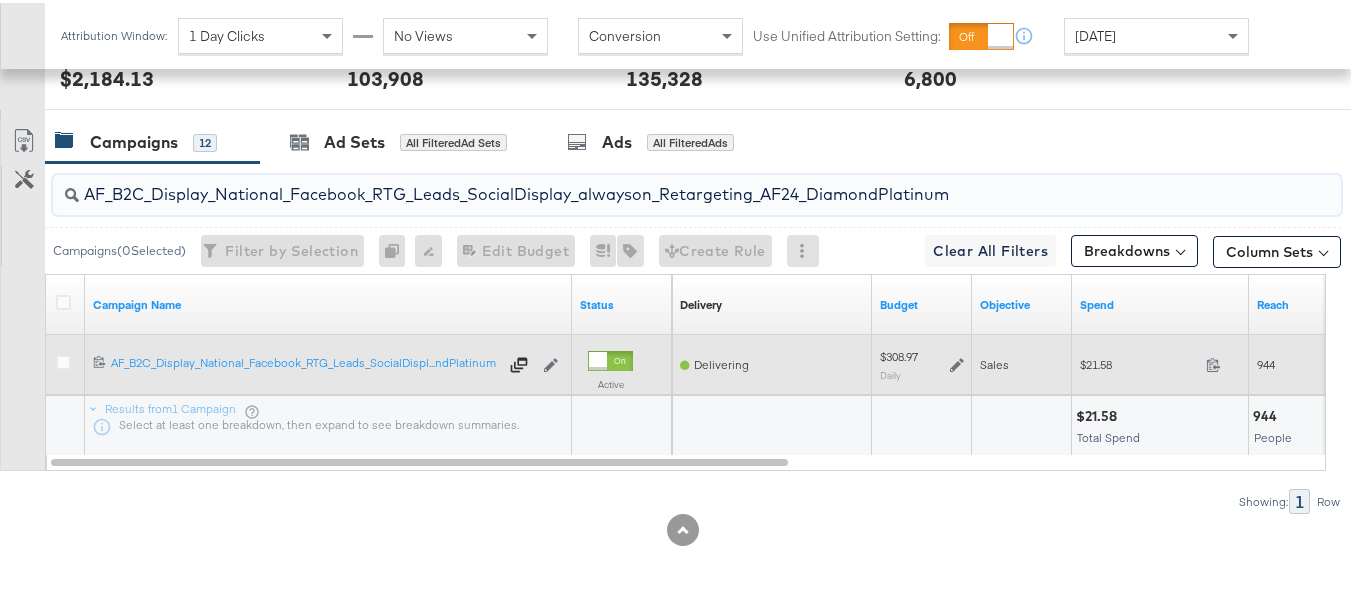 paste on "HL_B2C_Display_National_Facebook_RTG_Leads_SocialDisplay_alwayson_Retargeting_AHL" 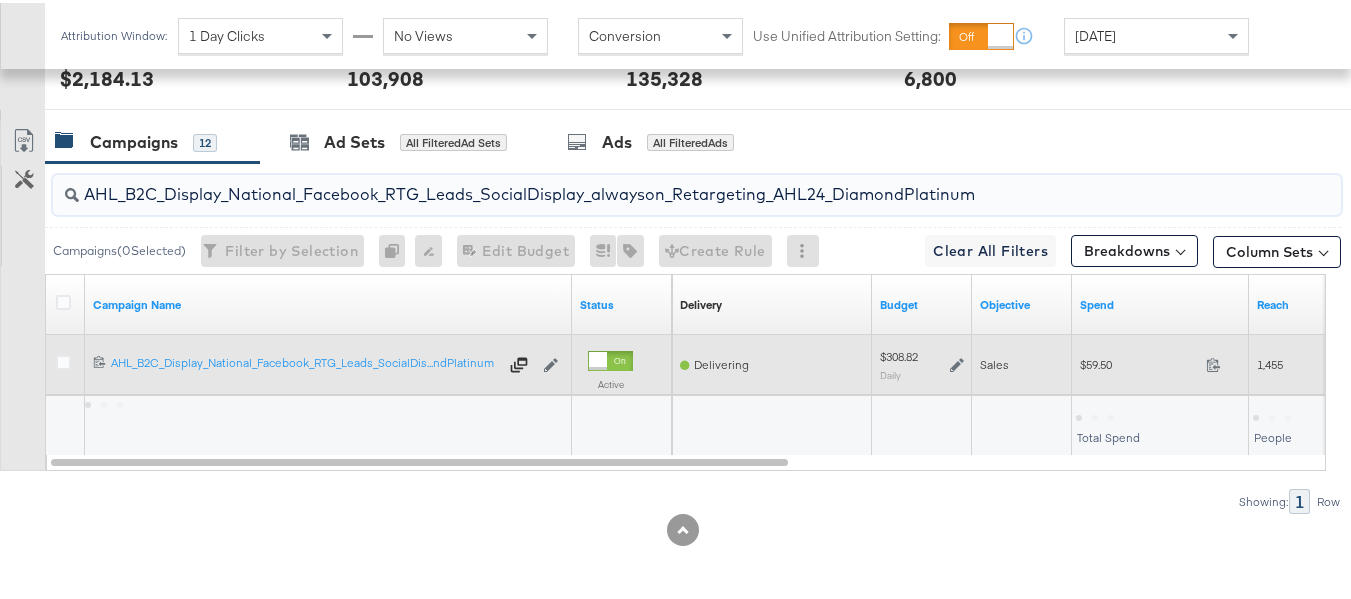 click on "$59.50" at bounding box center [1139, 361] 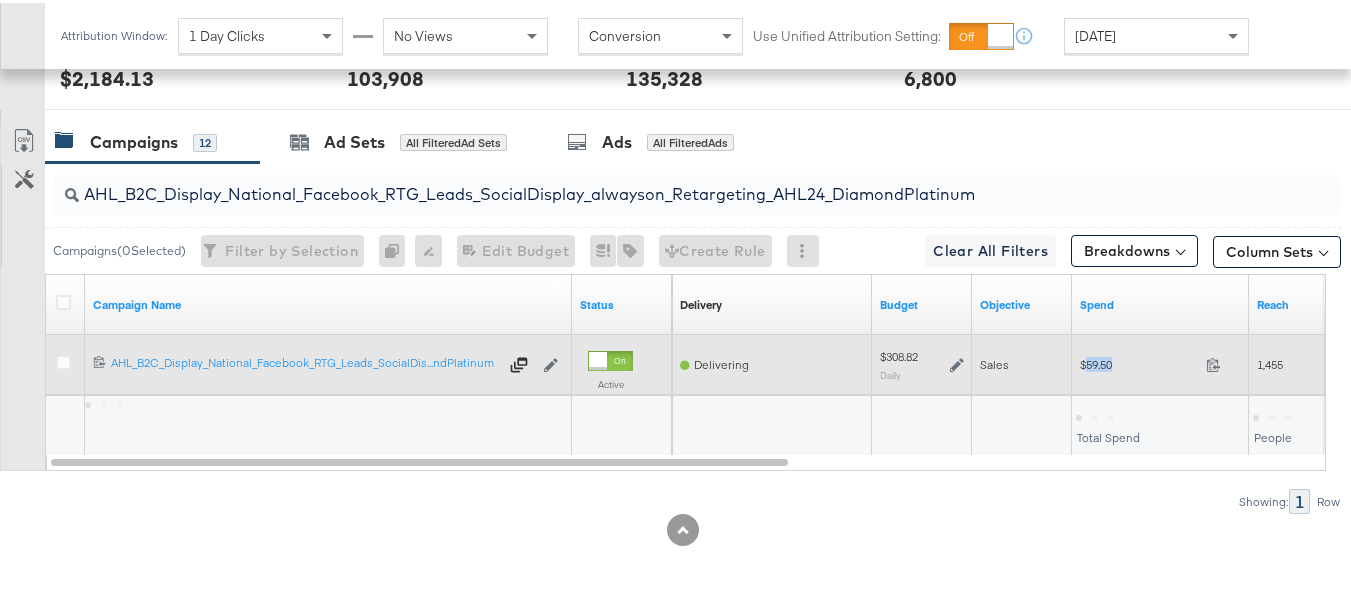 click on "$59.50" at bounding box center (1139, 361) 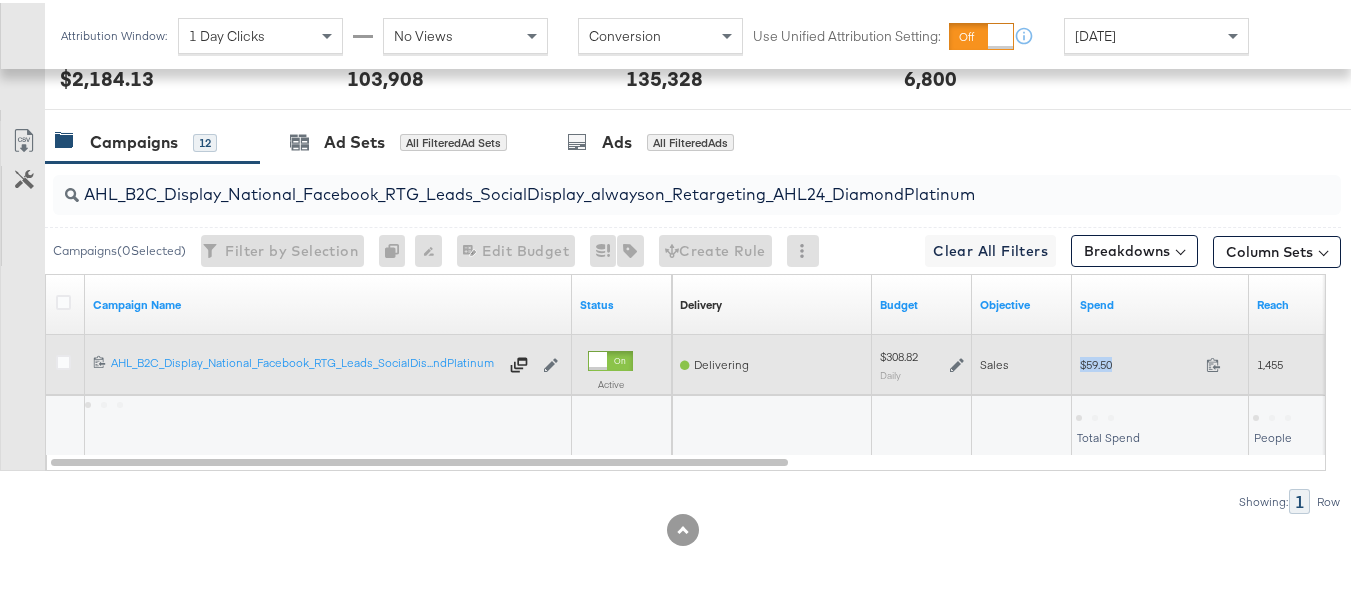 click on "$59.50" at bounding box center (1139, 361) 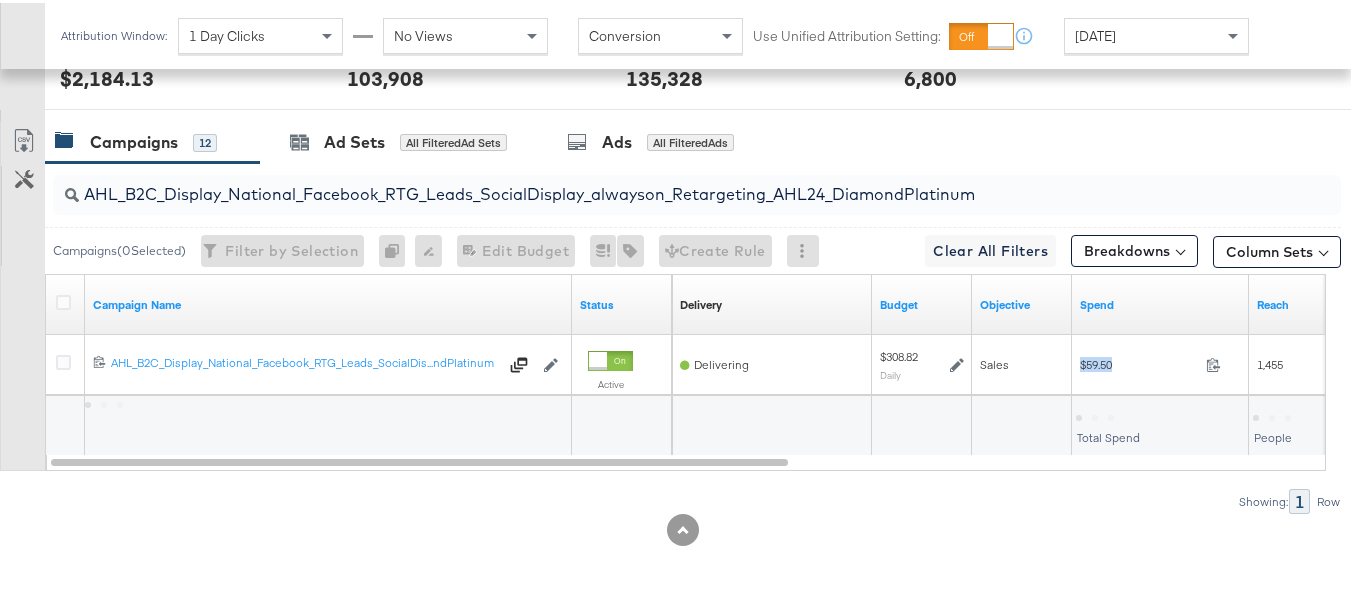 copy on "$59.50" 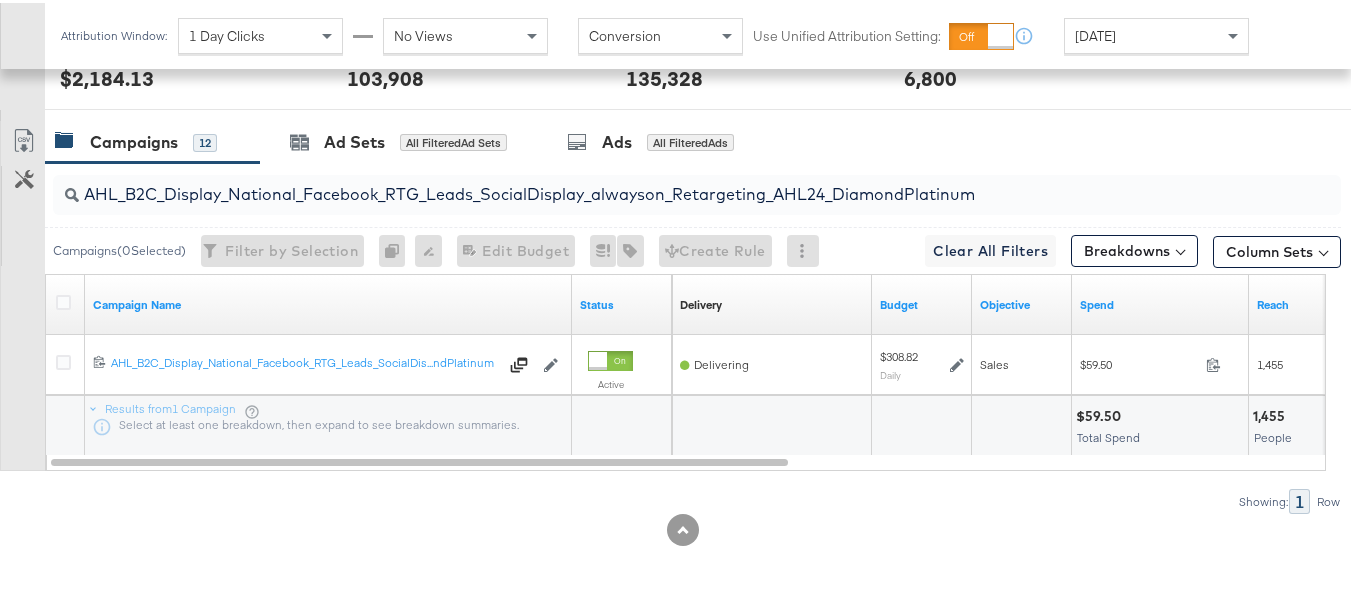 click on "AHL_B2C_Display_National_Facebook_RTG_Leads_SocialDisplay_alwayson_Retargeting_AHL24_DiamondPlatinum" at bounding box center [697, 192] 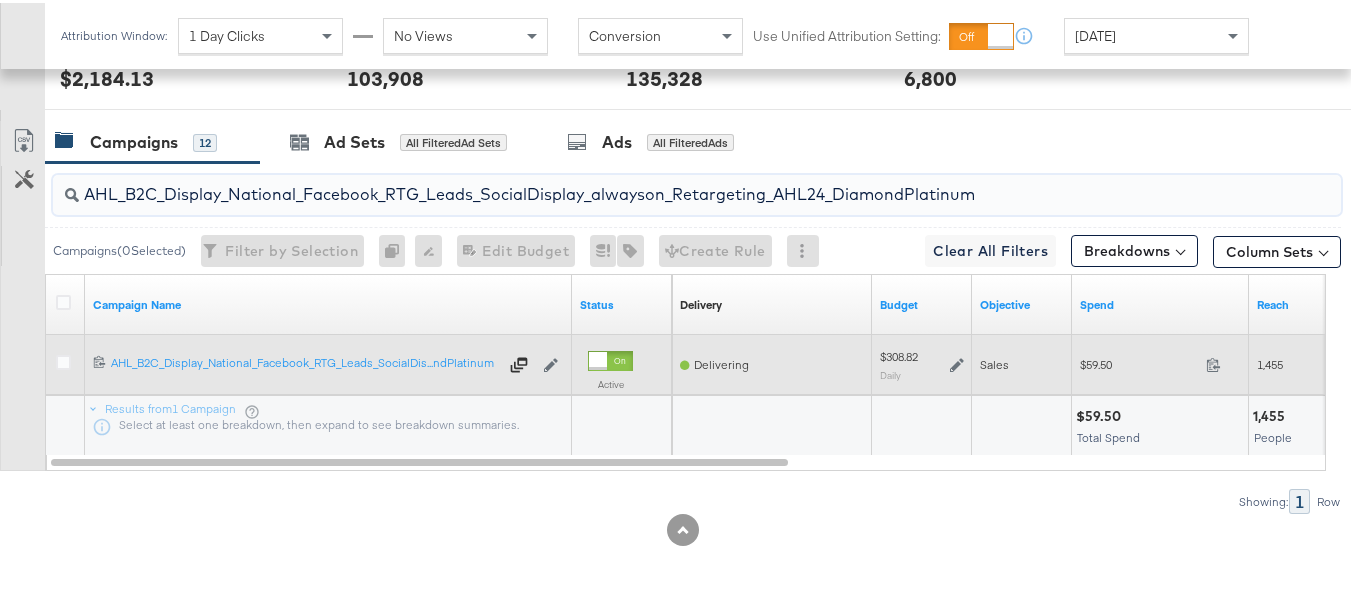 paste on "PTS_B2C_Display_National_Facebook_PRO_Traffic_SocialDisplay_alwayson_ASC_DARE24_ViewContent" 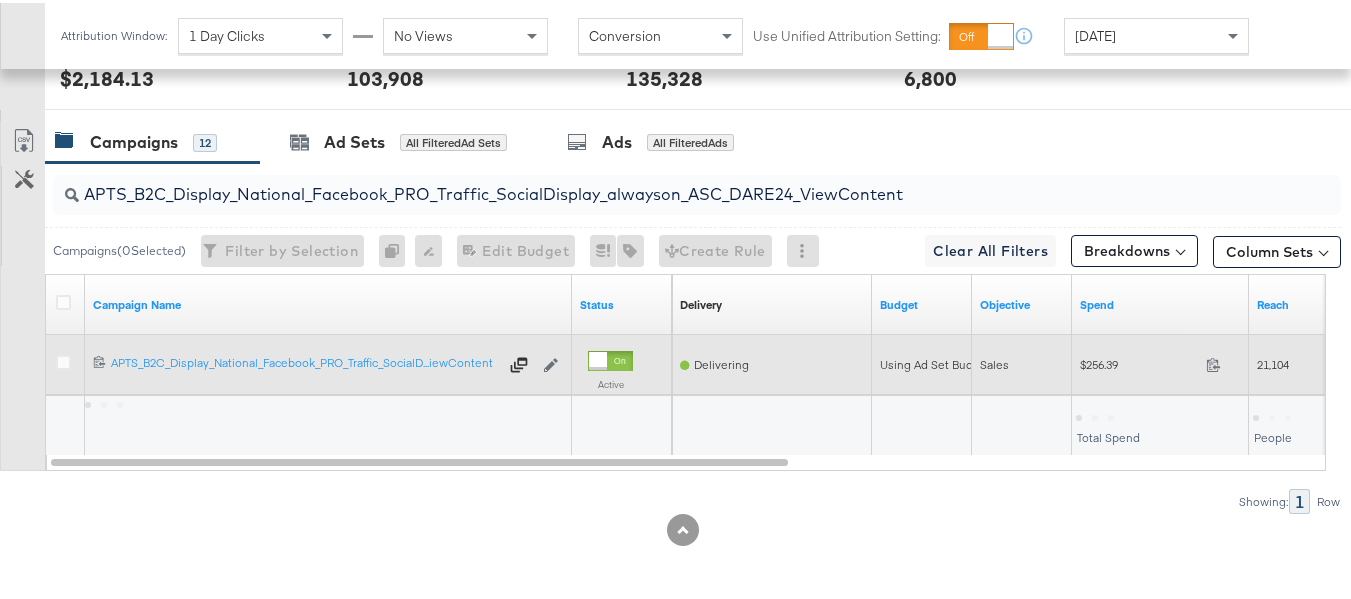 click on "$256.39" at bounding box center [1139, 361] 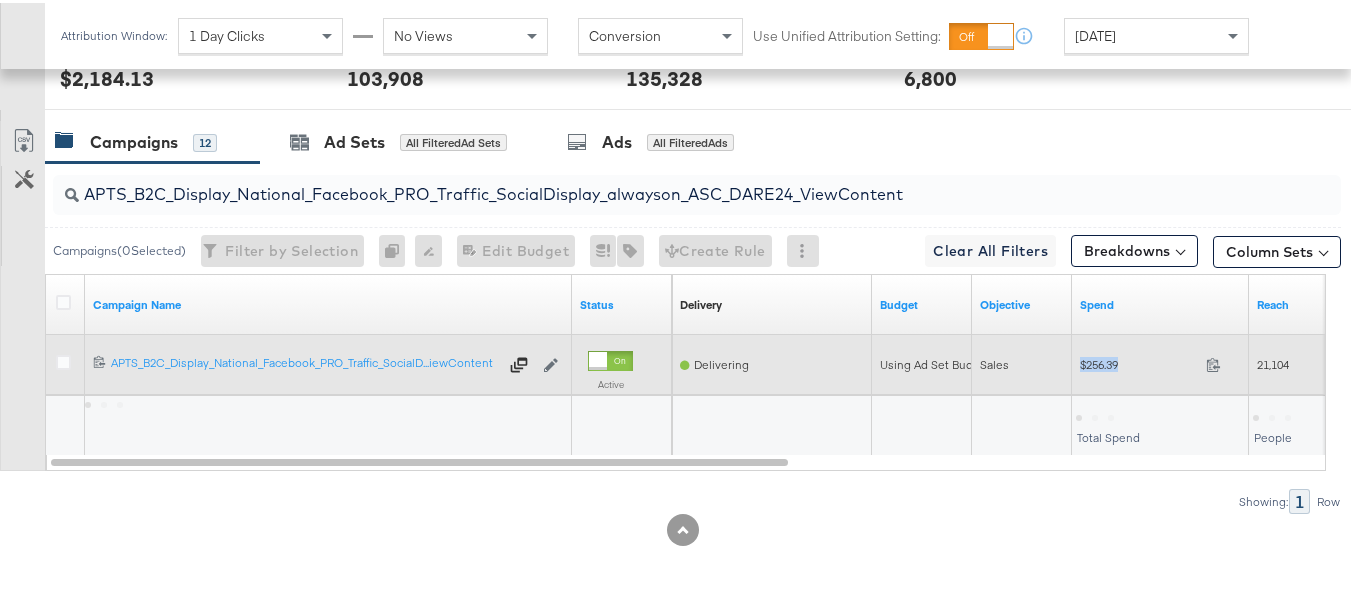 click on "$256.39" at bounding box center (1139, 361) 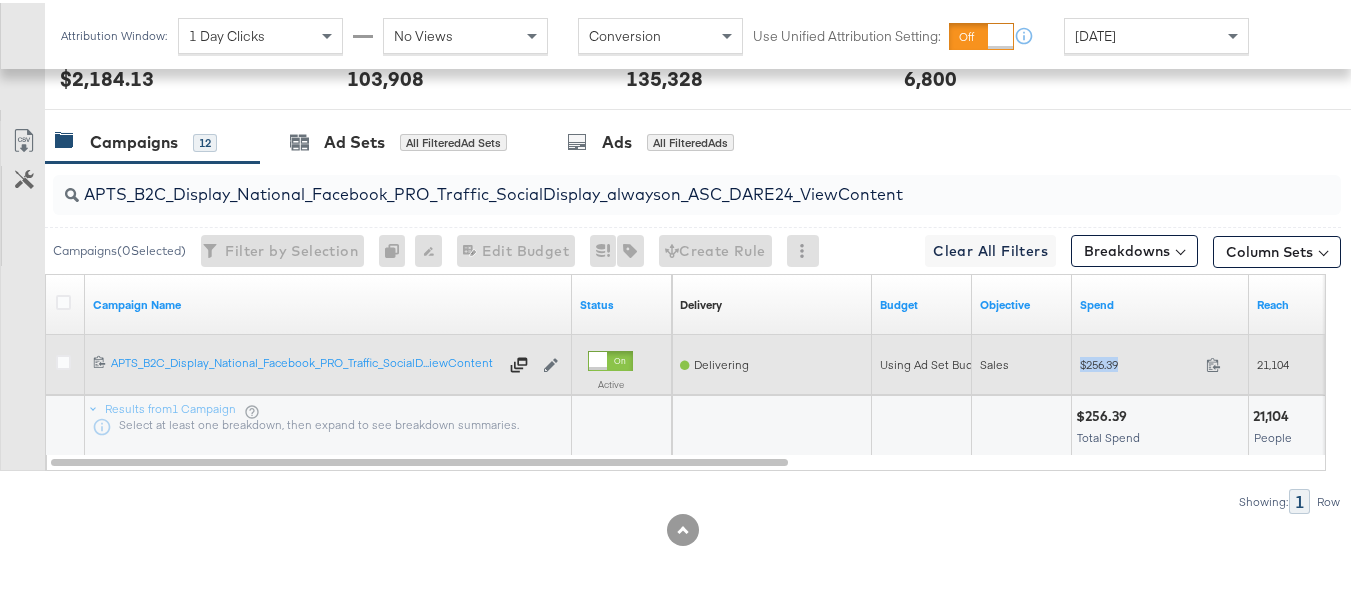 copy on "$256.39" 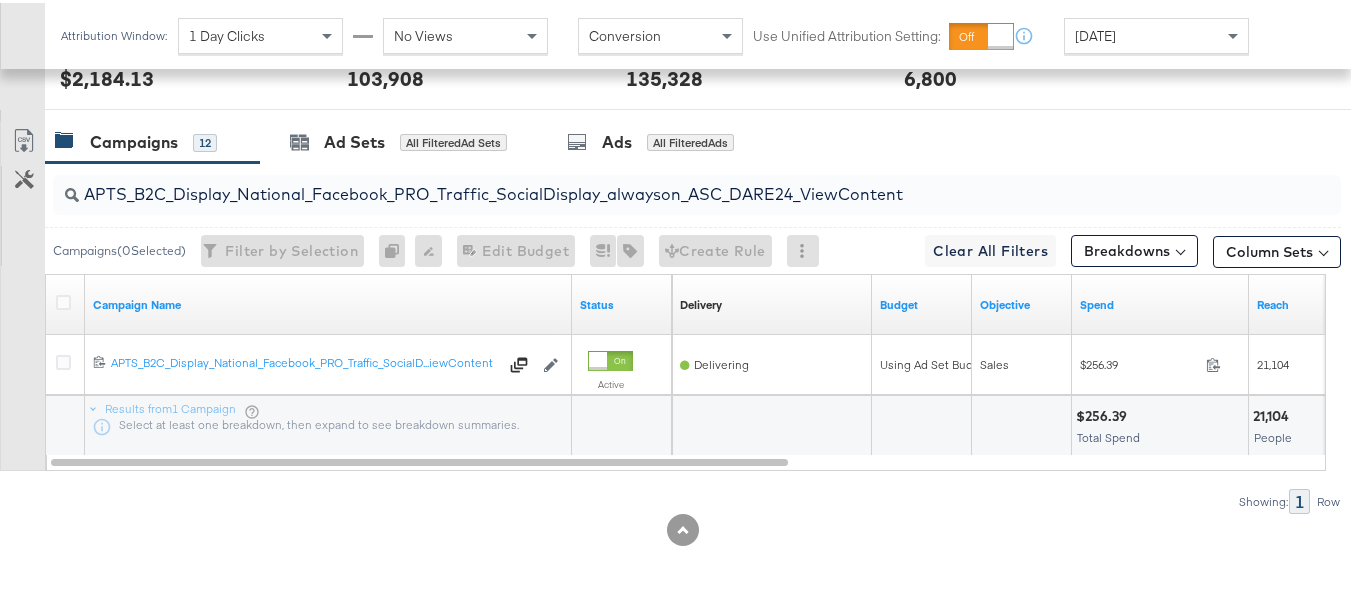 click on "APTS_B2C_Display_National_Facebook_PRO_Traffic_SocialDisplay_alwayson_ASC_DARE24_ViewContent" at bounding box center [653, 183] 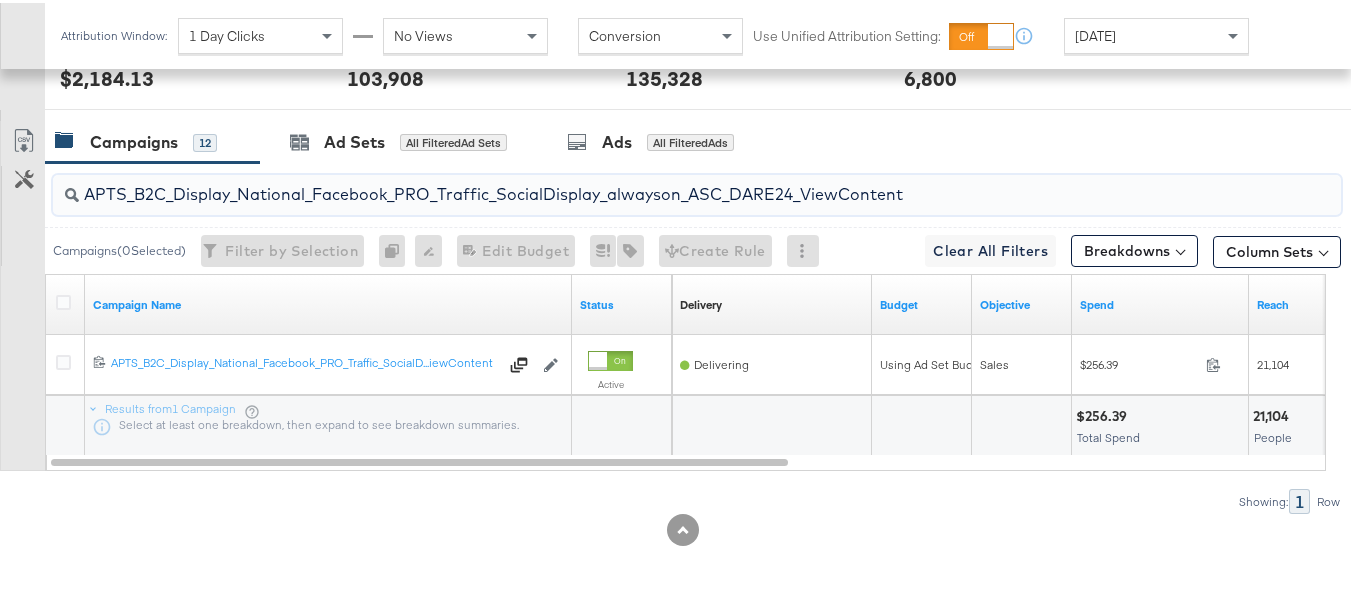 paste on "Leads_SocialDisplay_alwayson_ASC_DARE24_Purchase" 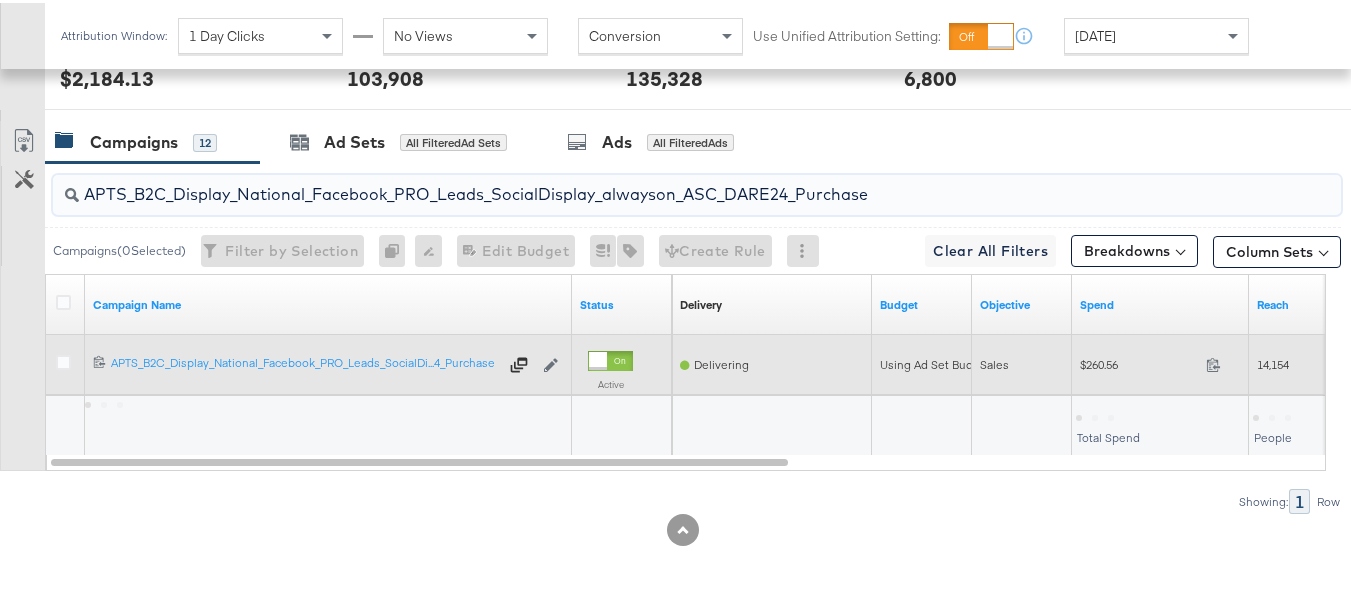 click on "$260.56" at bounding box center [1139, 361] 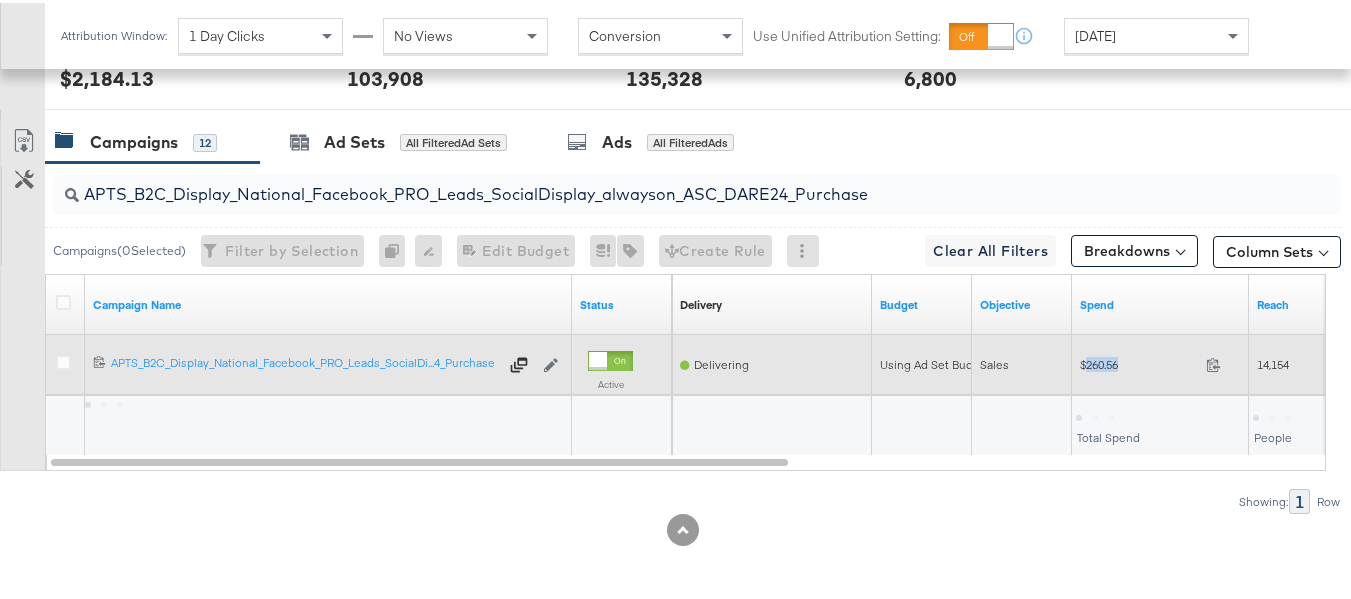 click on "$260.56" at bounding box center (1139, 361) 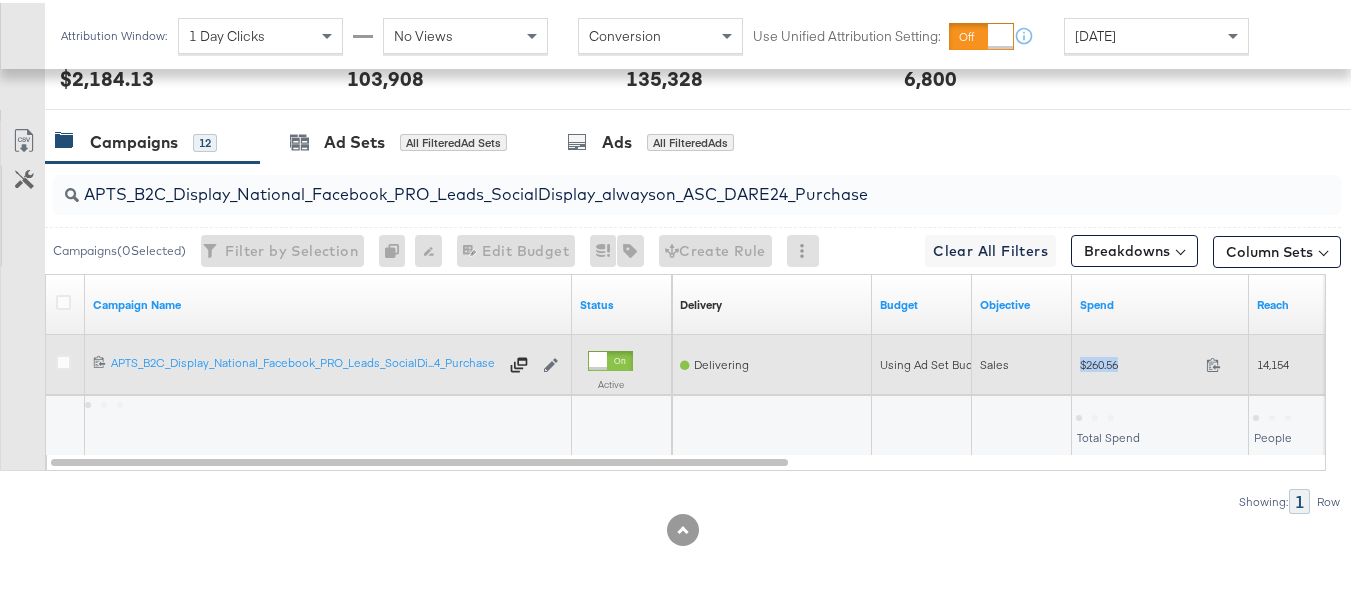 click on "$260.56" at bounding box center (1139, 361) 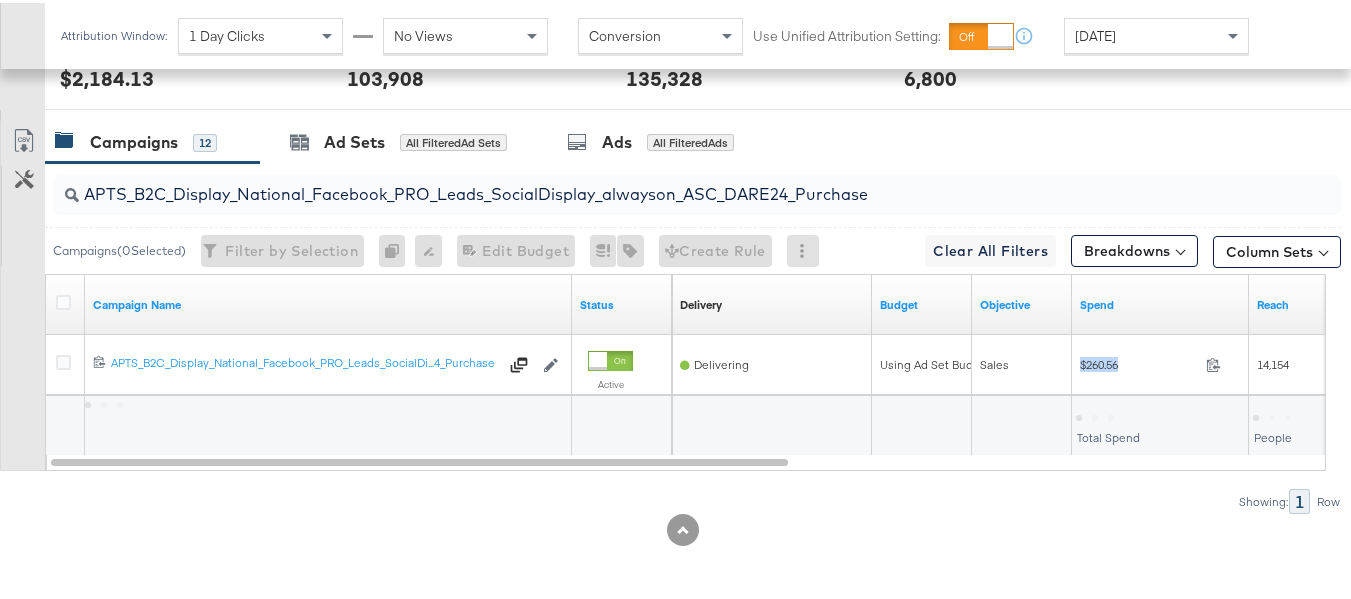 copy on "$260.56" 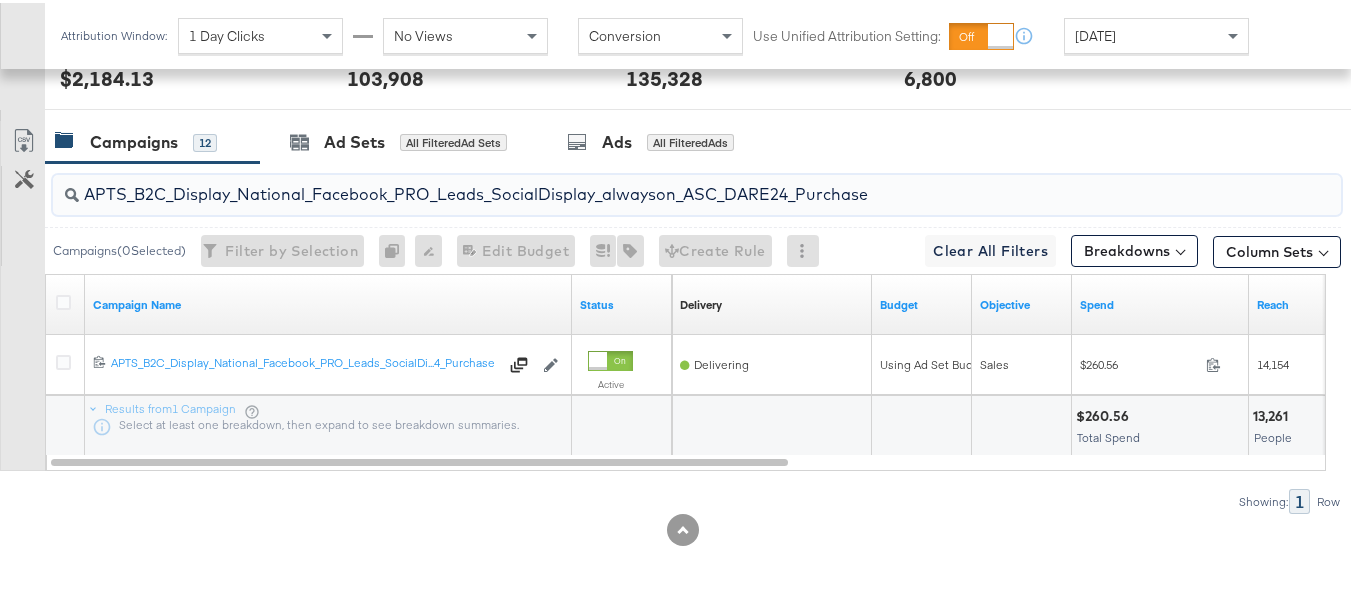 click on "APTS_B2C_Display_National_Facebook_PRO_Leads_SocialDisplay_alwayson_ASC_DARE24_Purchase" at bounding box center [653, 183] 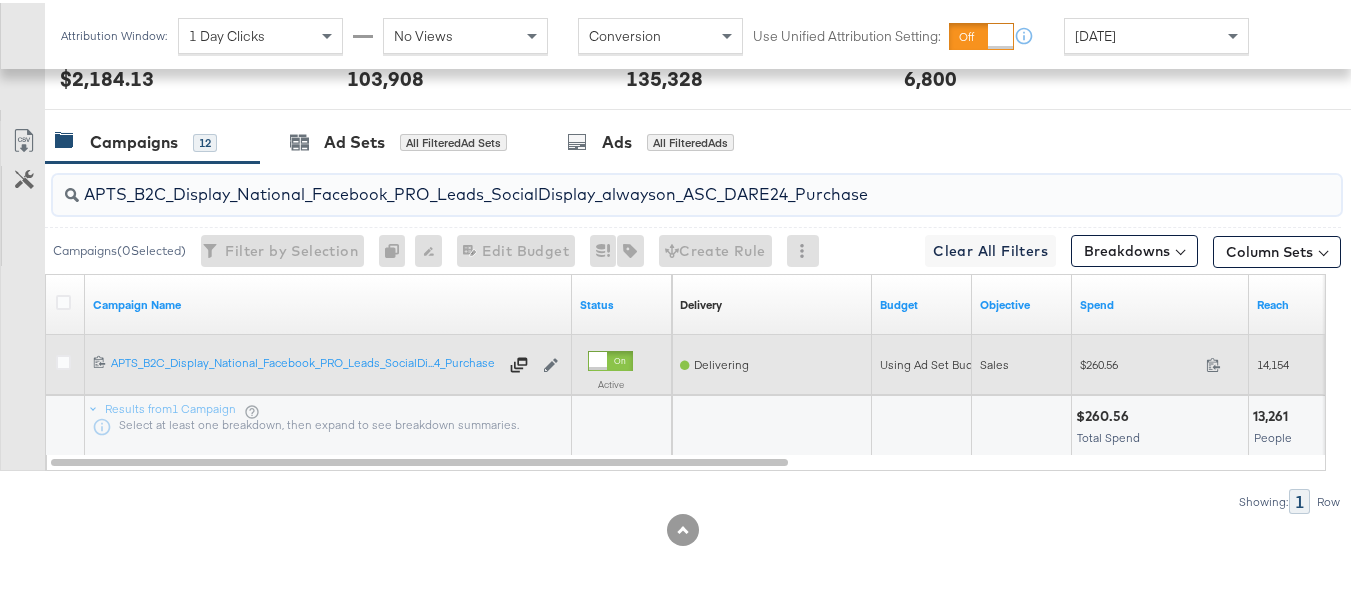 paste on "F_B2C_Display_National_Facebook_PRO_Traffic_SocialDisplay_alwayson_ASC_AF24_ViewContent" 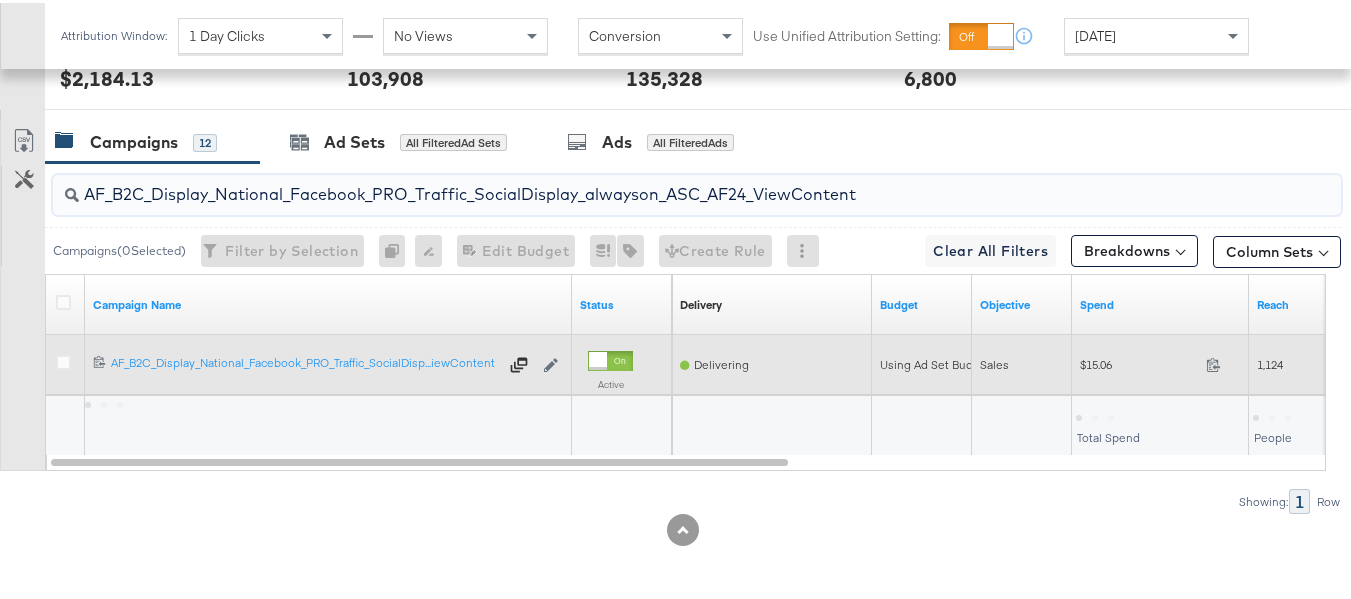 click on "$15.06" at bounding box center [1139, 361] 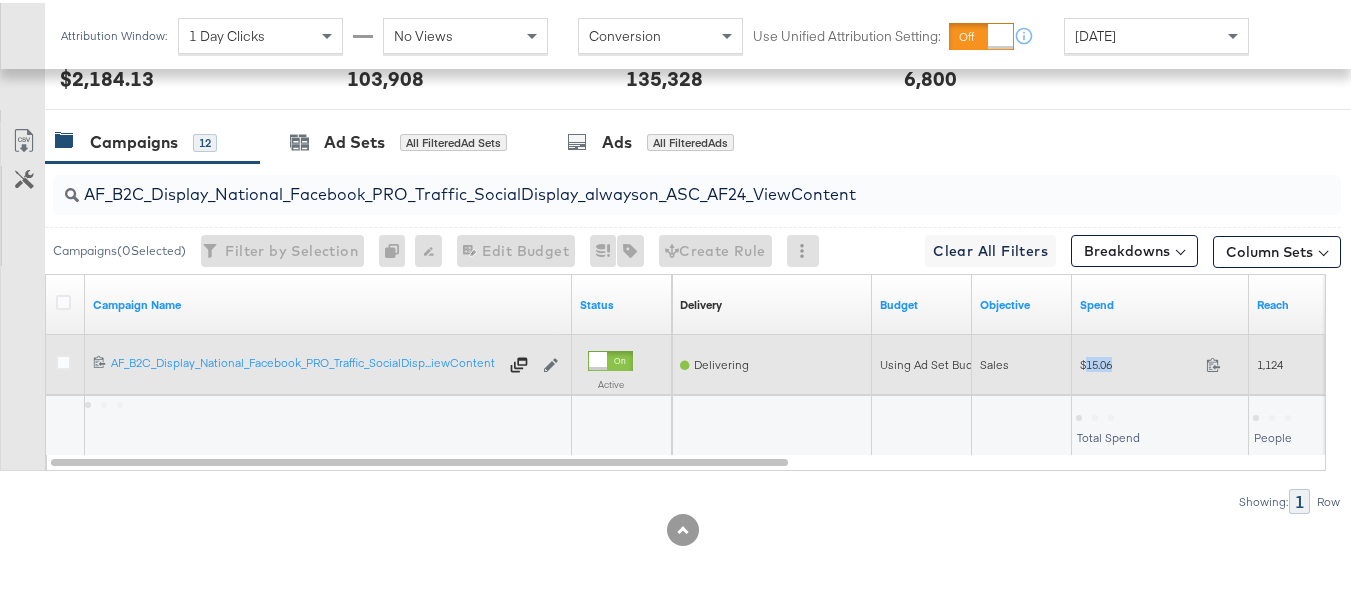 click on "$15.06" at bounding box center (1139, 361) 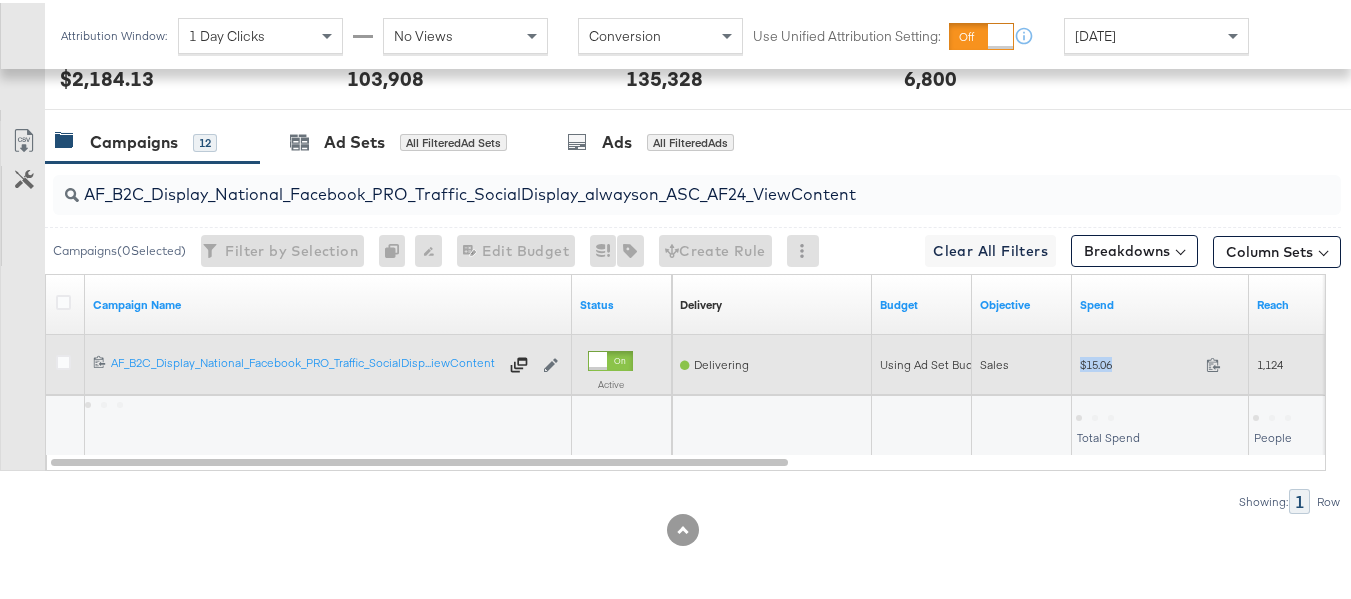 click on "$15.06" at bounding box center (1139, 361) 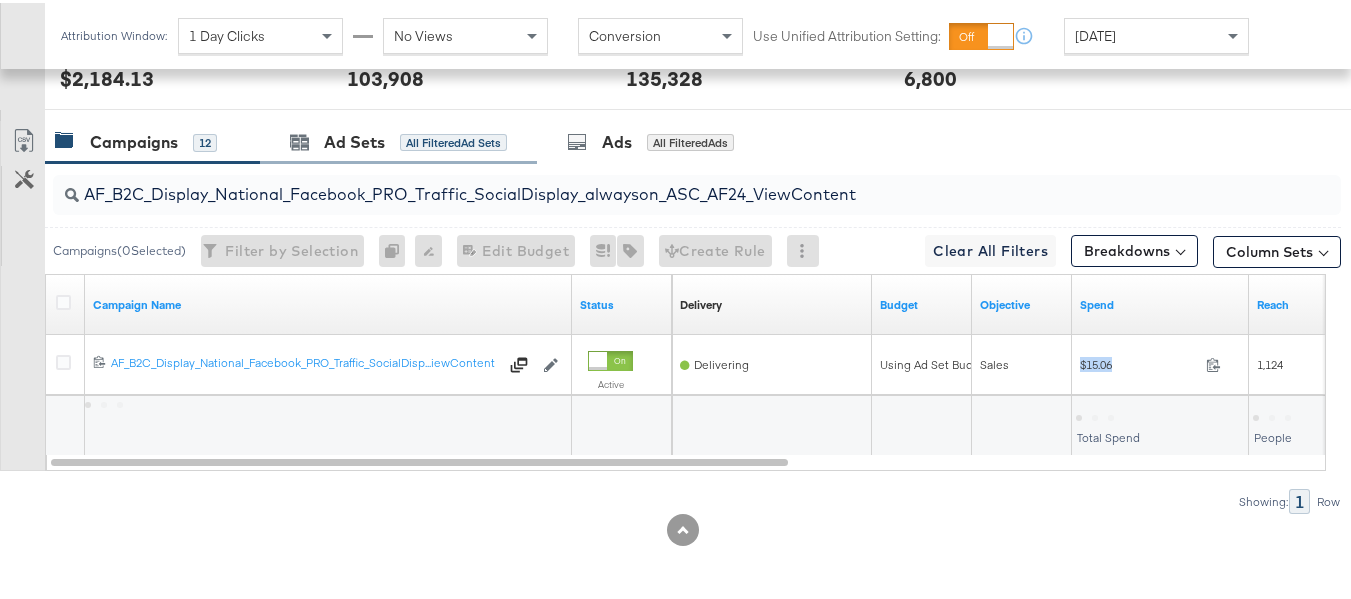 copy on "$15.06" 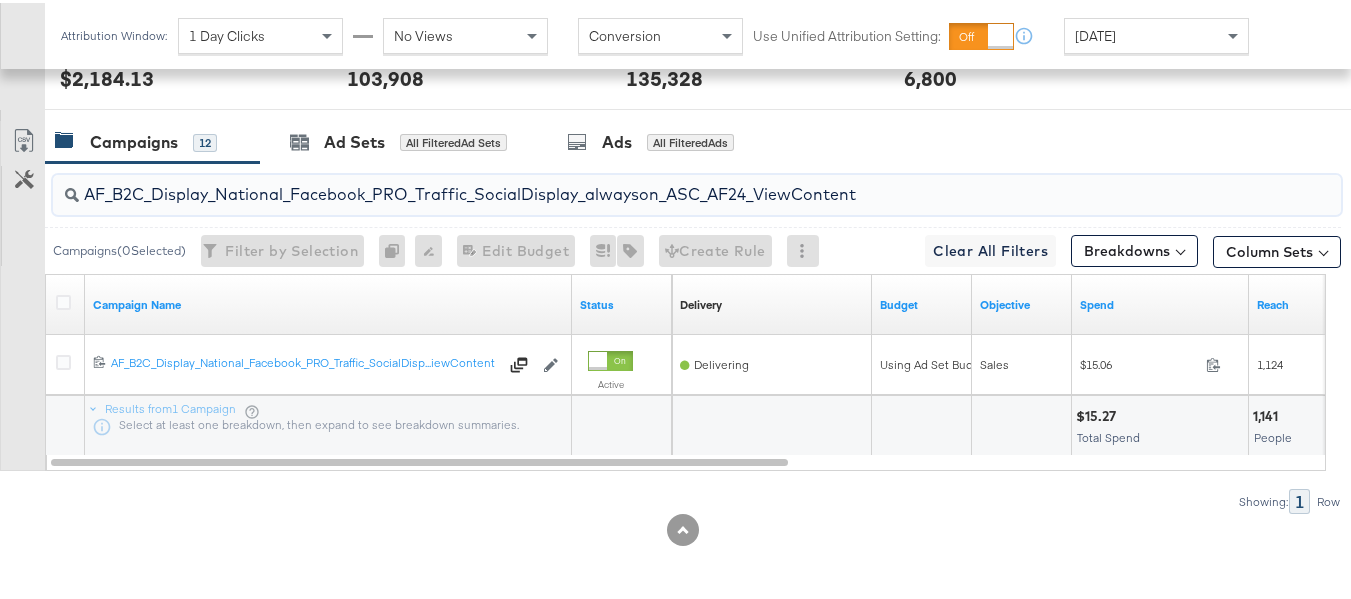 click on "AF_B2C_Display_National_Facebook_PRO_Traffic_SocialDisplay_alwayson_ASC_AF24_ViewContent" at bounding box center [653, 183] 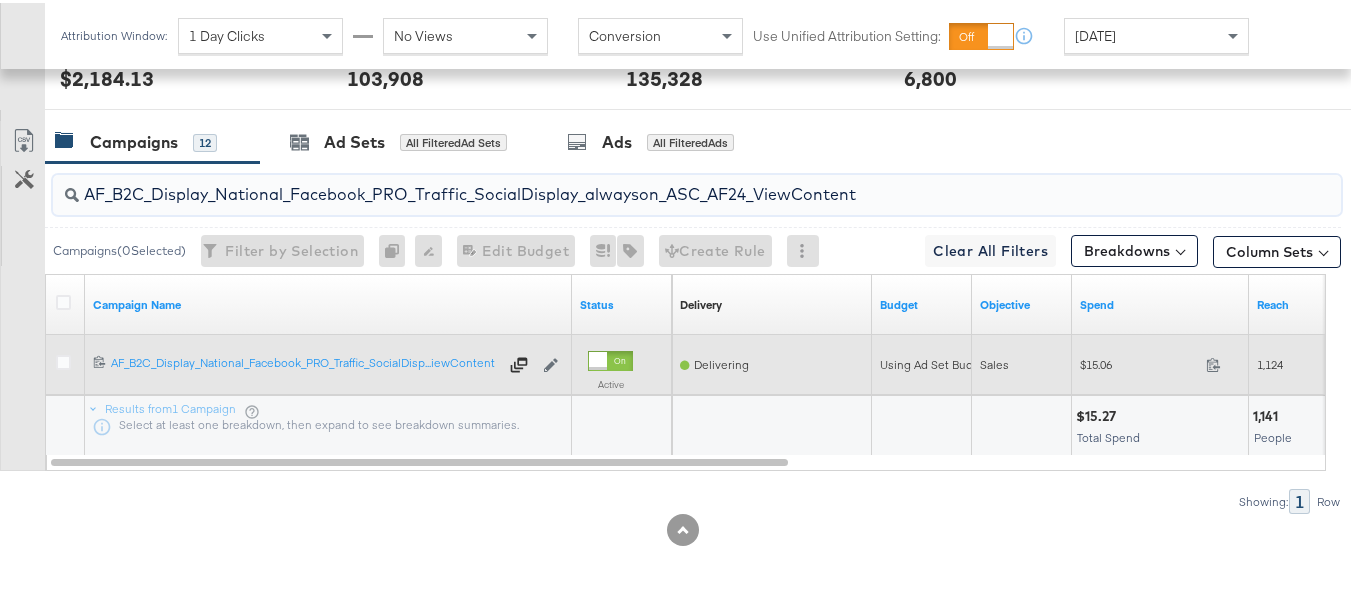 paste on "FR_B2C_Display_National_Facebook_PRO_Traffic_SocialDisplay_alwayson_ASC_FR" 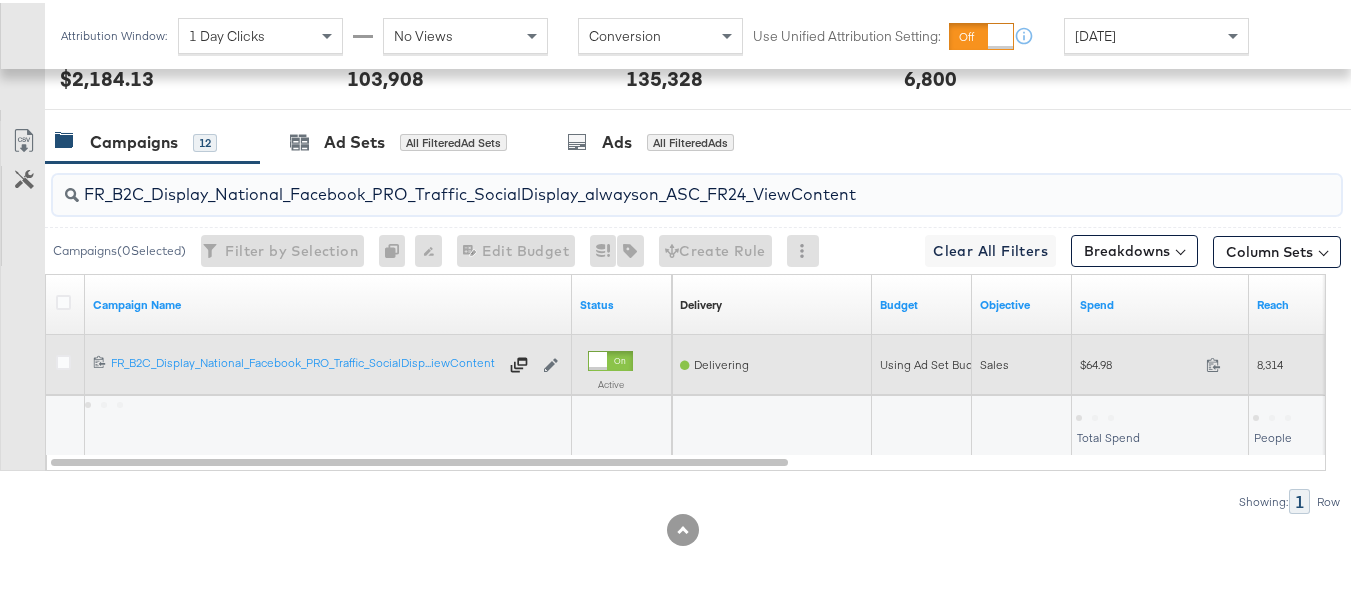 click on "$64.98" at bounding box center [1139, 361] 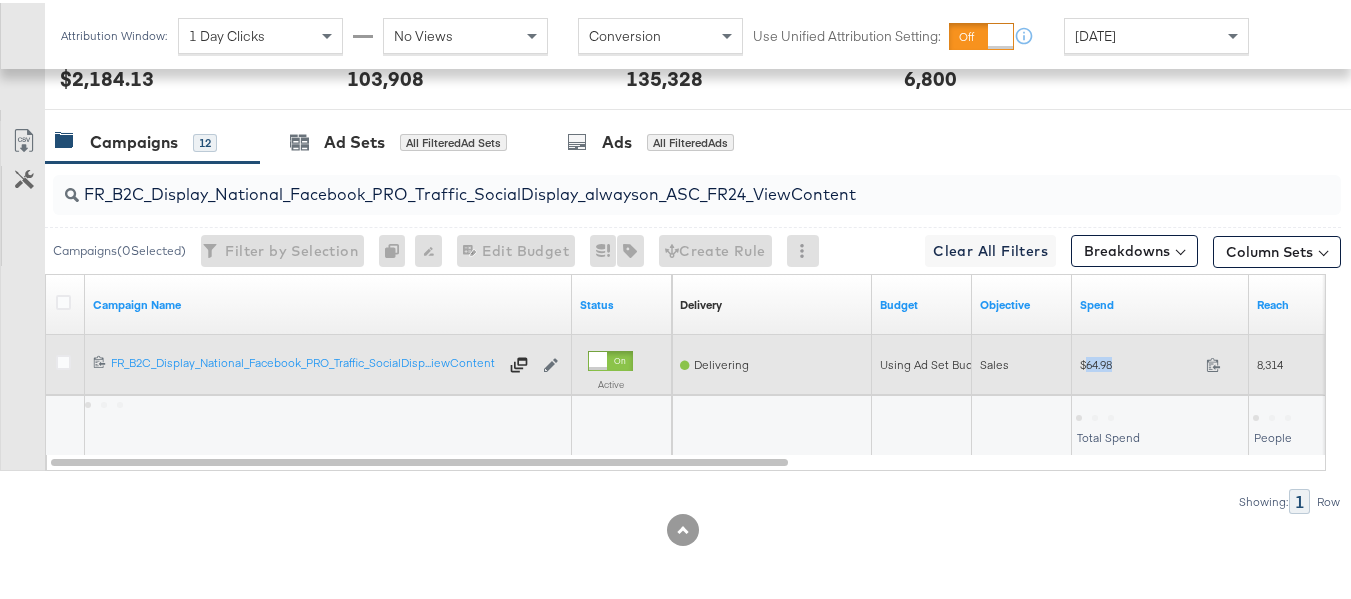click on "$64.98" at bounding box center [1139, 361] 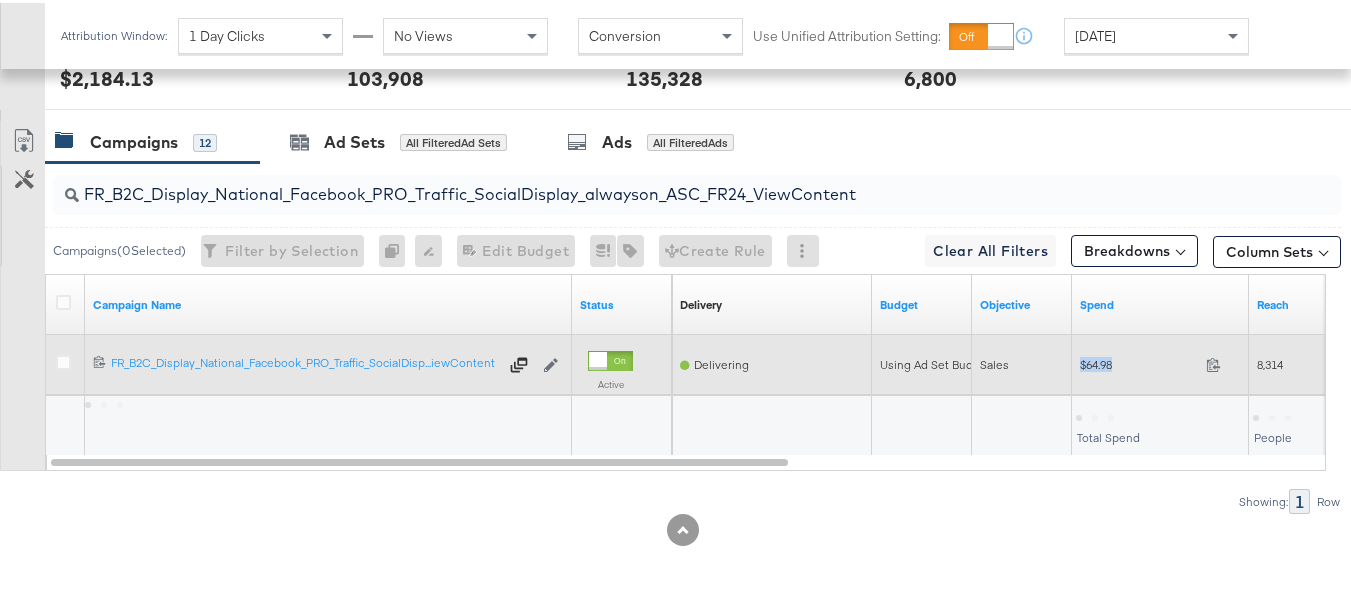 click on "$64.98" at bounding box center [1139, 361] 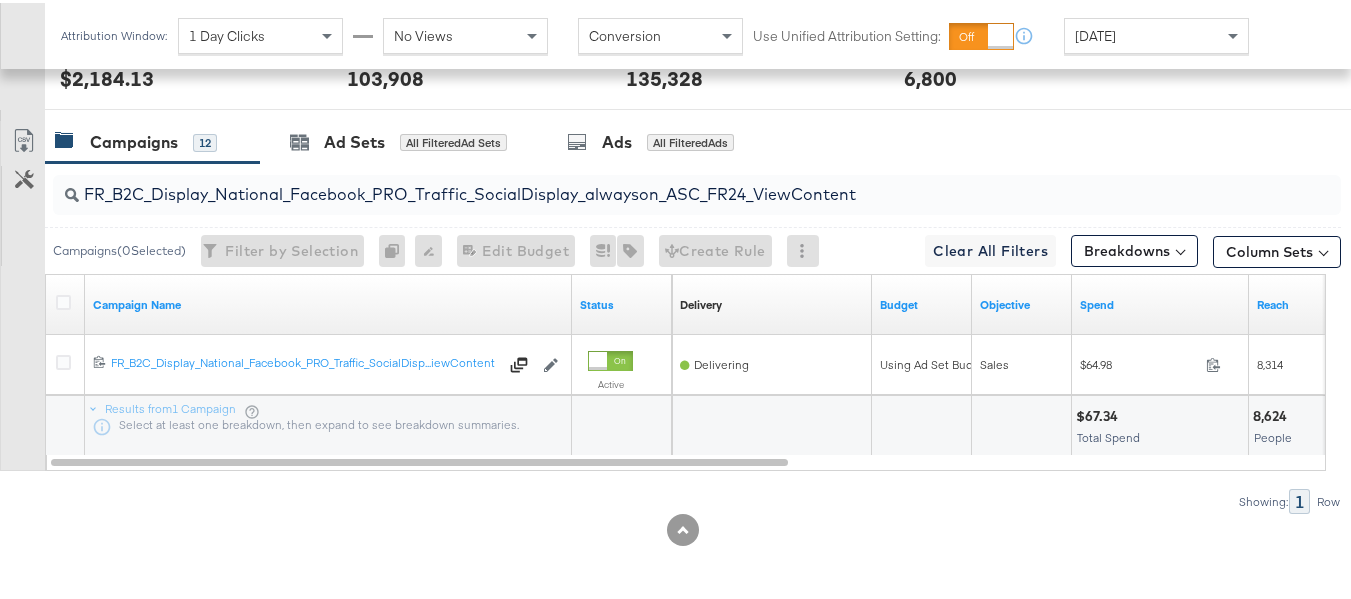 click on "FR_B2C_Display_National_Facebook_PRO_Traffic_SocialDisplay_alwayson_ASC_FR24_ViewContent" at bounding box center [653, 183] 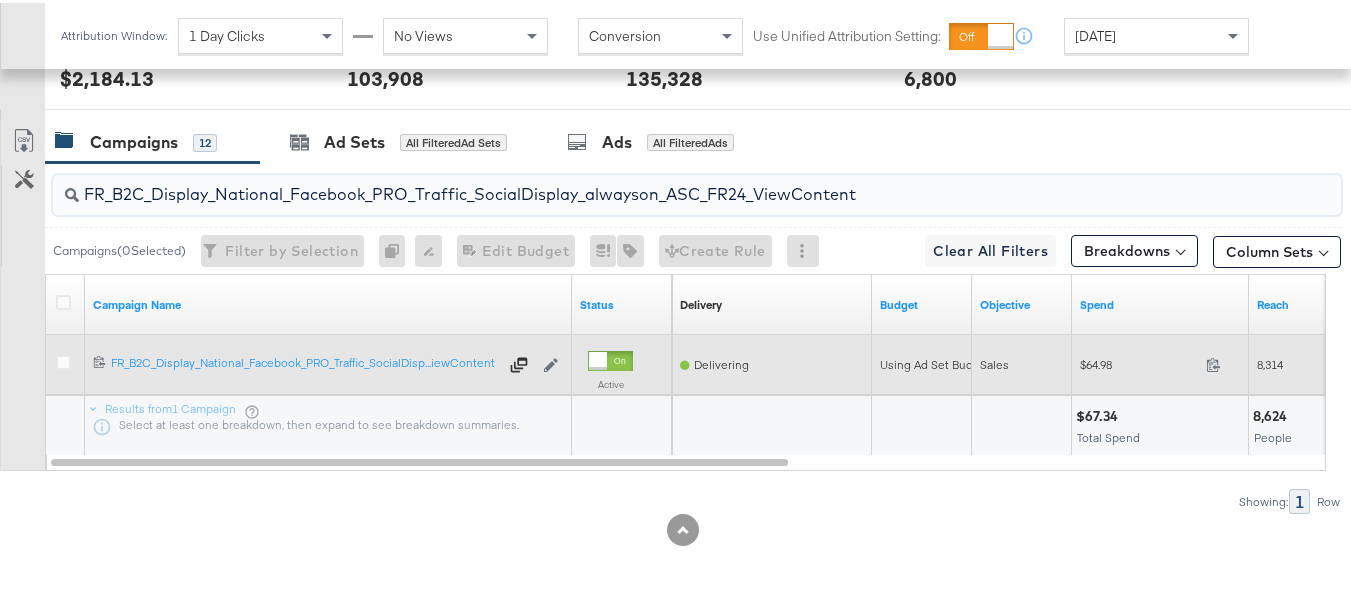 paste on "AHL_B2C_Display_National_Facebook_PRO_Traffic_SocialDisplay_alwayson_ASC_AHL" 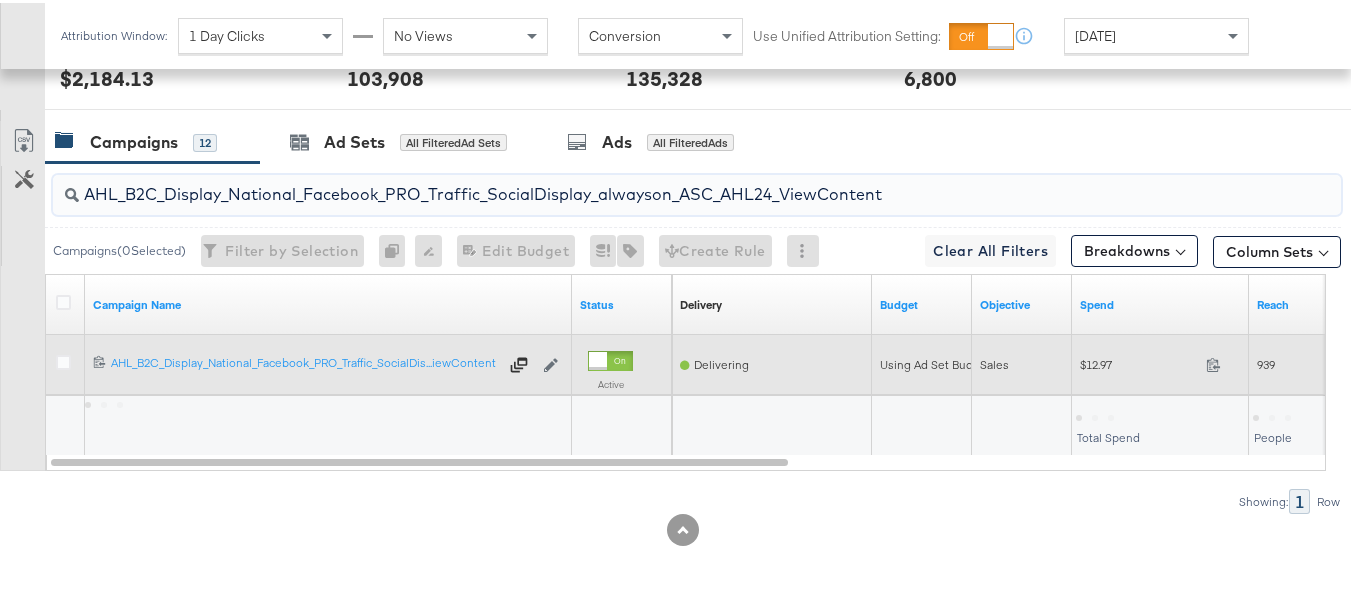 type on "AHL_B2C_Display_National_Facebook_PRO_Traffic_SocialDisplay_alwayson_ASC_AHL24_ViewContent" 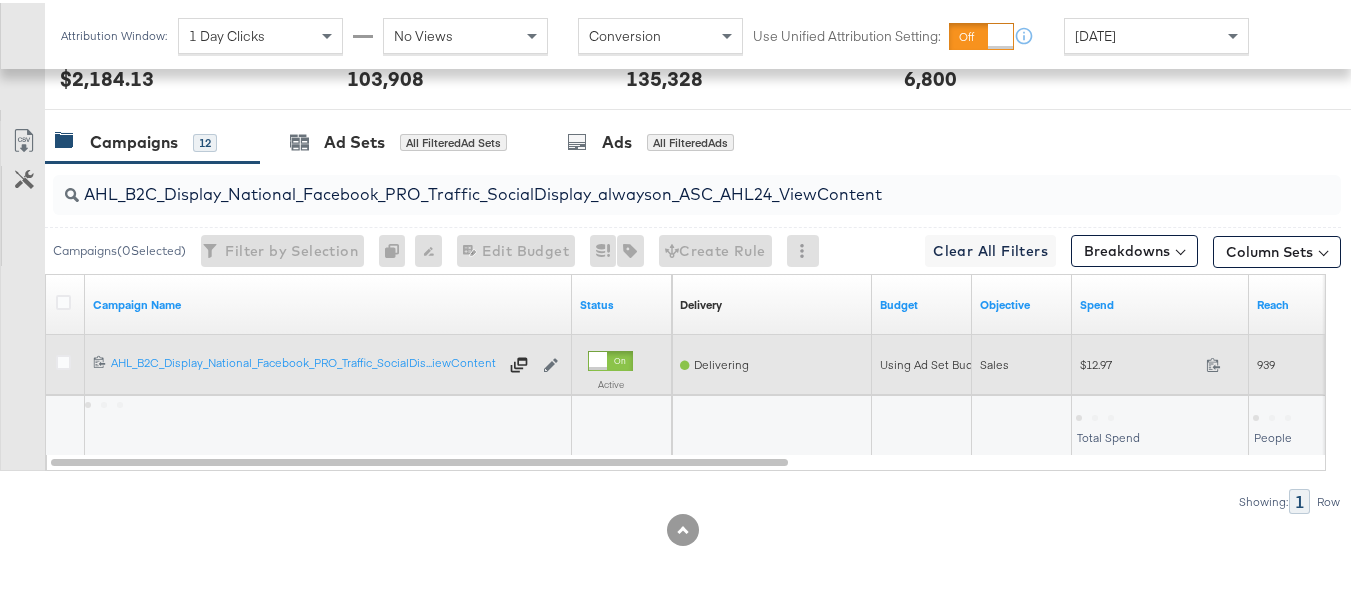 click on "$12.97   12.97" at bounding box center (1160, 361) 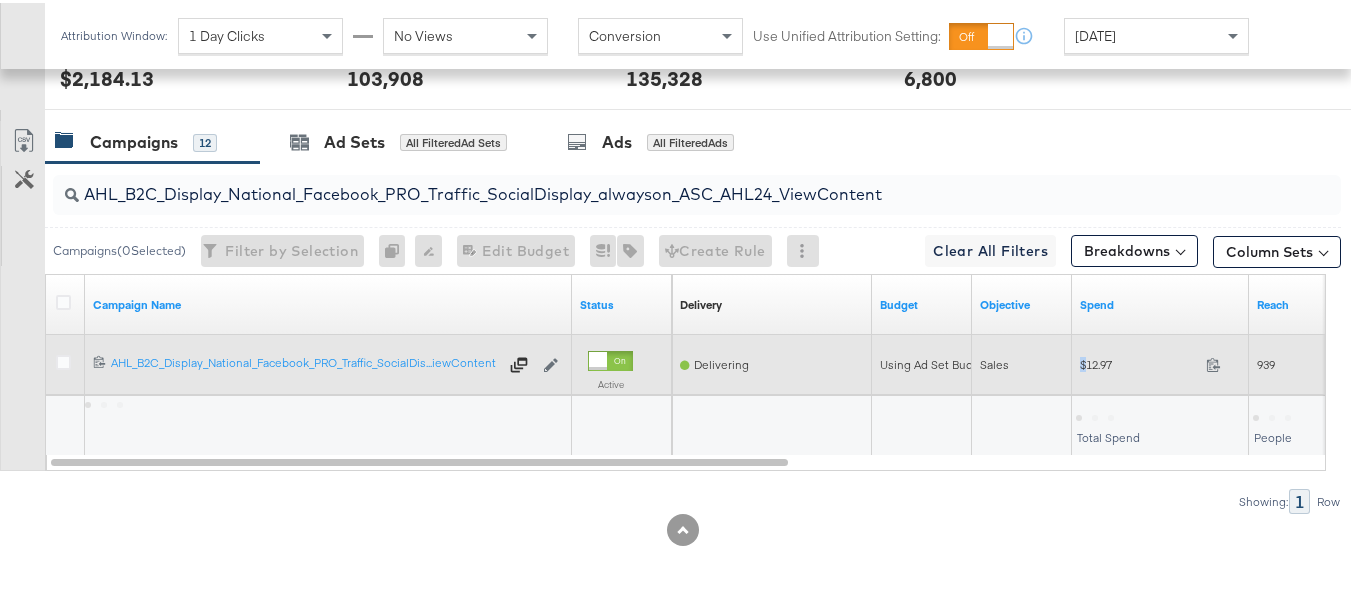 click on "$12.97   12.97" at bounding box center (1160, 361) 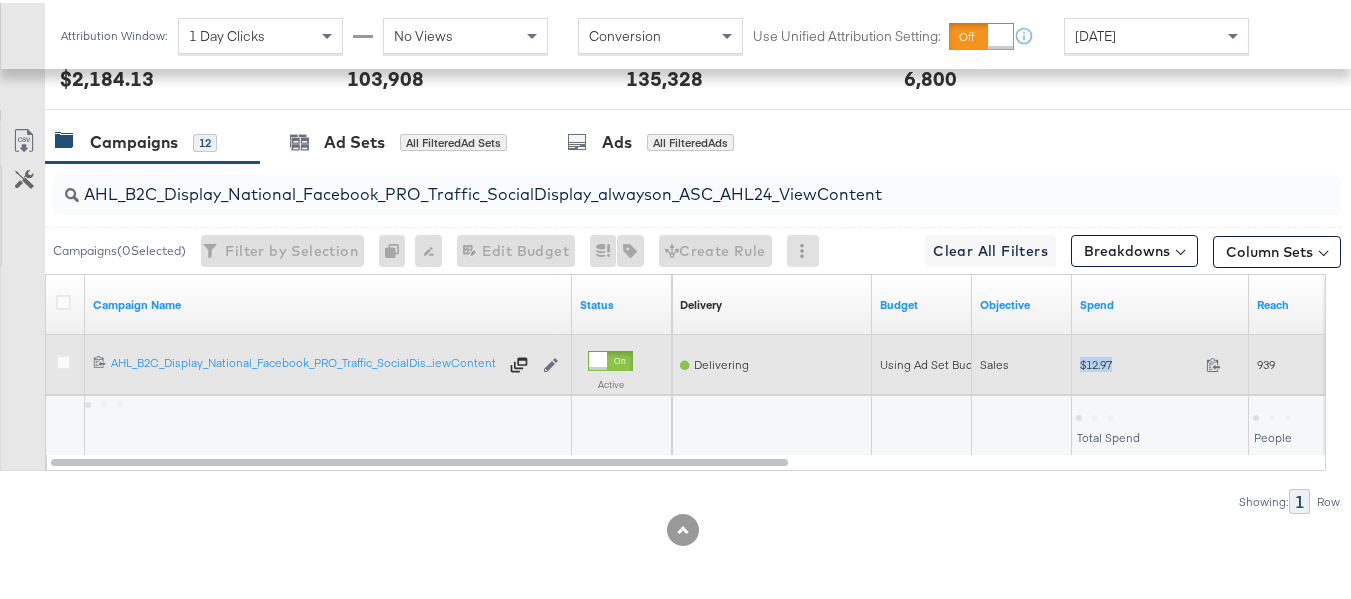 click on "$12.97   12.97" at bounding box center (1160, 361) 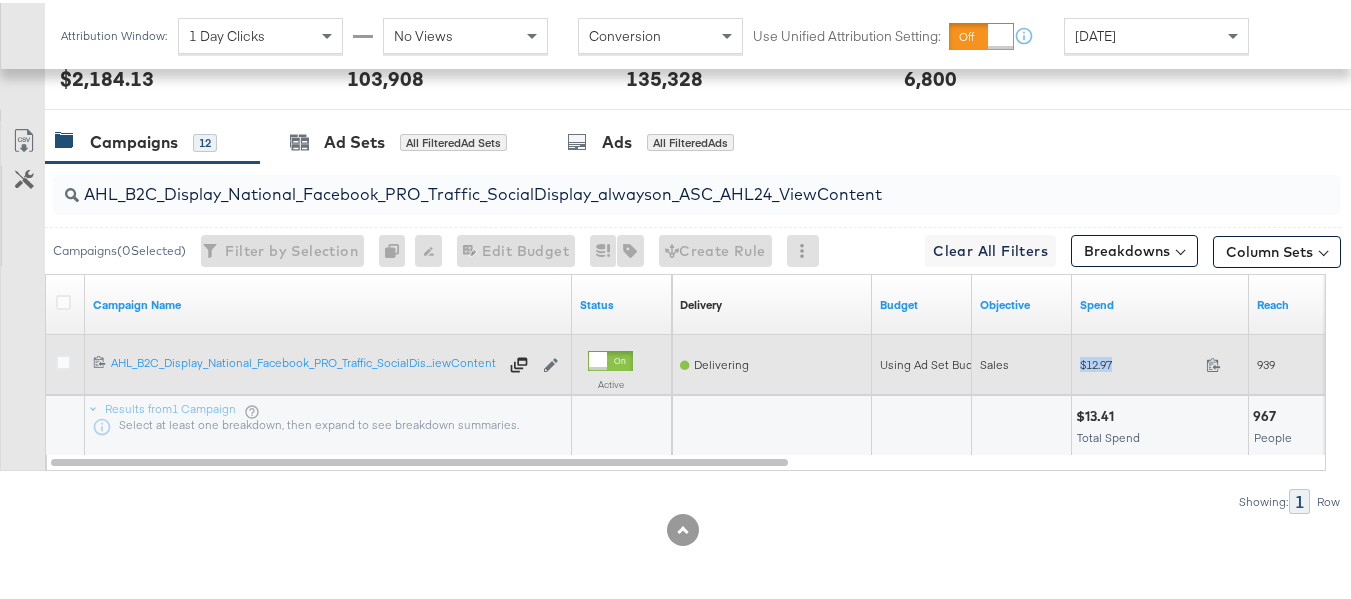 copy on "$12.97" 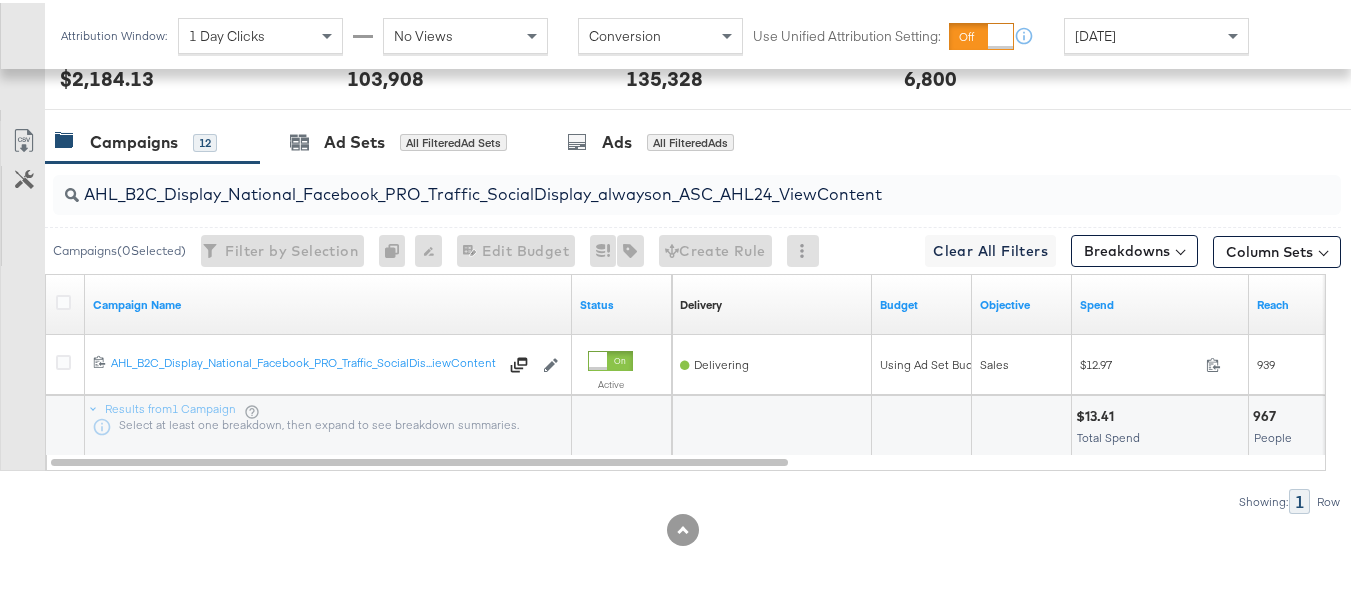 click on "Showing:   1    Row" at bounding box center (670, 498) 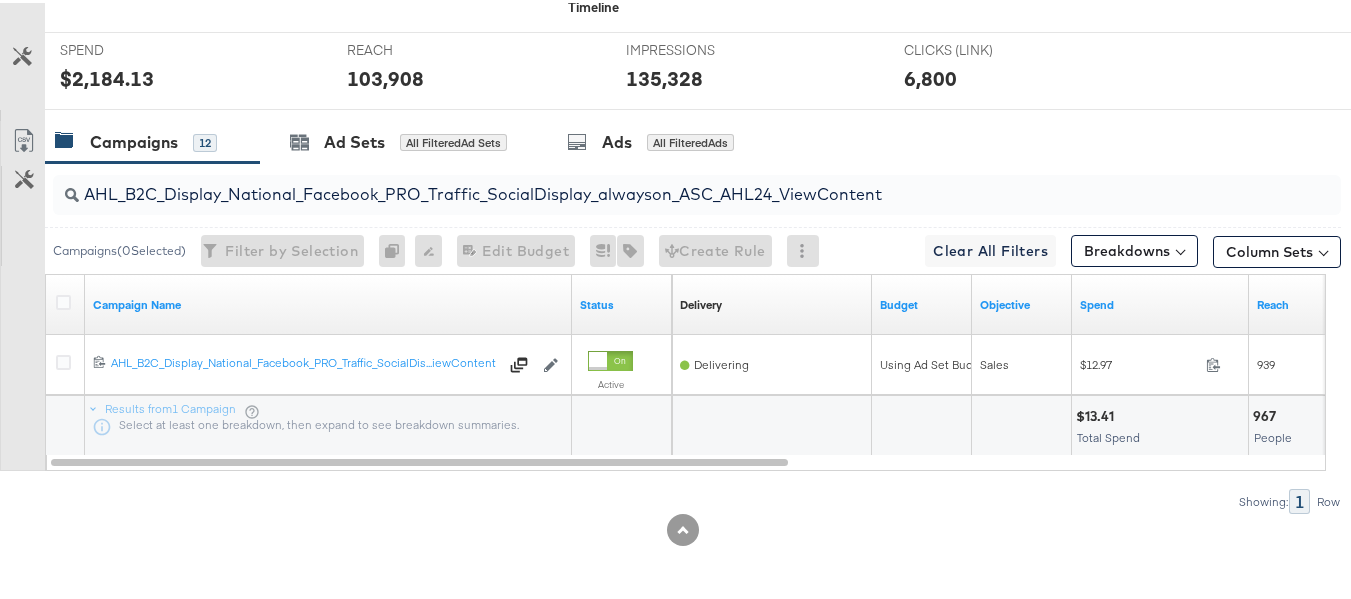 scroll, scrollTop: 0, scrollLeft: 0, axis: both 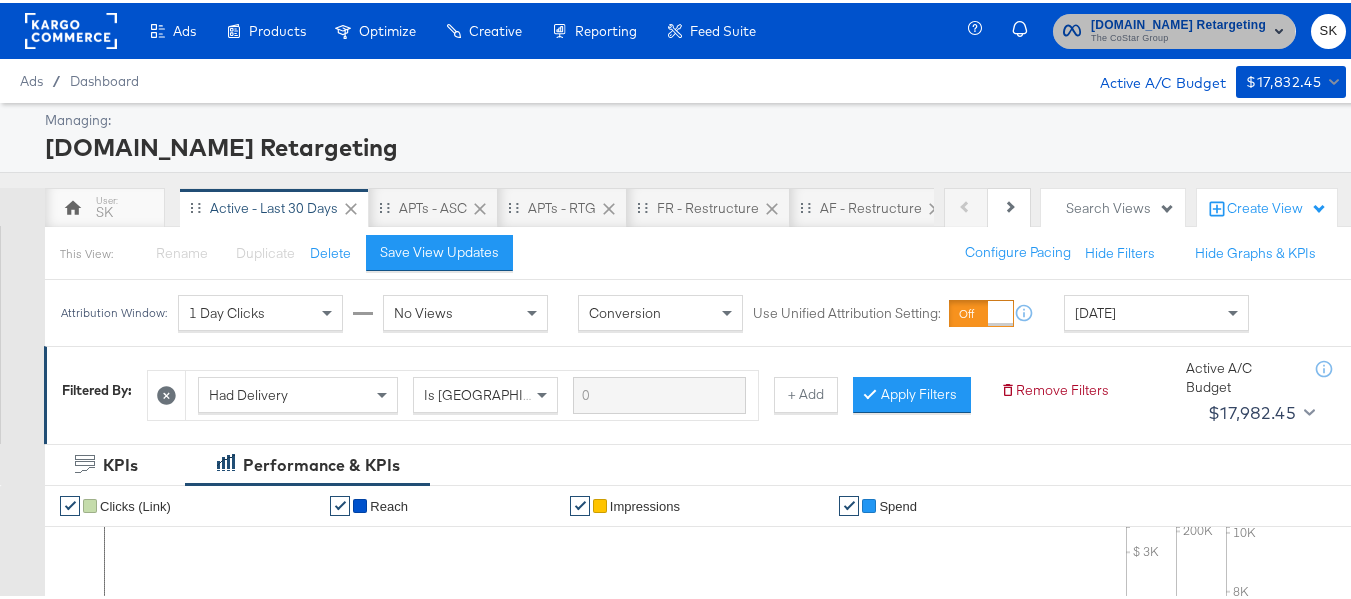 click on "The CoStar Group" at bounding box center [1178, 36] 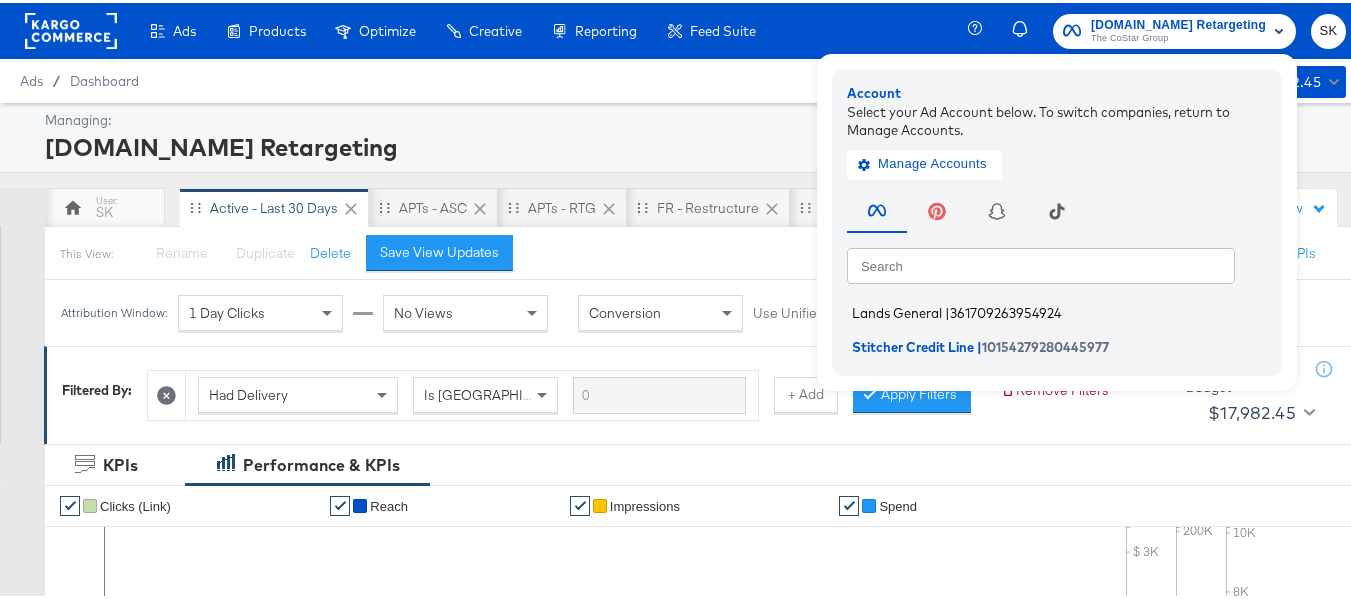 click on "Lands General" at bounding box center [897, 310] 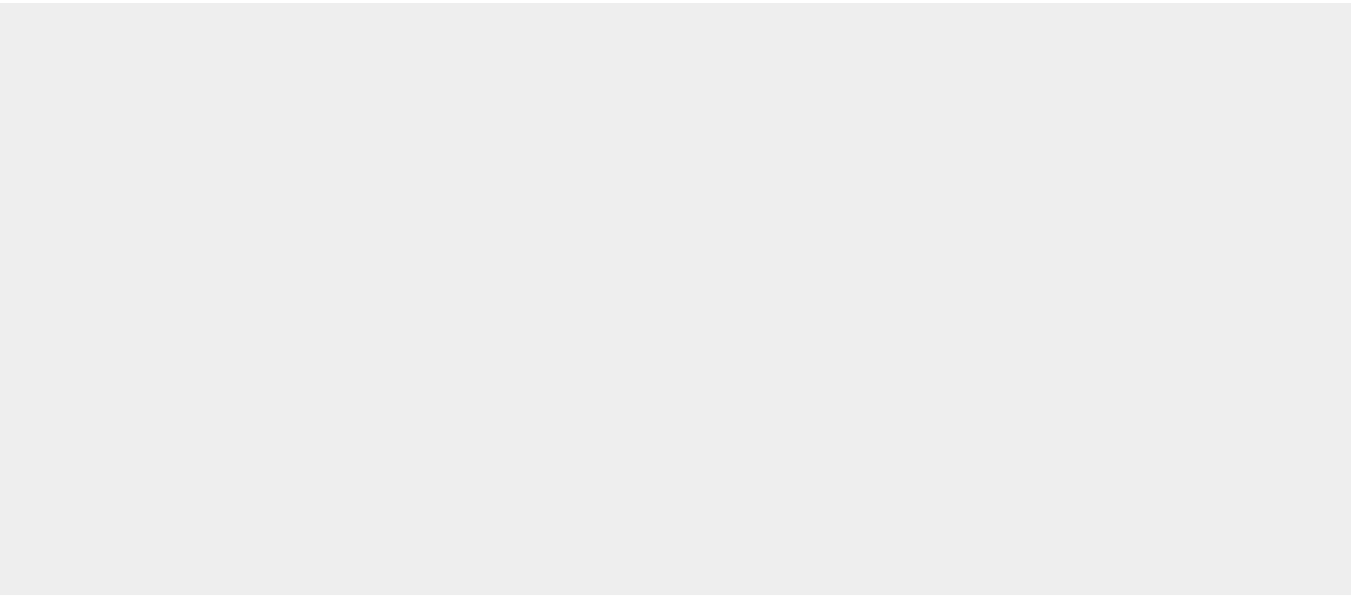 scroll, scrollTop: 0, scrollLeft: 0, axis: both 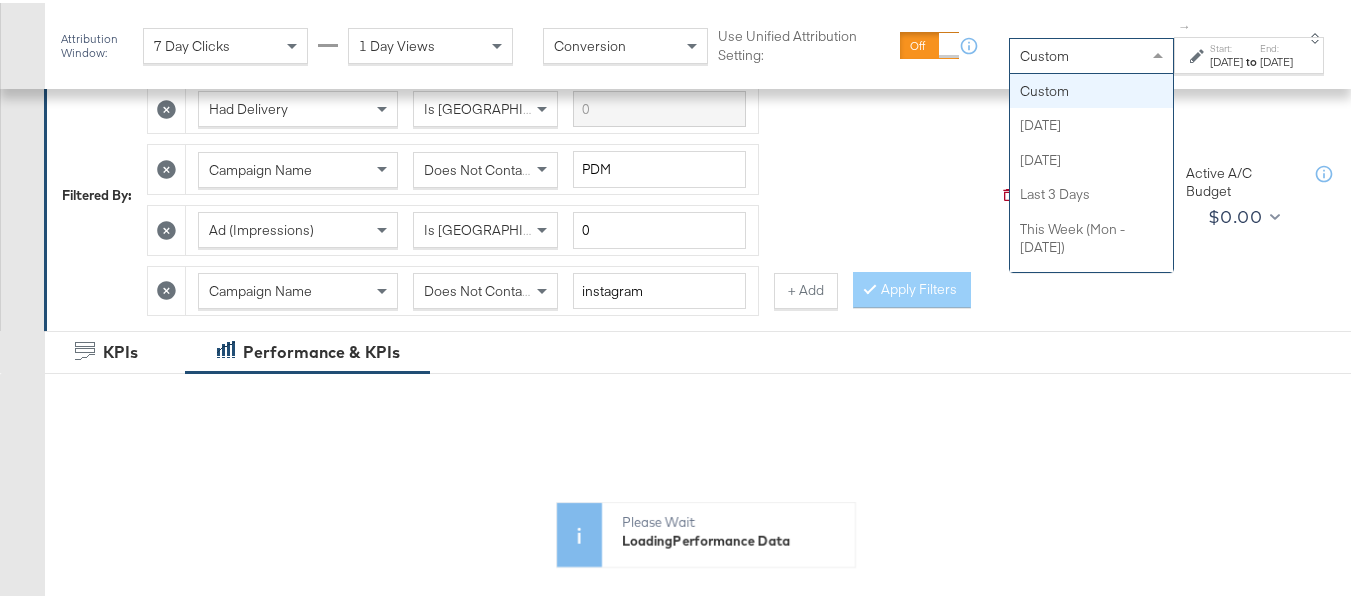 click on "Custom" at bounding box center [1091, 53] 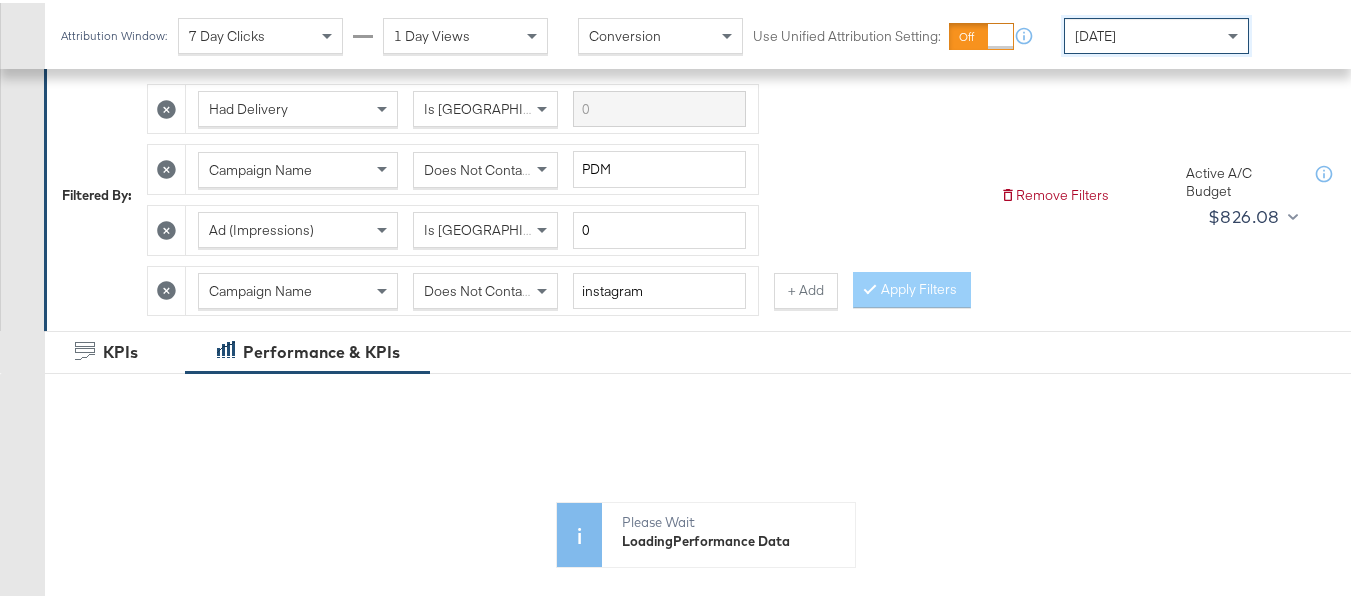 scroll, scrollTop: 1036, scrollLeft: 0, axis: vertical 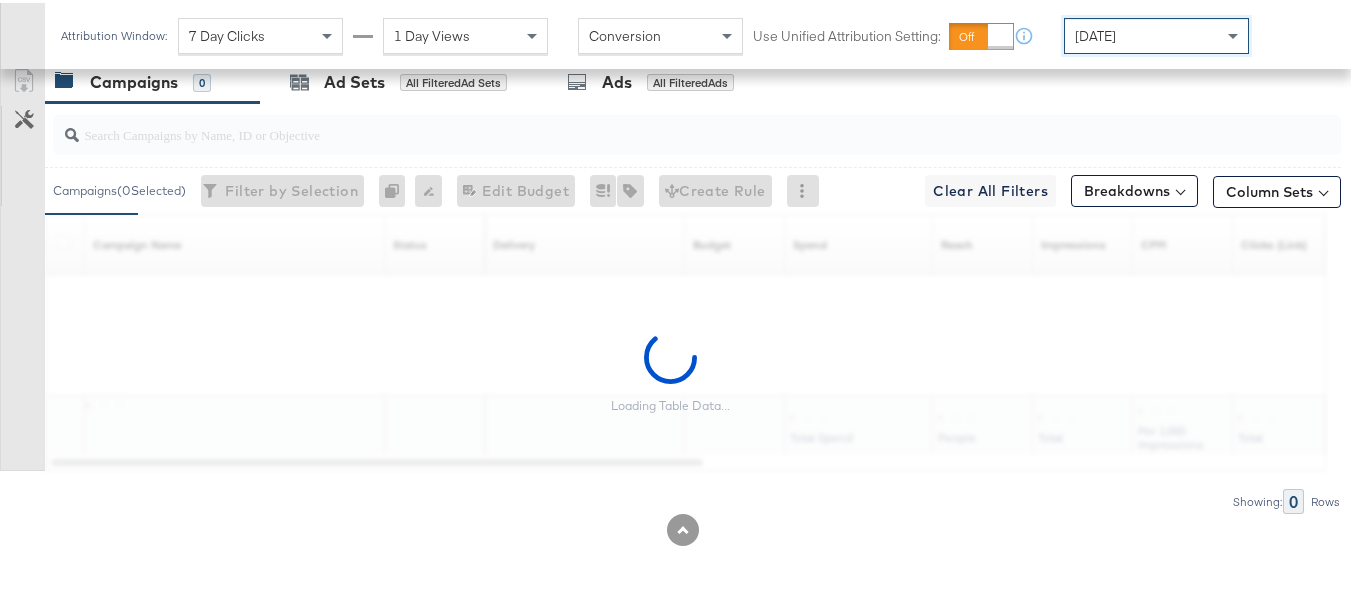 click at bounding box center [653, 123] 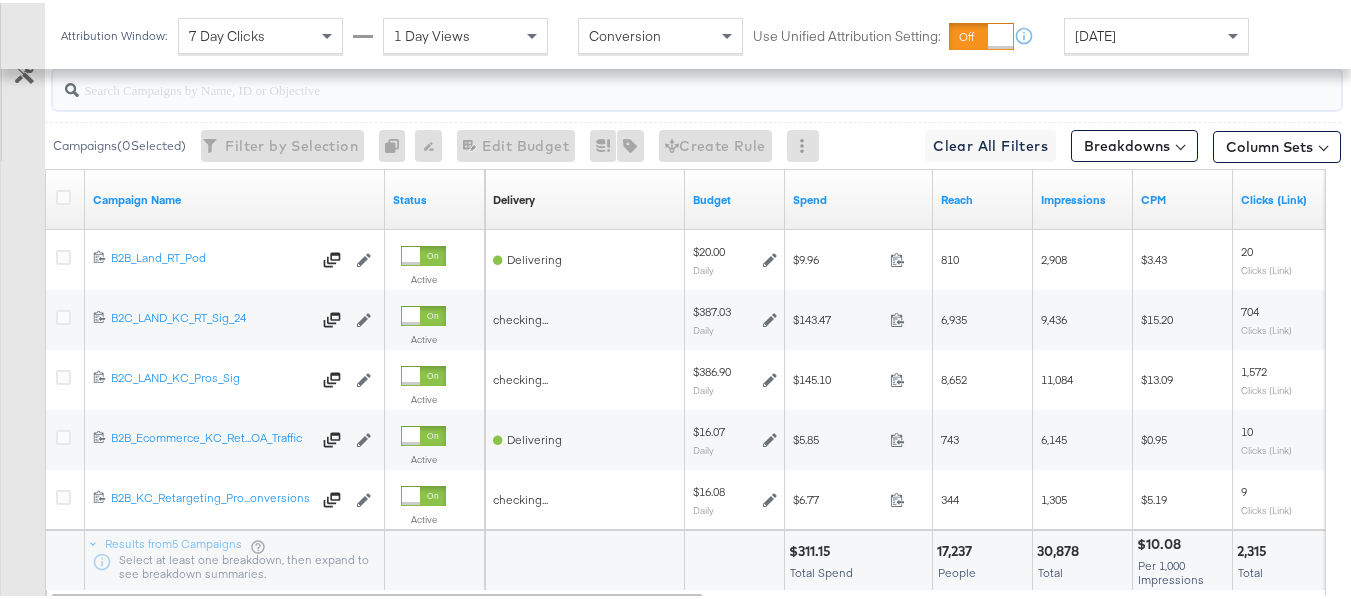 paste on "B2C_LAND_KC_RT_Sig_24" 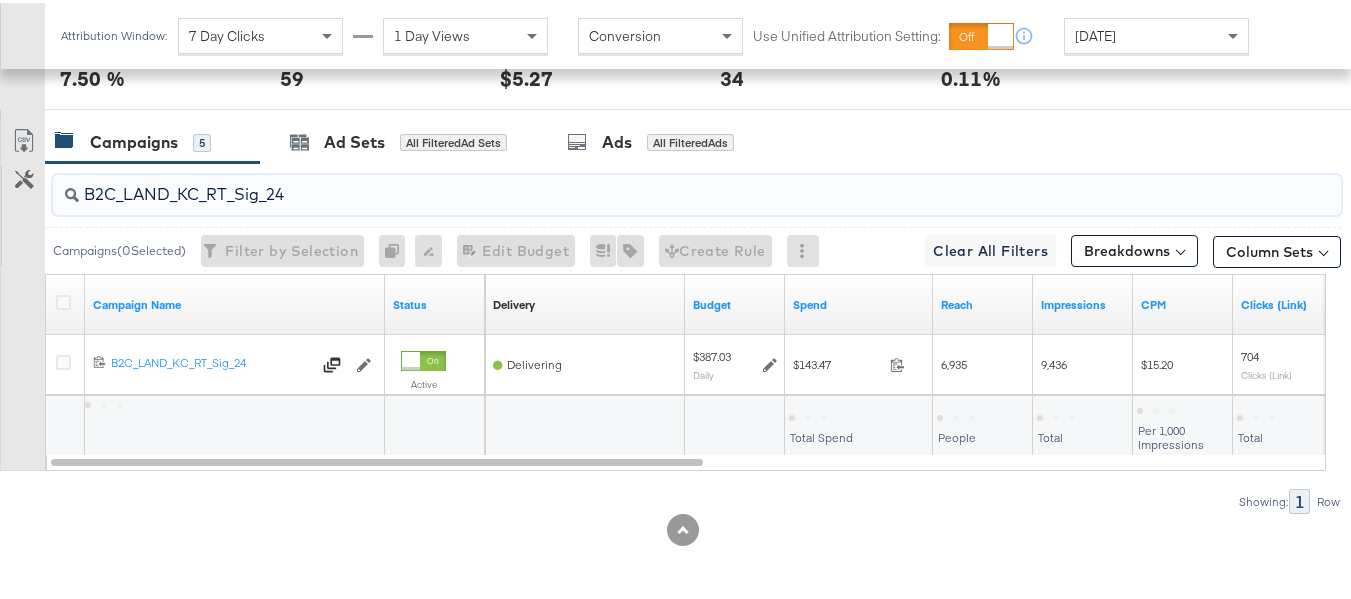 scroll, scrollTop: 1171, scrollLeft: 0, axis: vertical 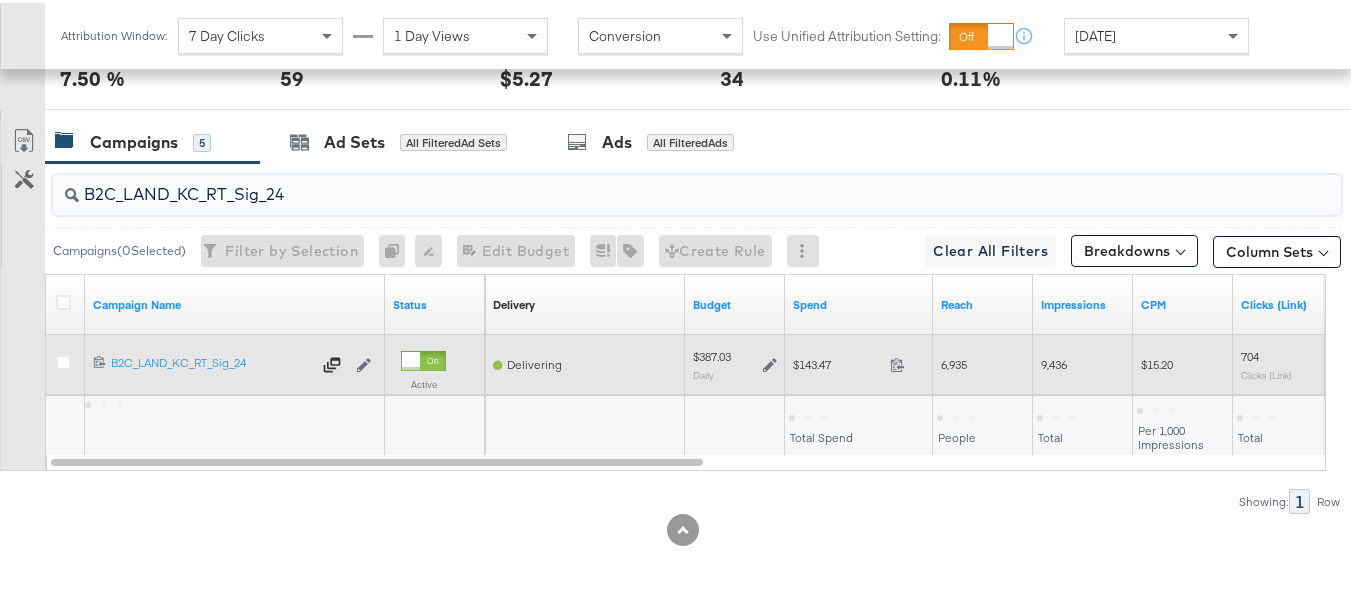 click on "$143.47   143.47" at bounding box center (859, 361) 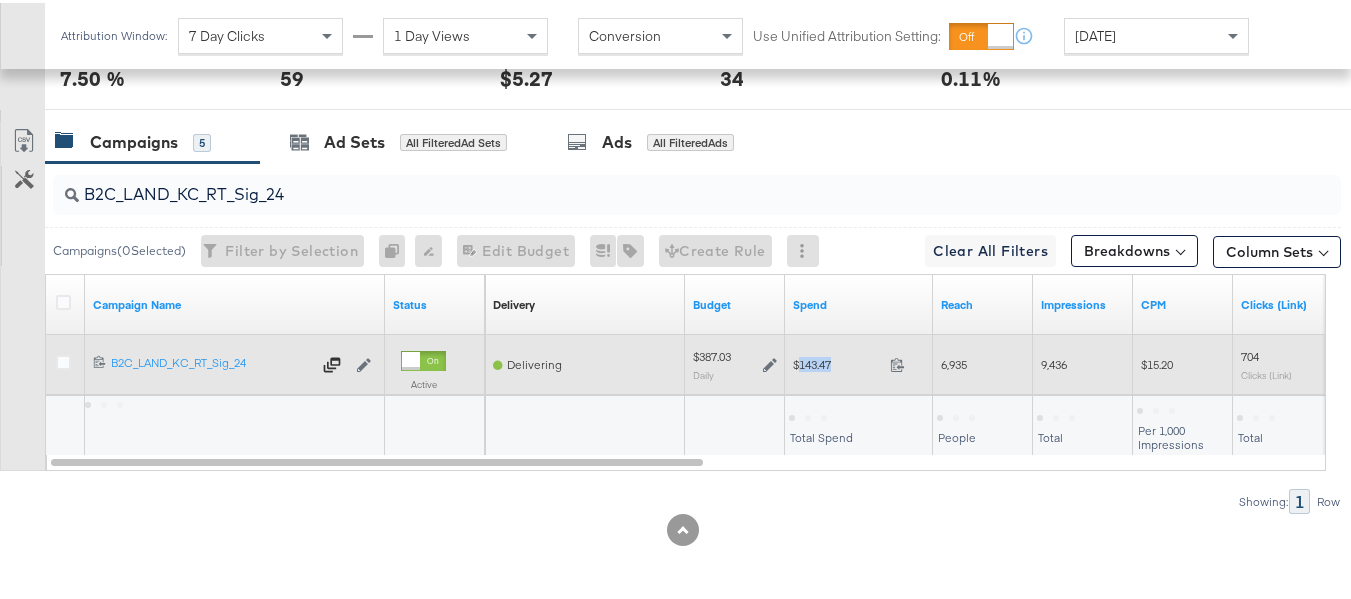 click on "$143.47   143.47" at bounding box center (859, 361) 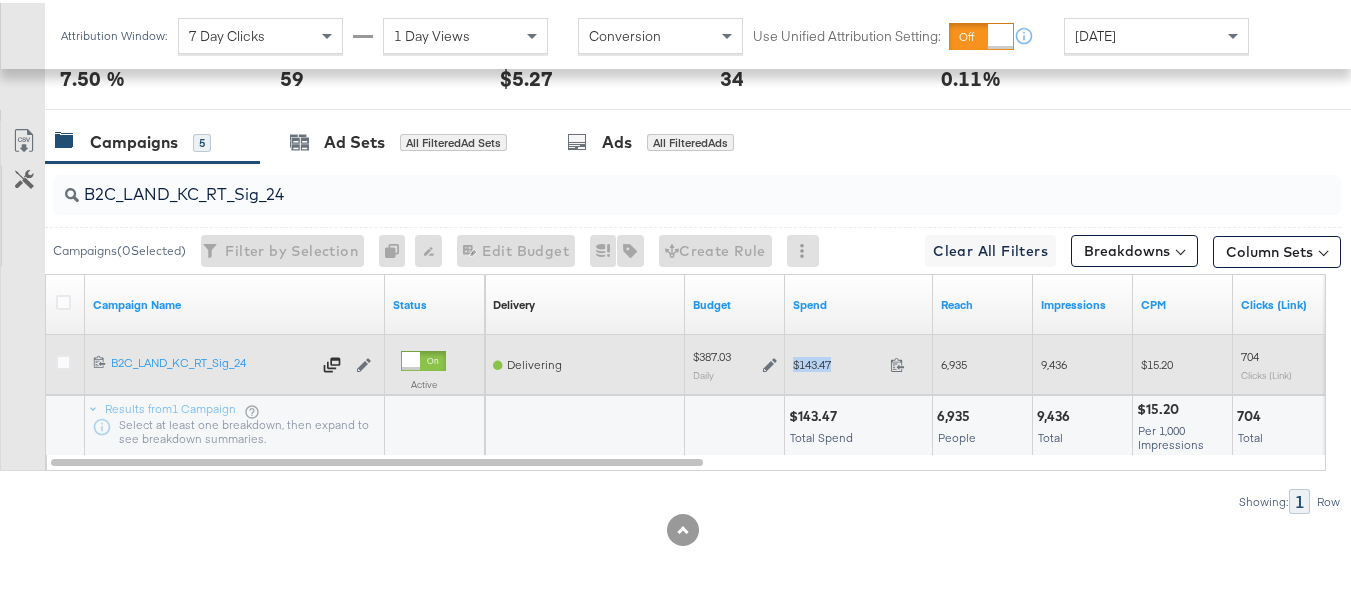 click on "$143.47   143.47" at bounding box center (859, 361) 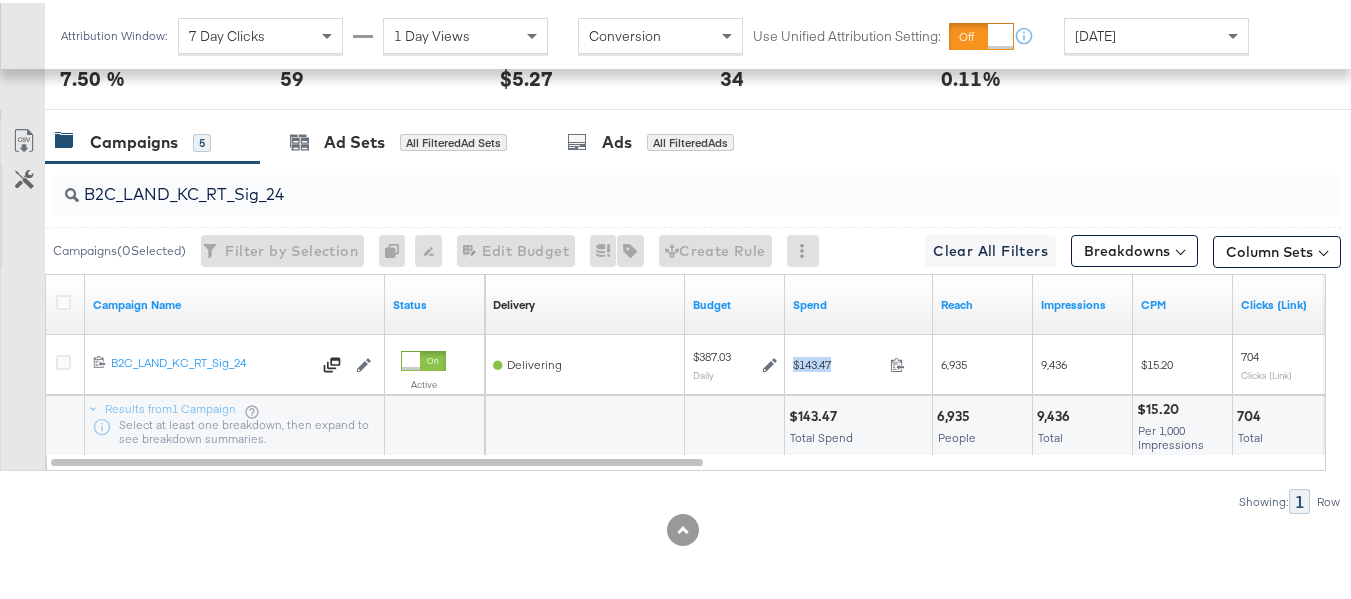 copy on "$143.47" 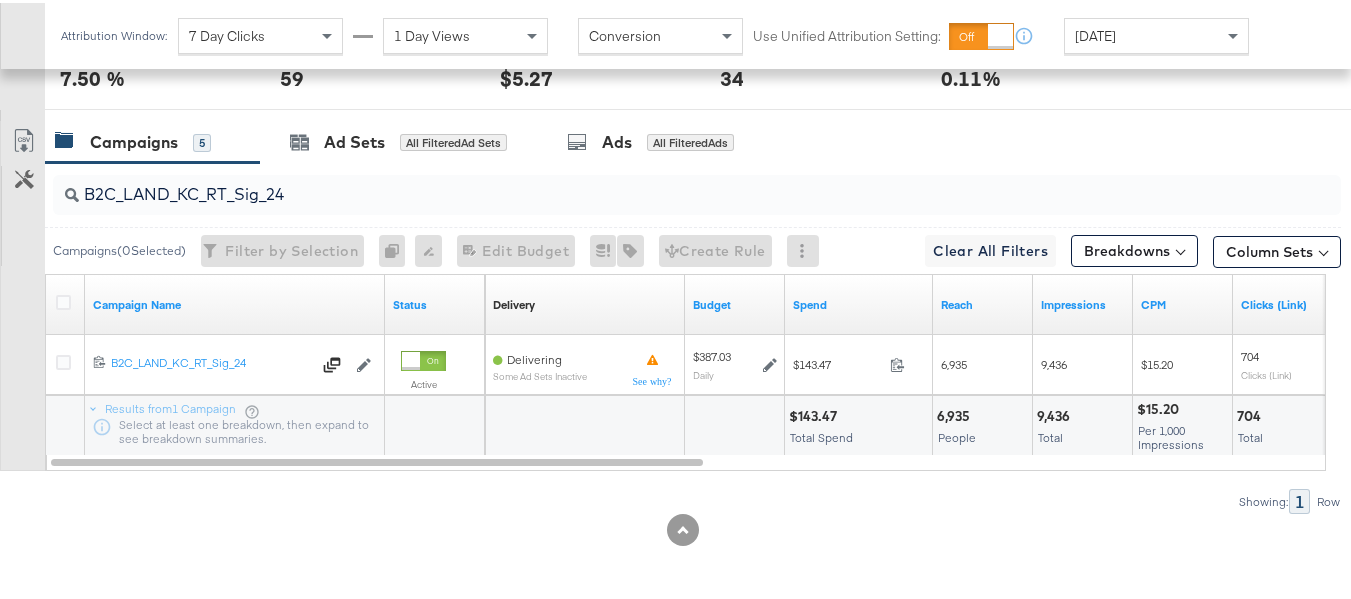 click on "B2C_LAND_KC_RT_Sig_24" at bounding box center [653, 183] 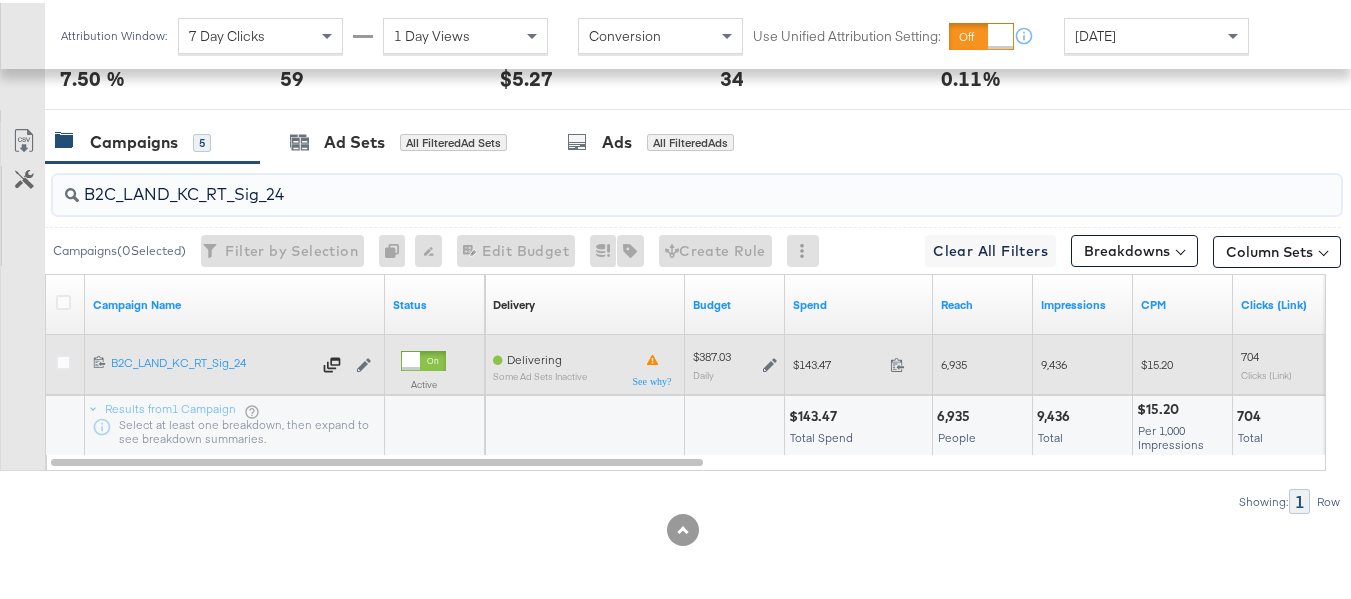 paste on "B_Ecommerce_KC_Retargeting_LW&LOA_Traffic" 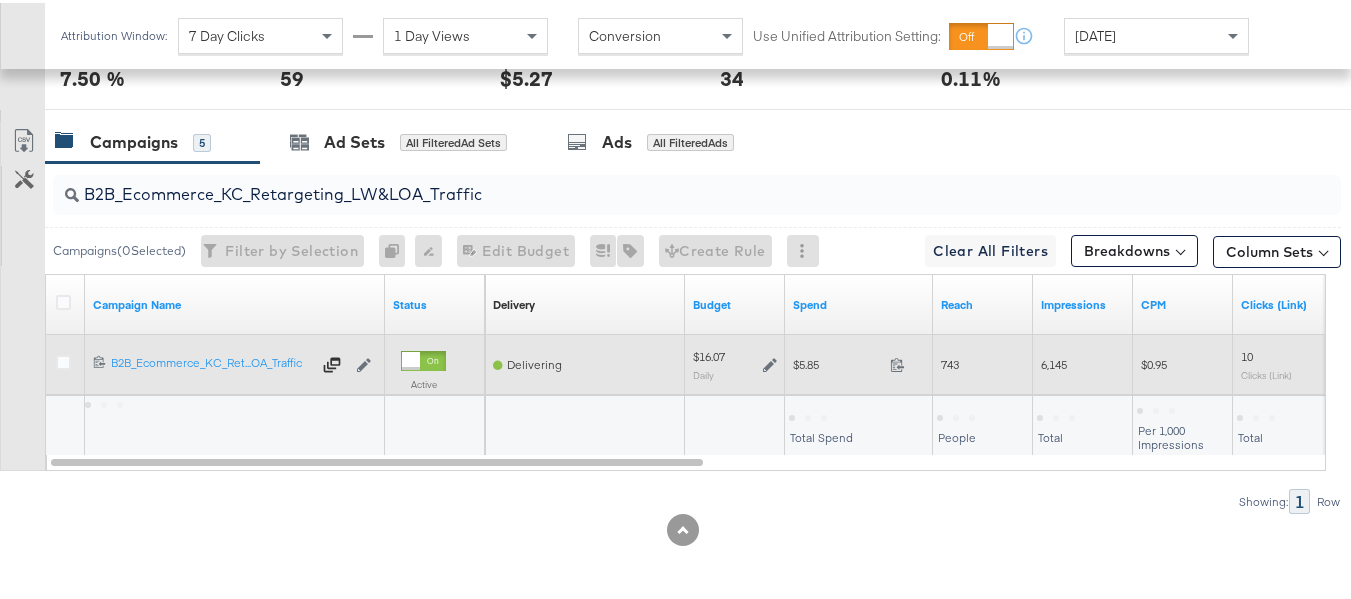 click on "$5.85" at bounding box center (837, 361) 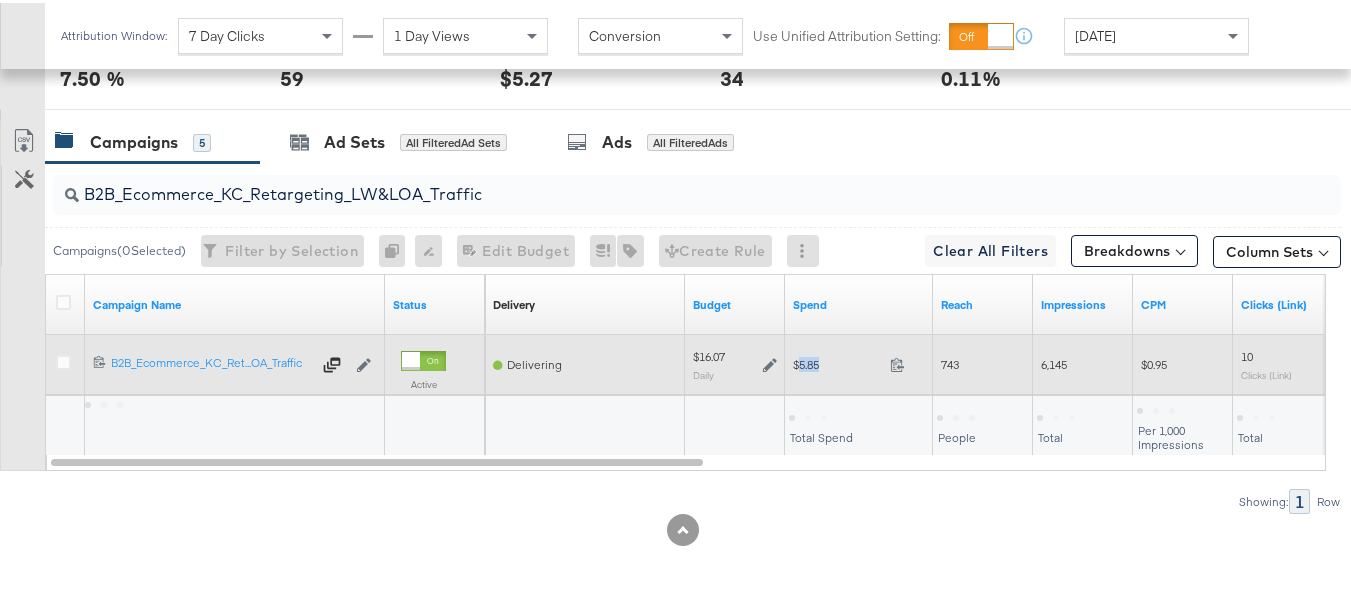 click on "$5.85" at bounding box center (837, 361) 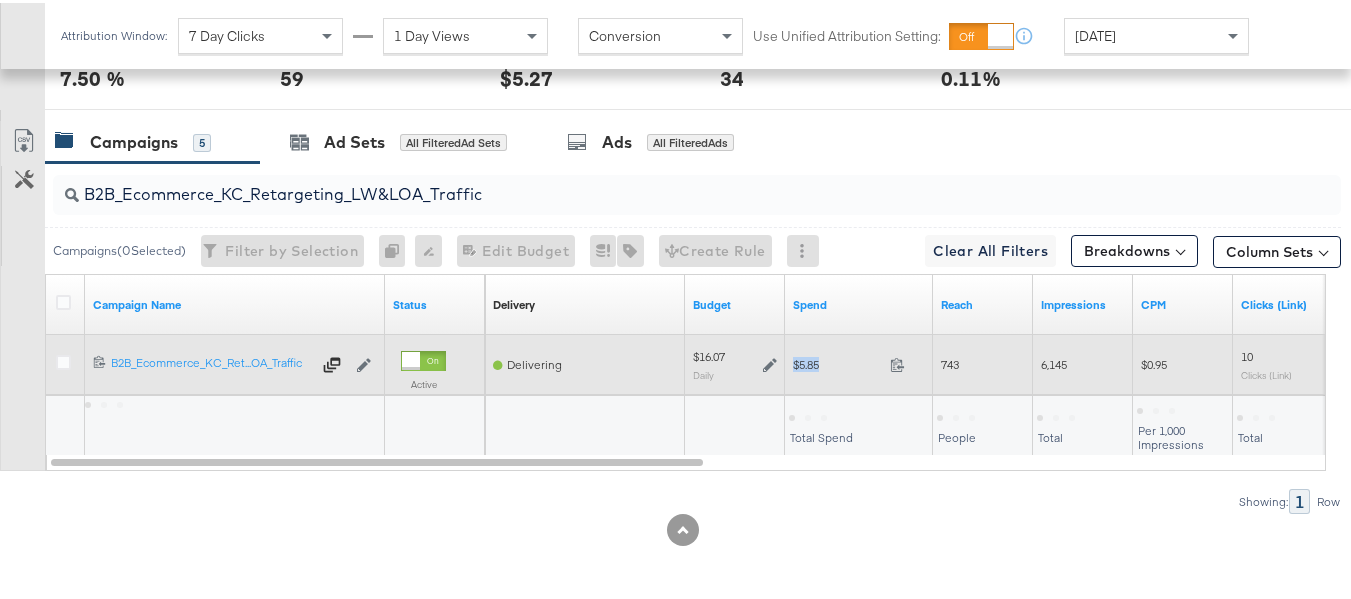 click on "$5.85" at bounding box center (837, 361) 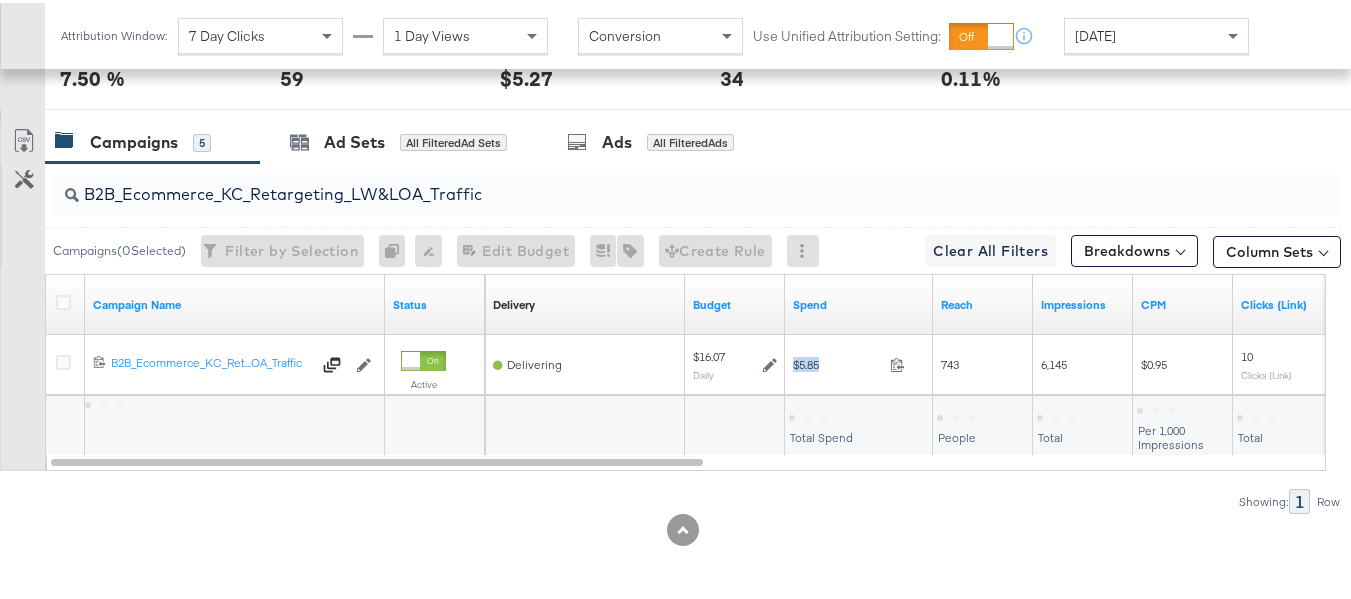 copy on "$5.85" 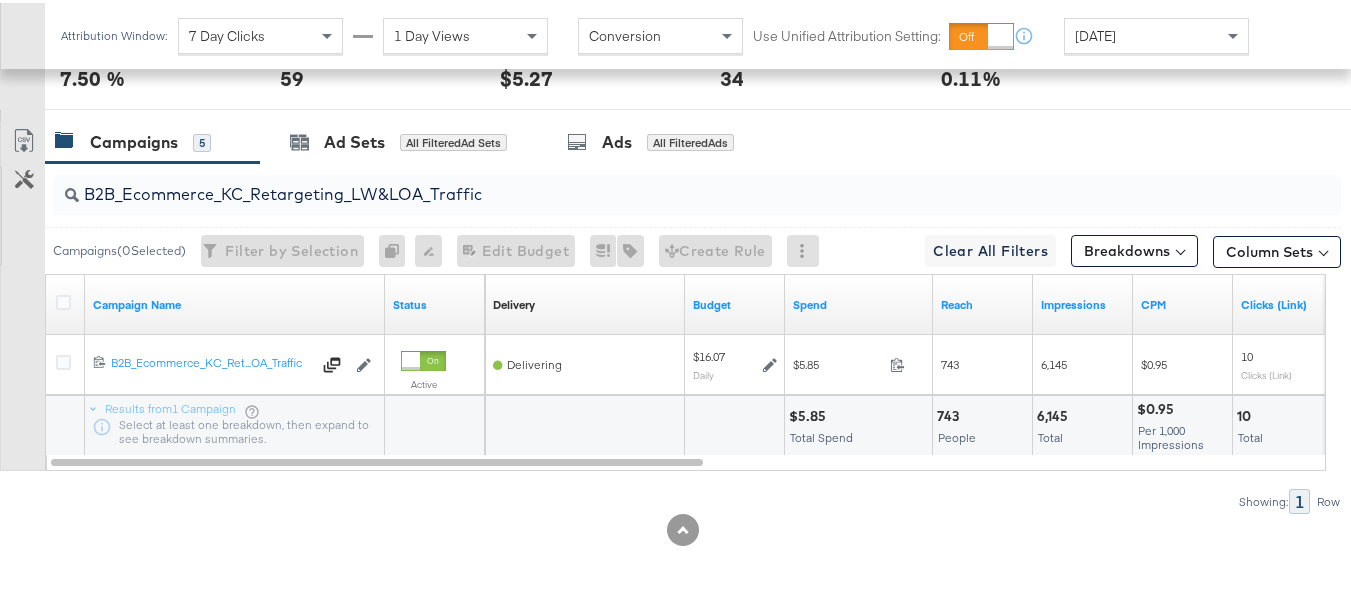 click on "B2B_Ecommerce_KC_Retargeting_LW&LOA_Traffic" at bounding box center (653, 183) 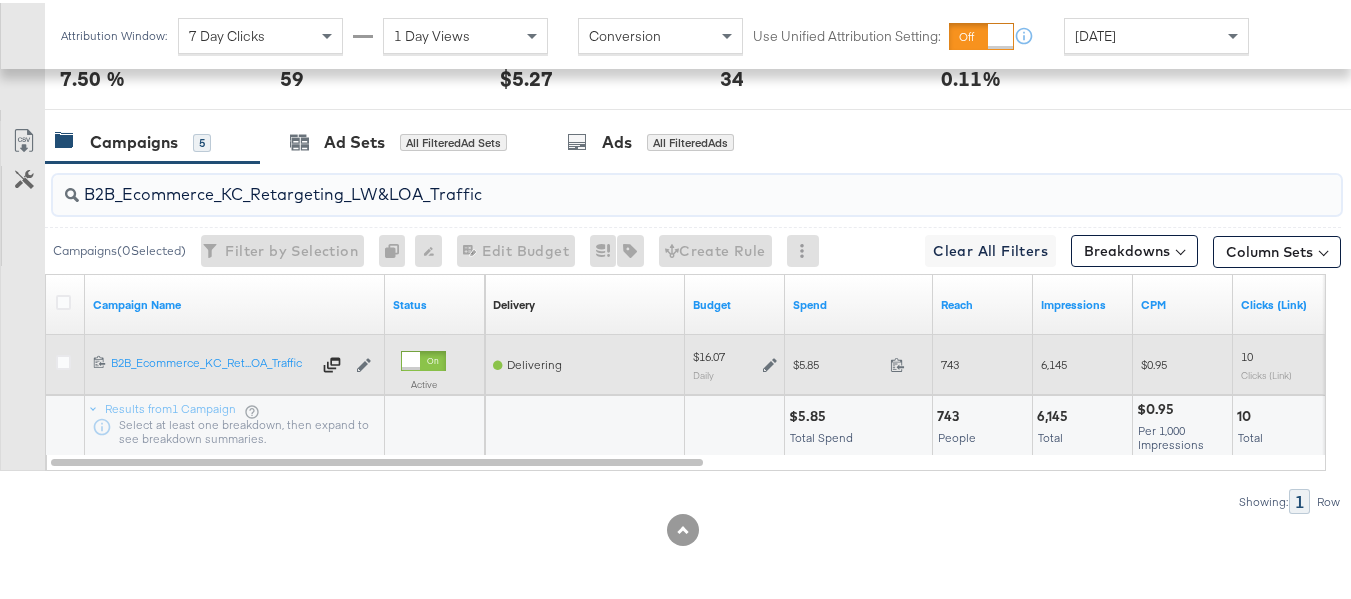 paste on "KC_Retargeting_Prospects & Clients_Conversions" 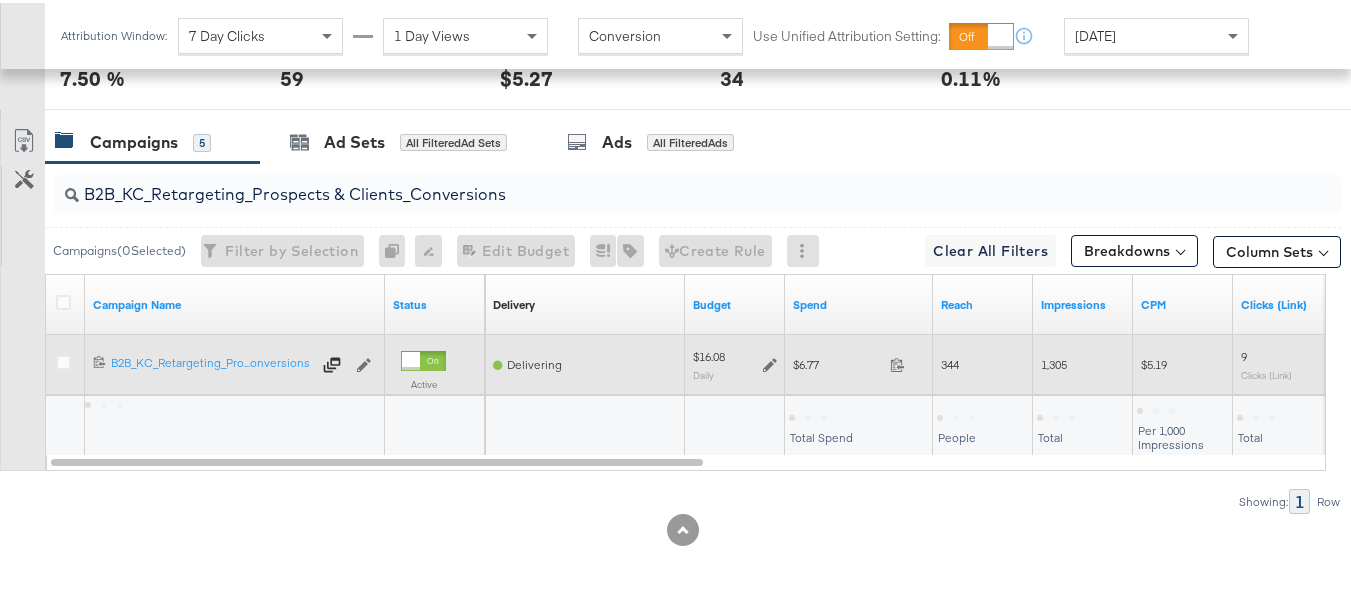 click on "$6.77" at bounding box center [837, 361] 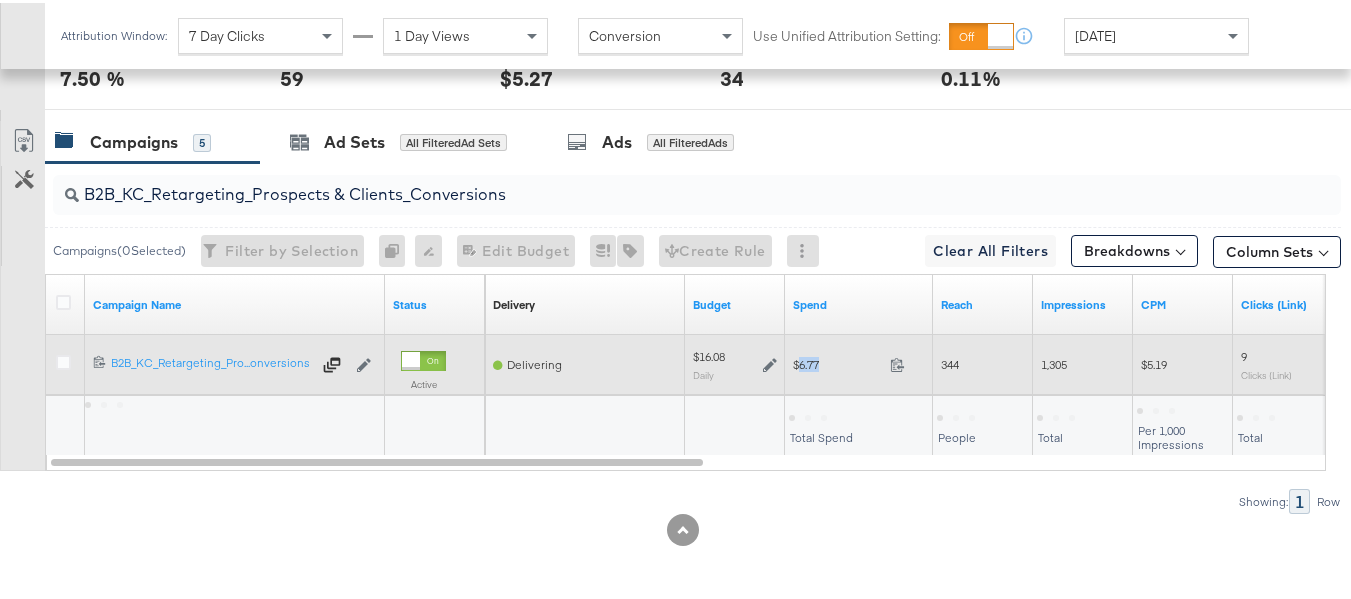 click on "$6.77" at bounding box center [837, 361] 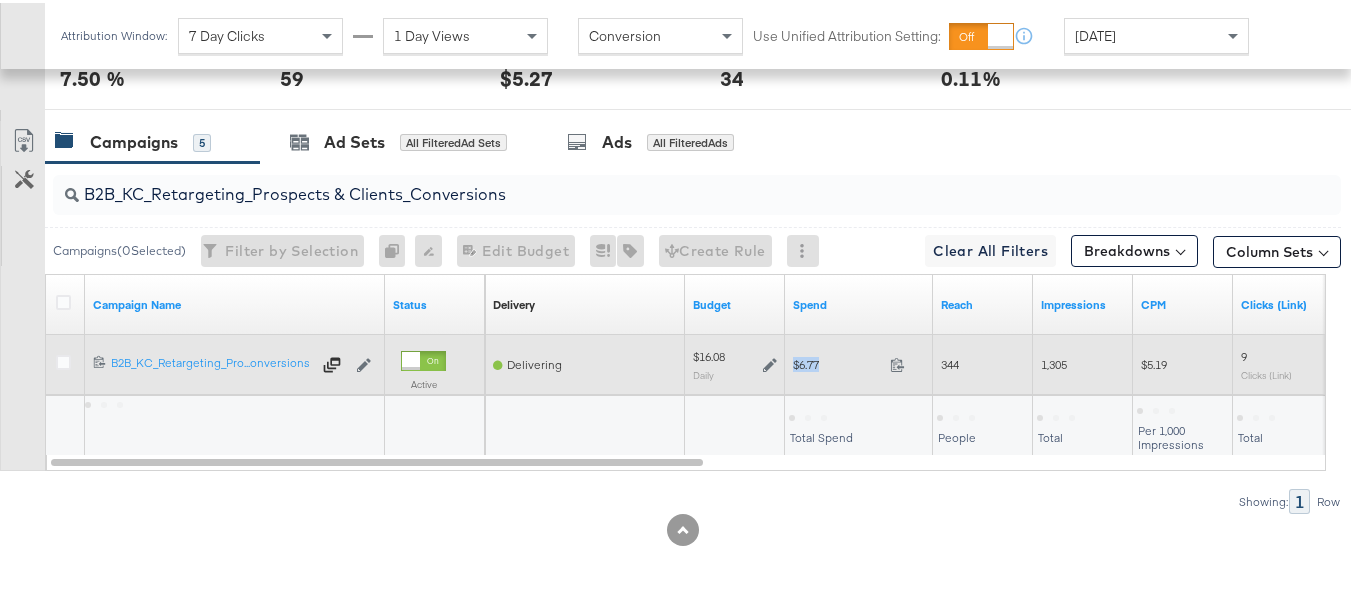 click on "$6.77" at bounding box center [837, 361] 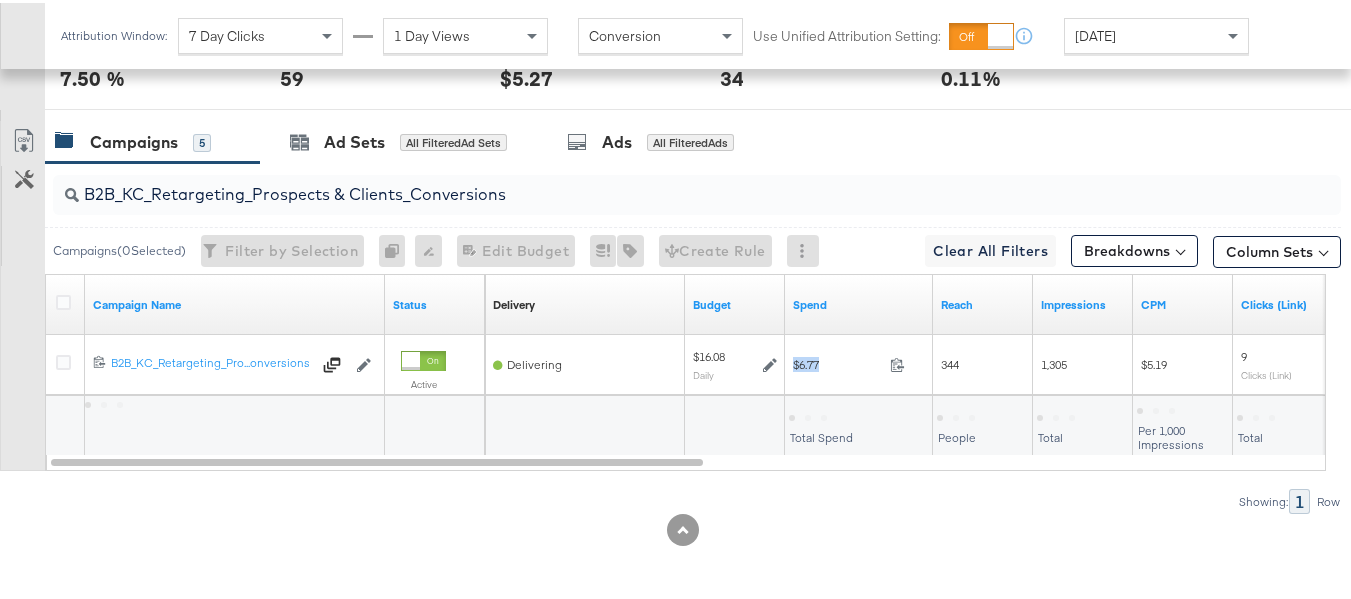 copy on "$6.77" 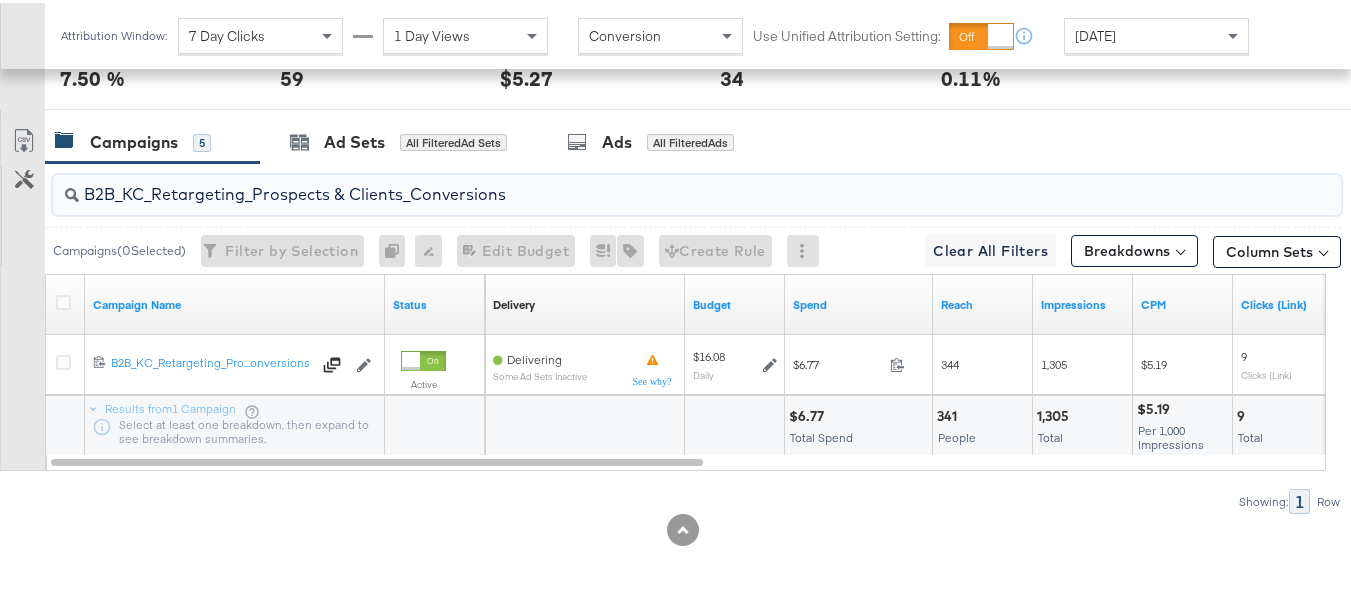 click on "B2B_KC_Retargeting_Prospects & Clients_Conversions" at bounding box center [653, 183] 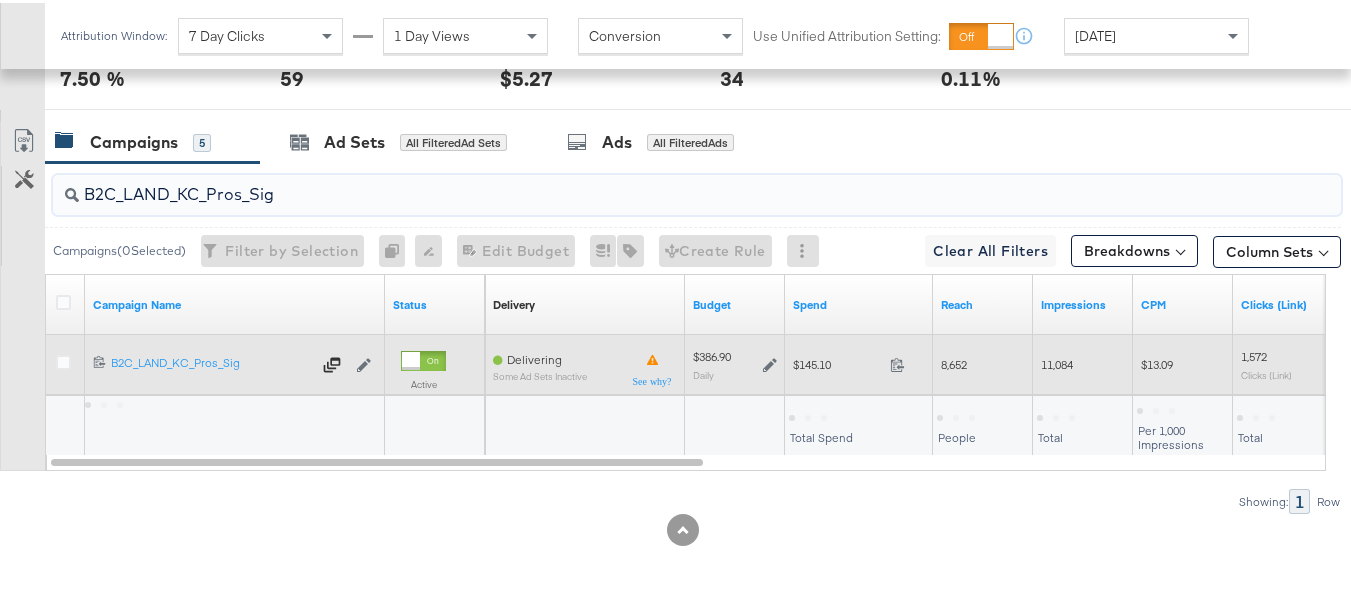 type on "B2C_LAND_KC_Pros_Sig" 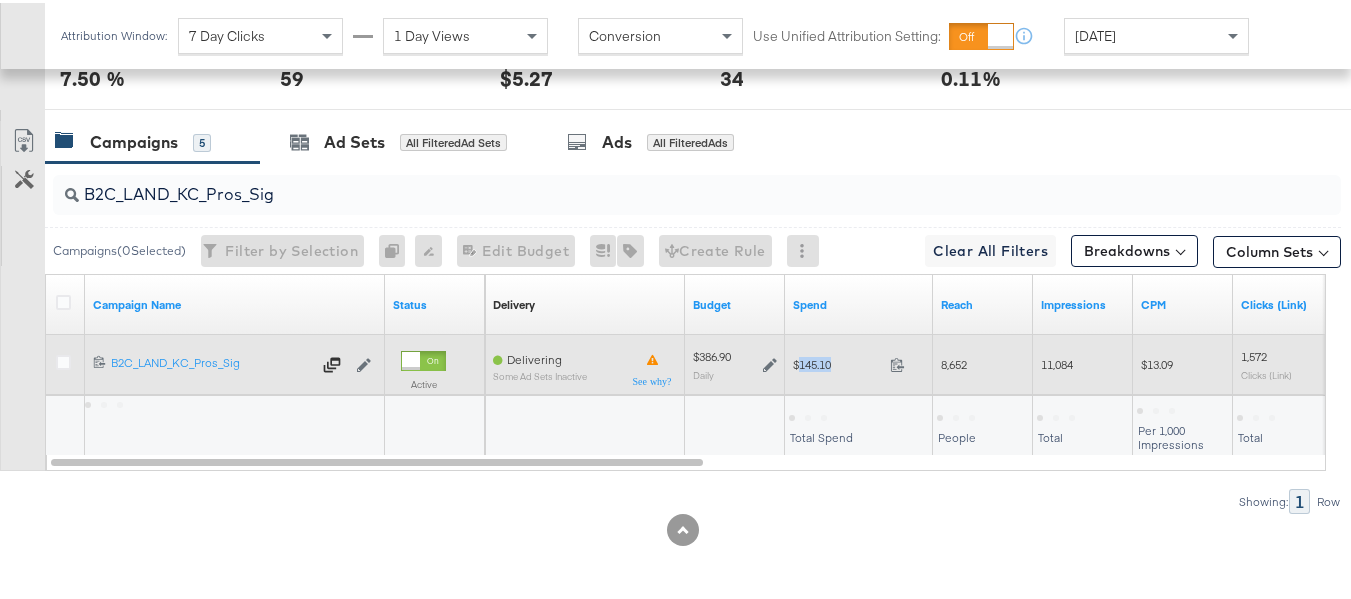 click on "$145.10" at bounding box center [837, 361] 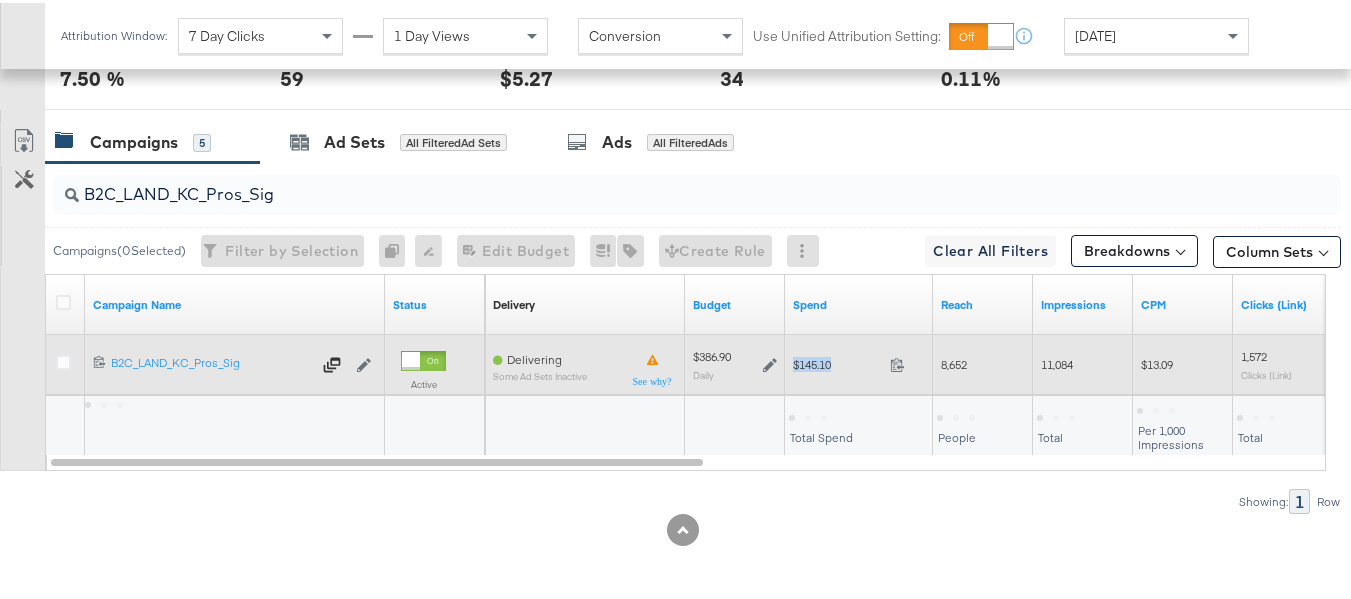 click on "$145.10" at bounding box center (837, 361) 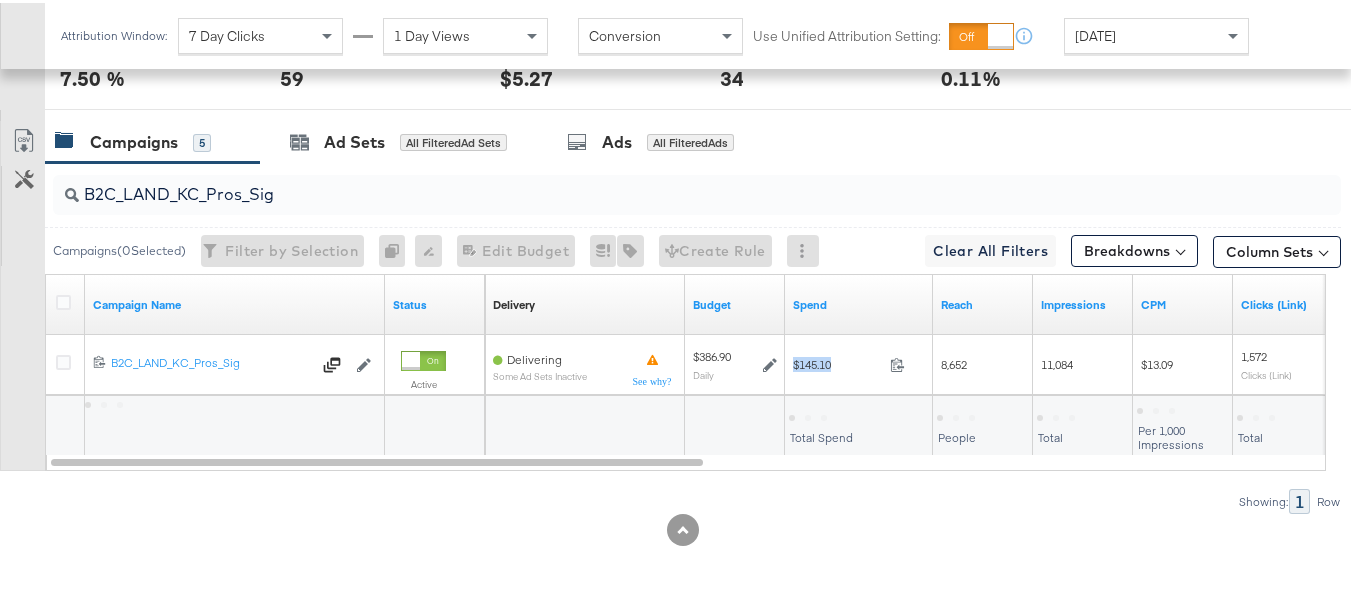 copy on "$145.10" 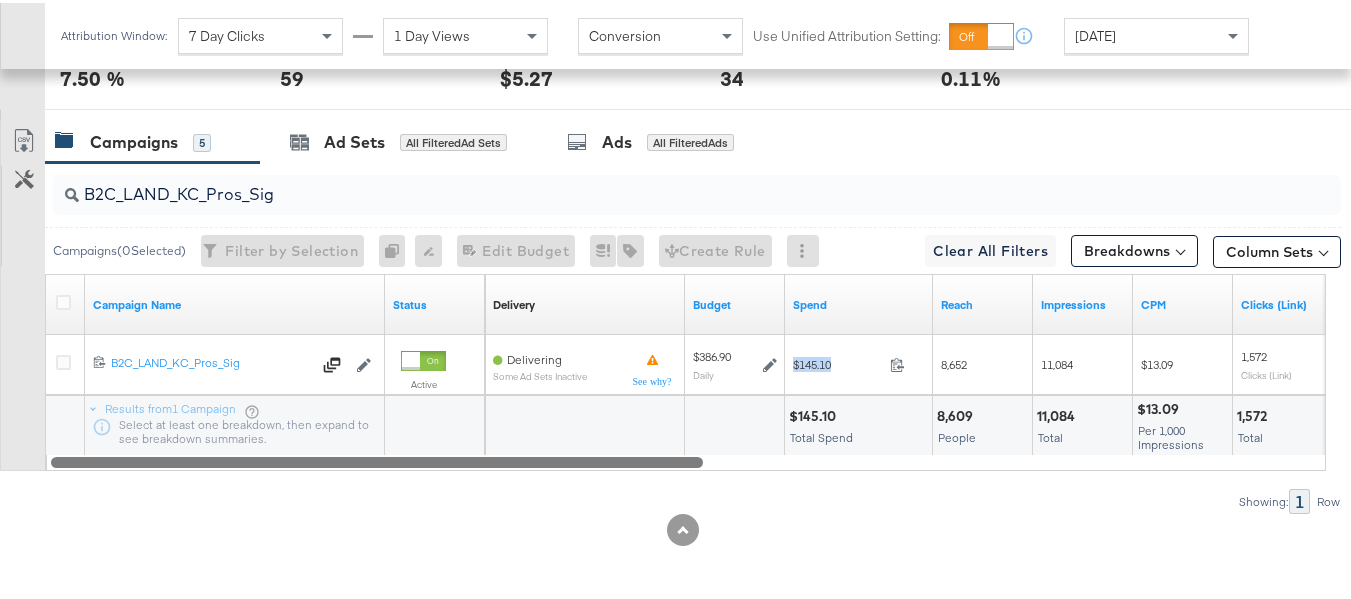 click at bounding box center (686, 458) 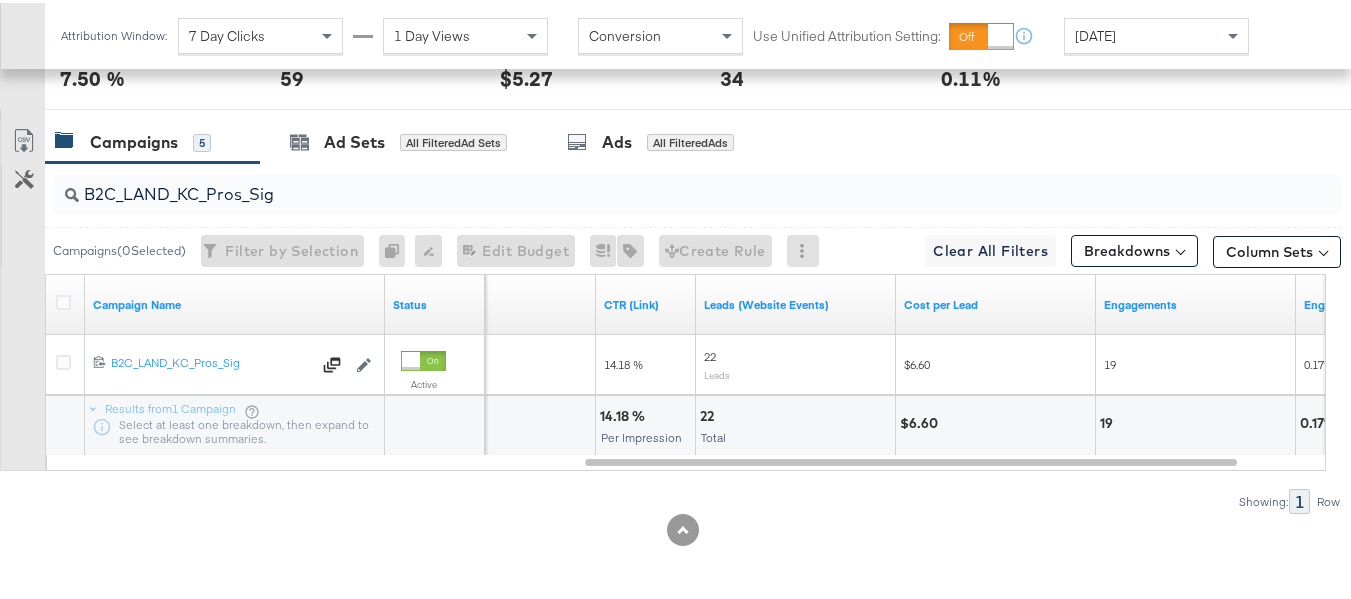 scroll, scrollTop: 0, scrollLeft: 0, axis: both 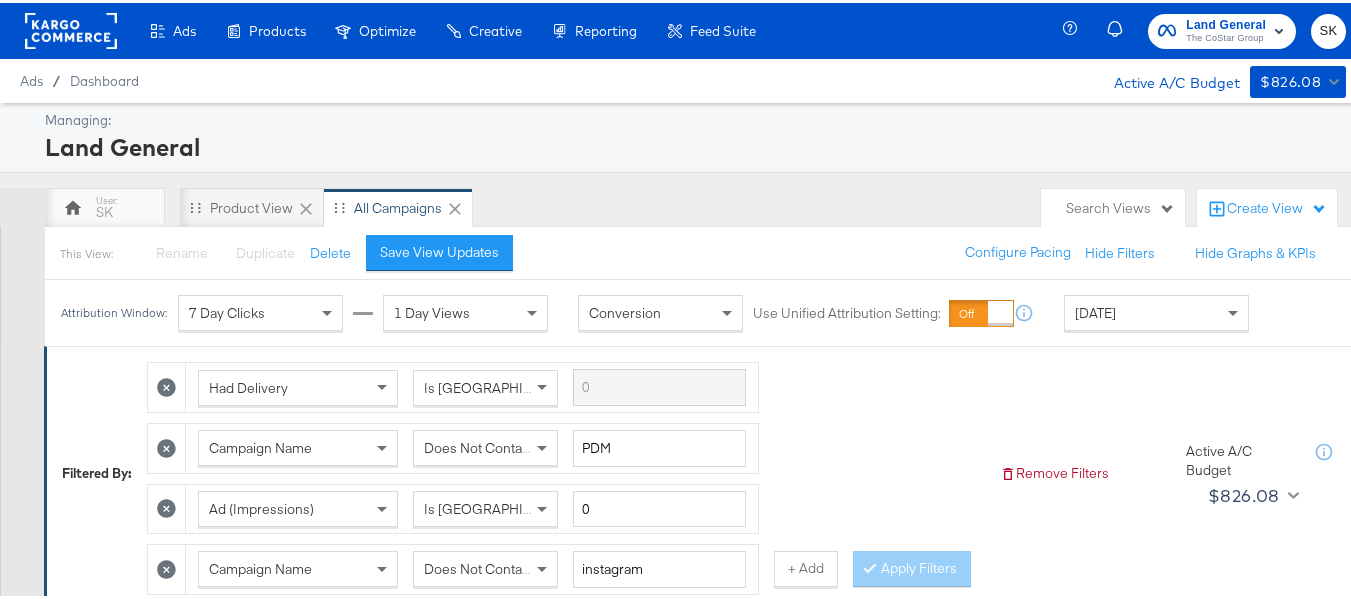 click 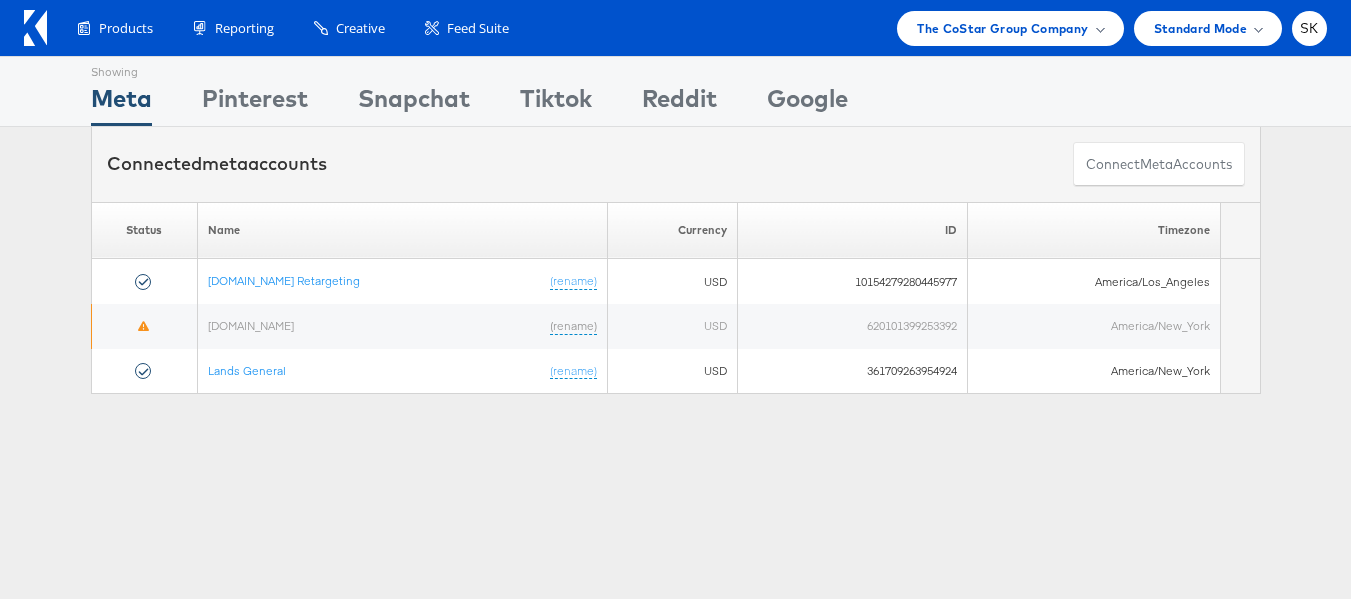 scroll, scrollTop: 0, scrollLeft: 0, axis: both 